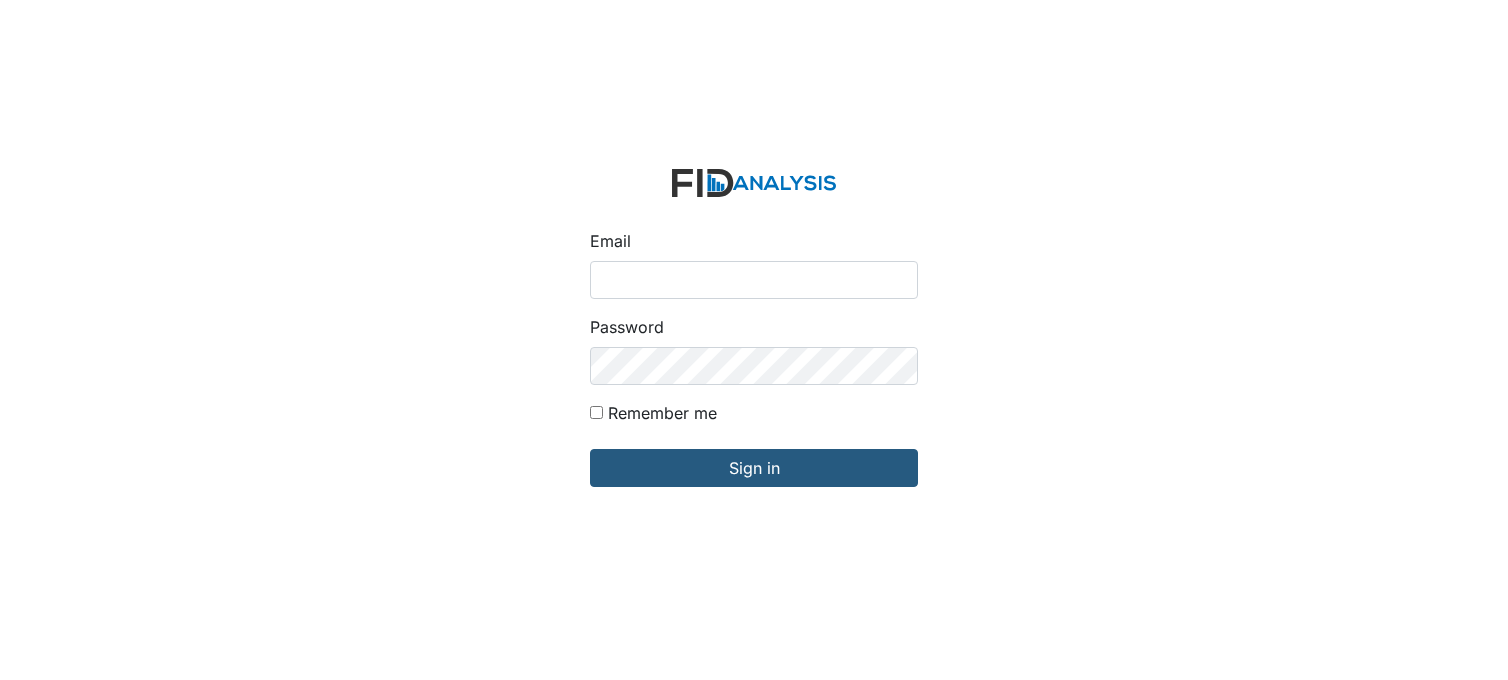 scroll, scrollTop: 0, scrollLeft: 0, axis: both 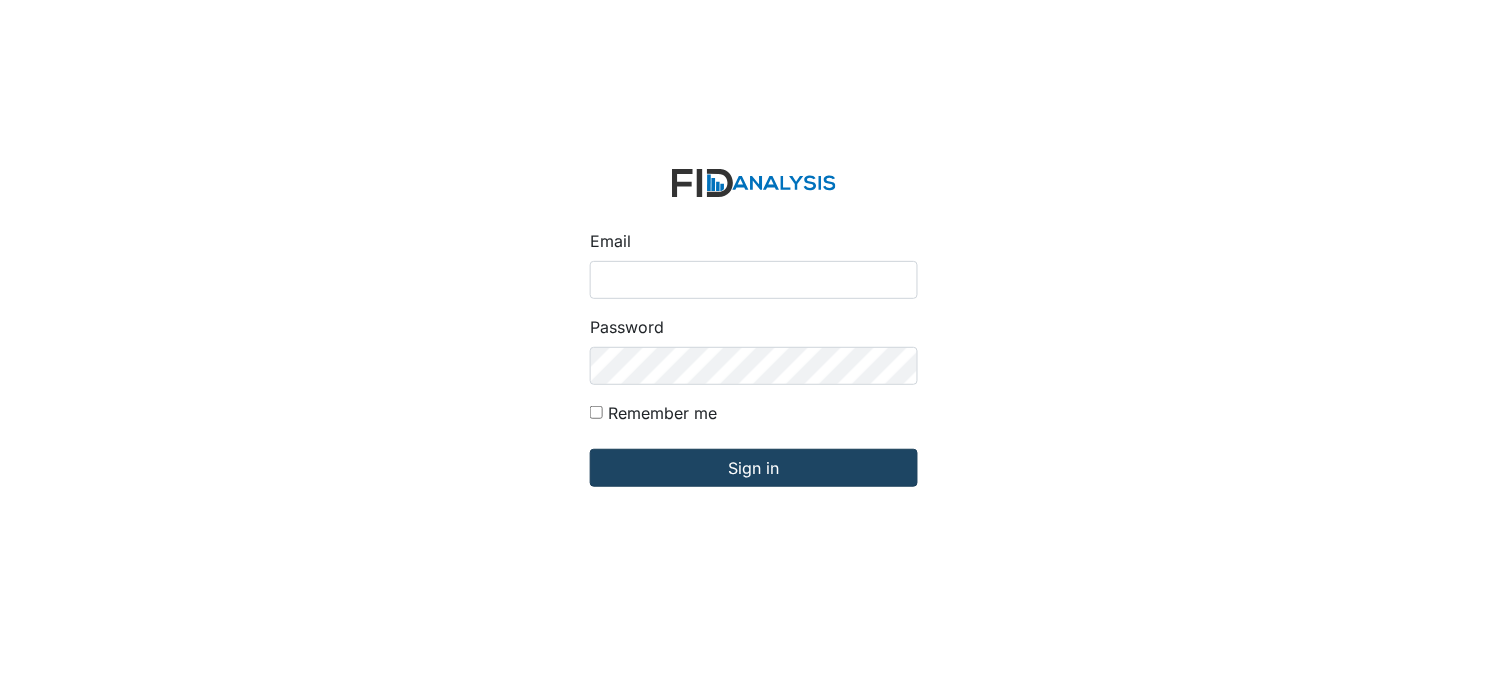 type on "[PERSON_NAME][EMAIL_ADDRESS][DOMAIN_NAME]" 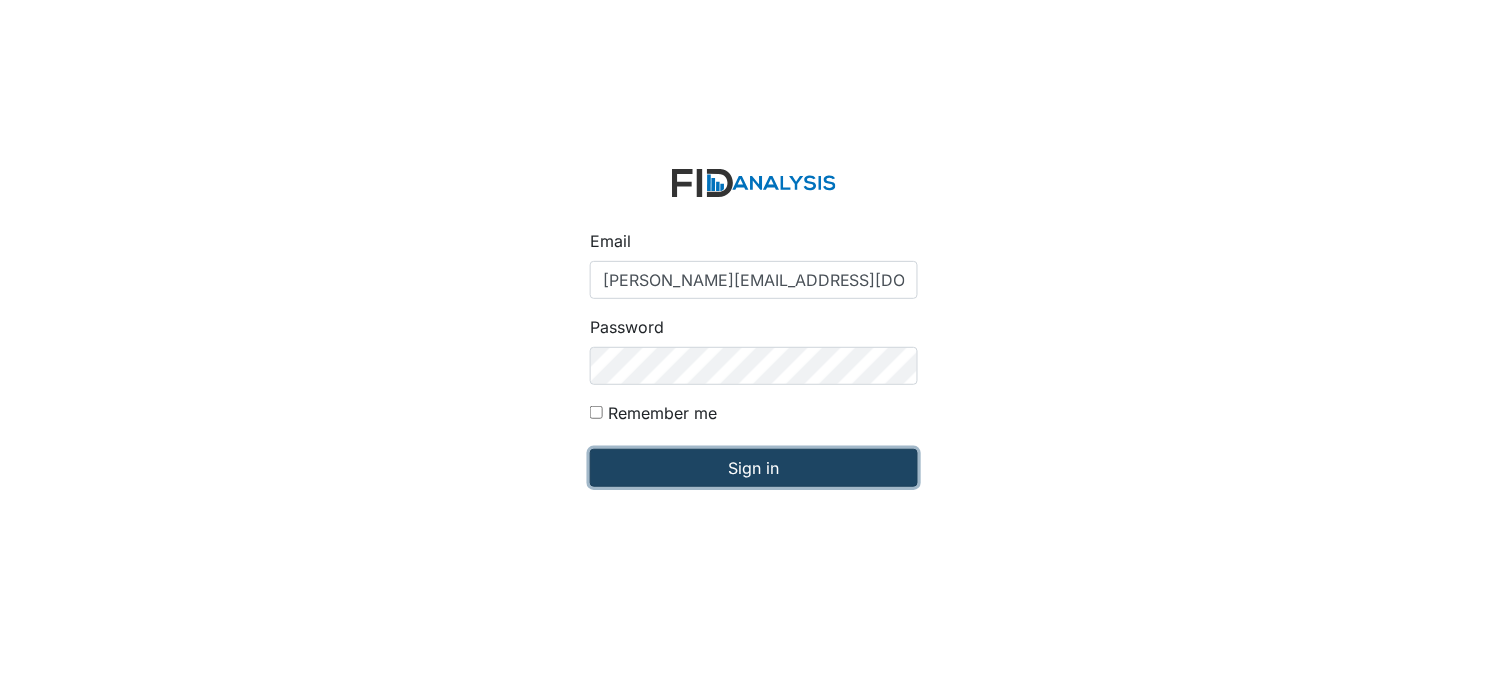 click on "Sign in" at bounding box center (754, 468) 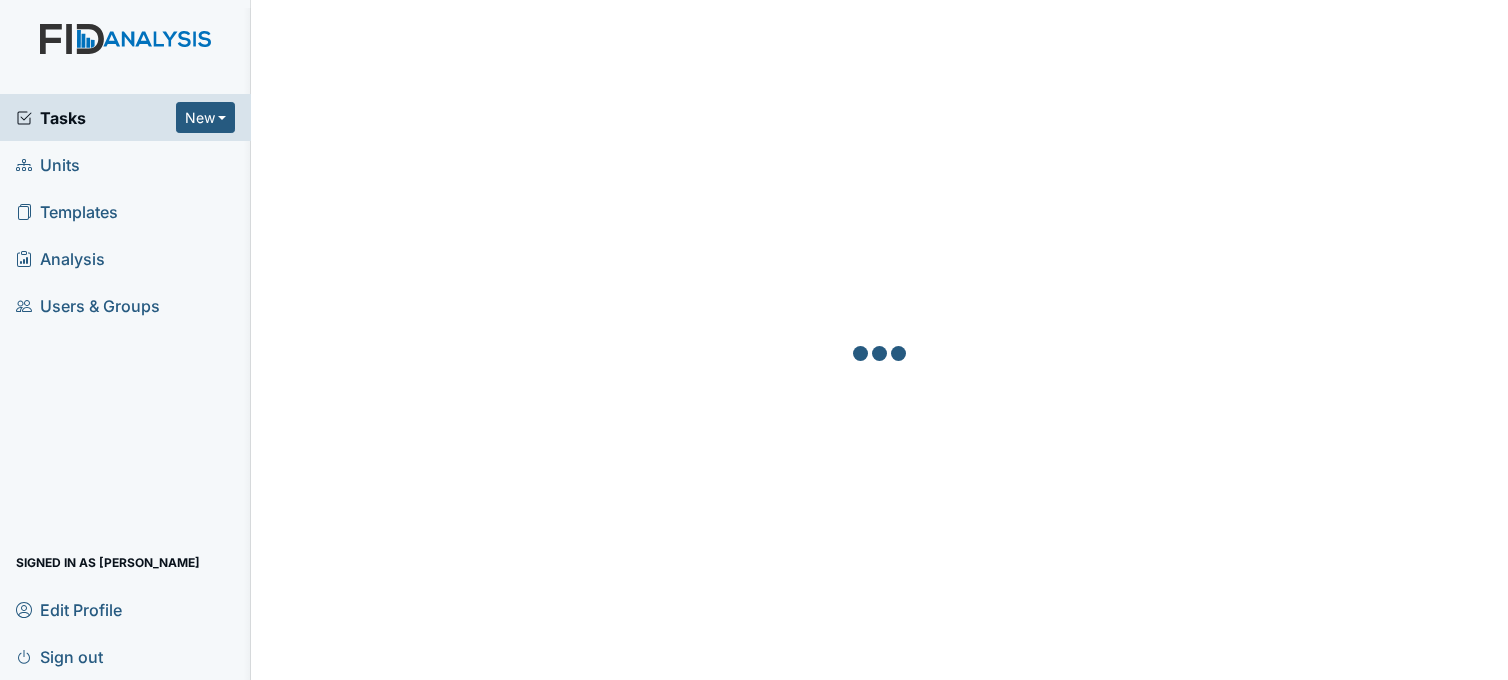 scroll, scrollTop: 0, scrollLeft: 0, axis: both 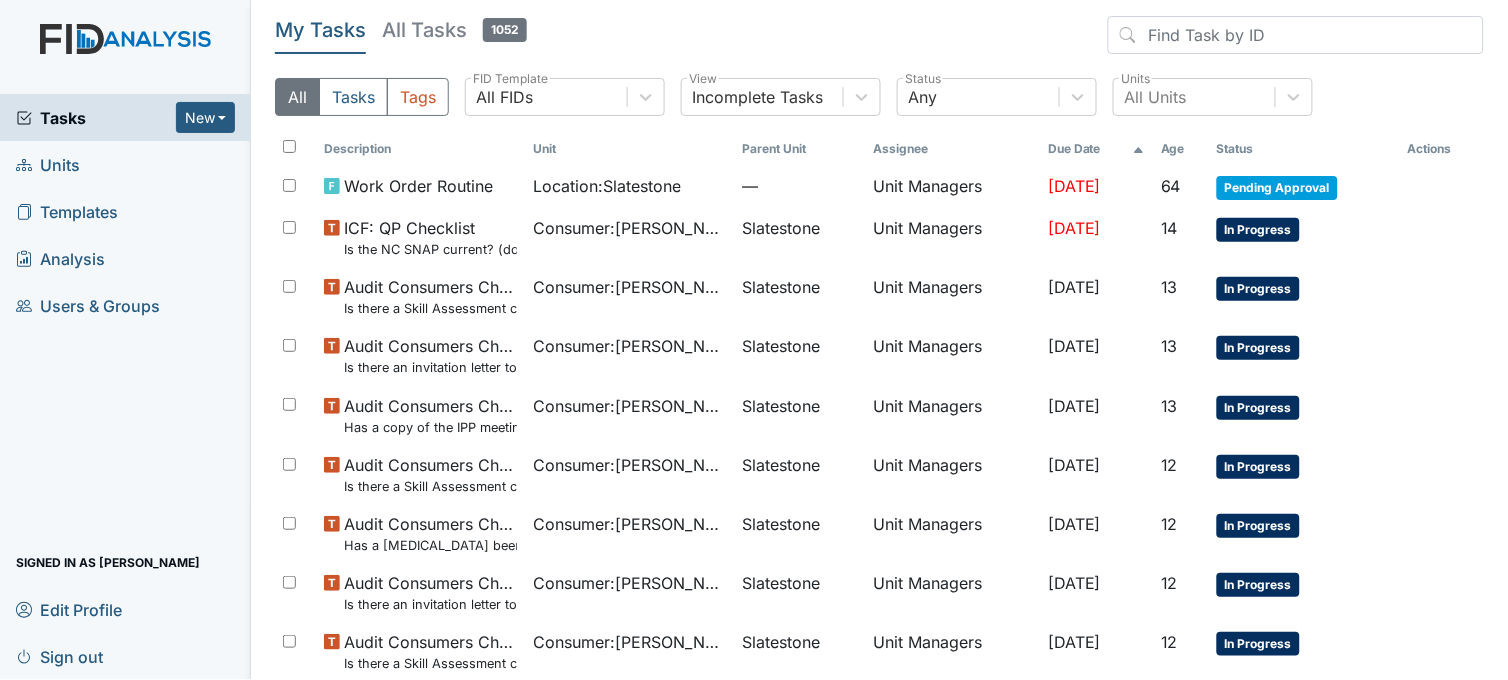 click on "All Tasks   1052" at bounding box center (454, 30) 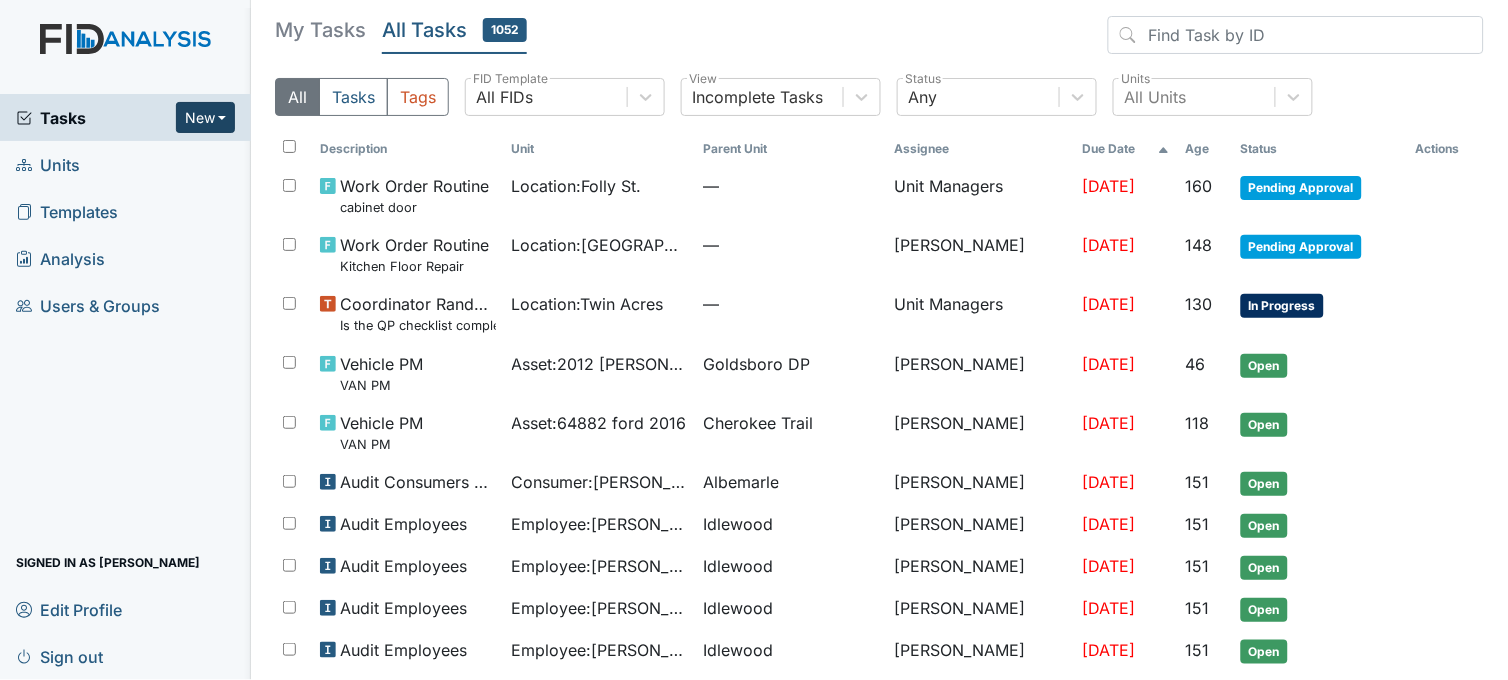 click on "New" at bounding box center [206, 117] 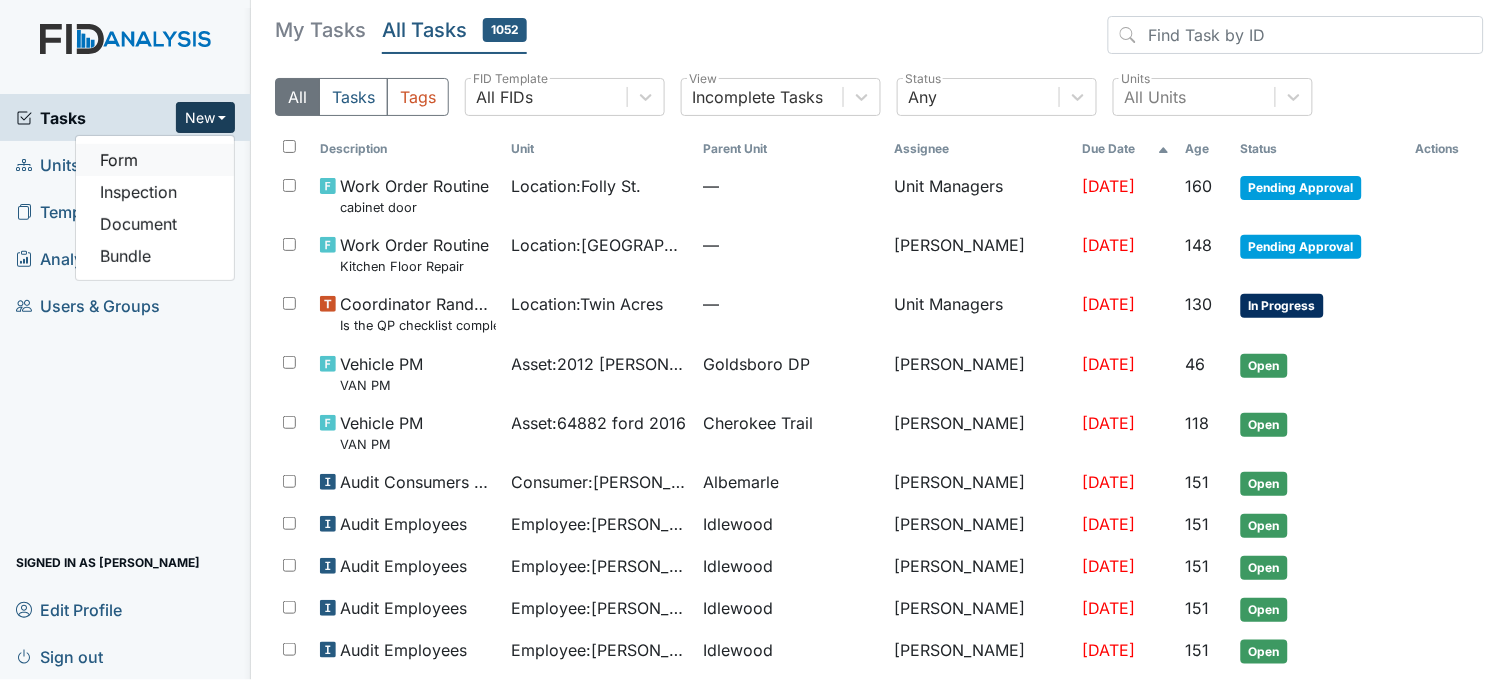 click on "Form" at bounding box center (155, 160) 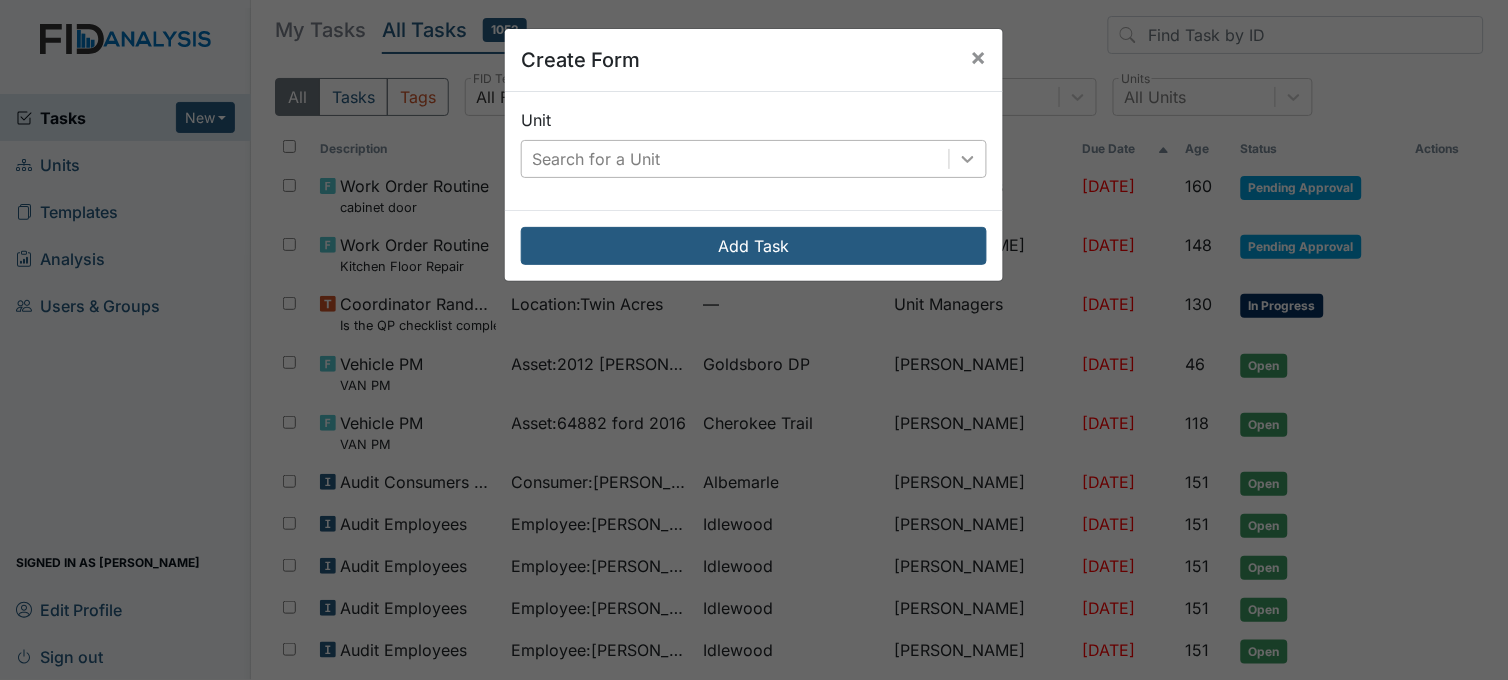 click 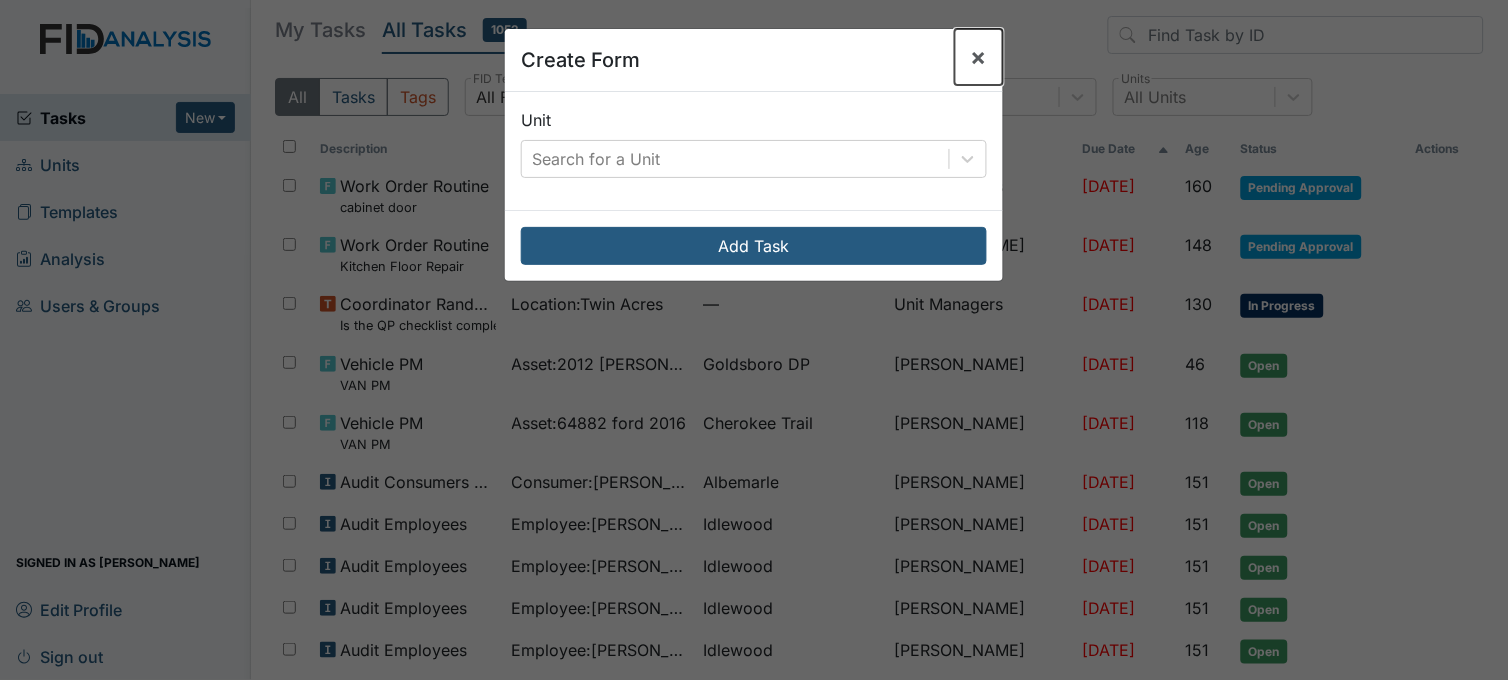 click on "×" at bounding box center (979, 56) 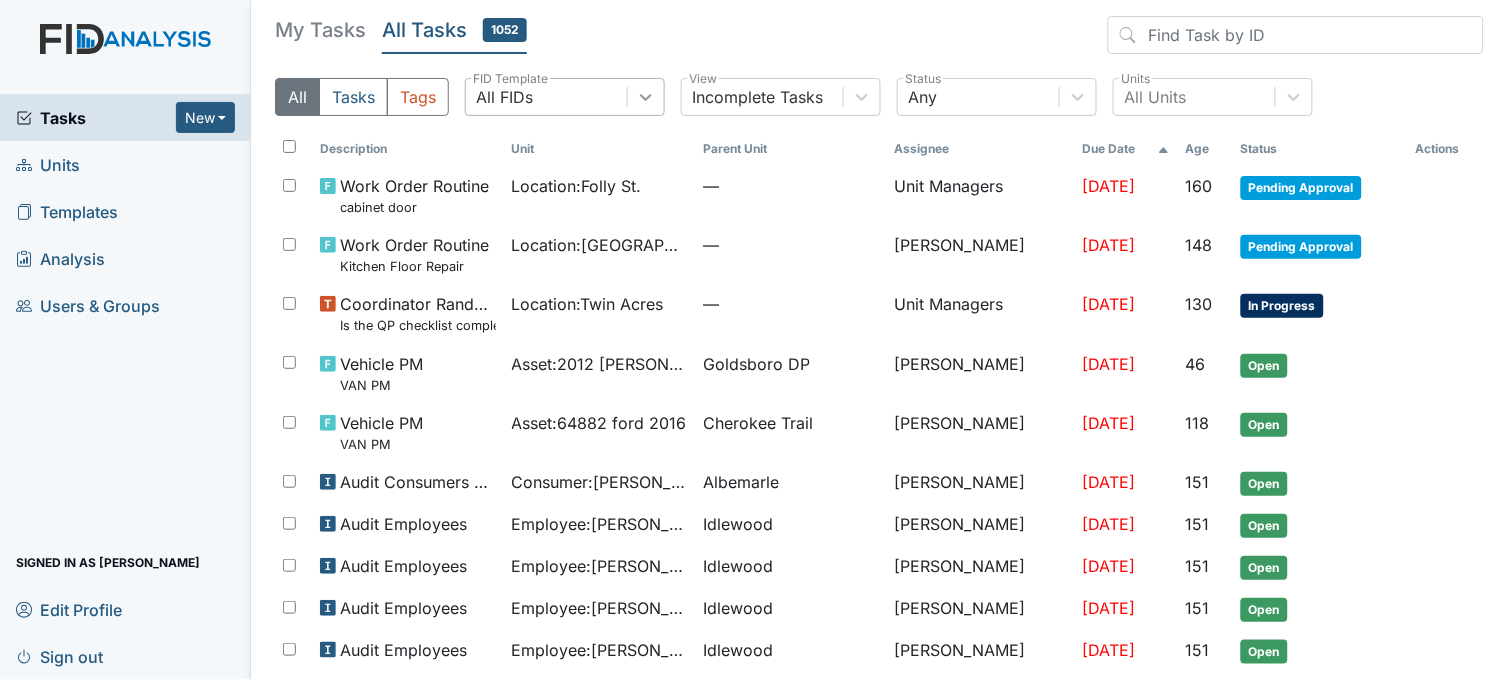 click 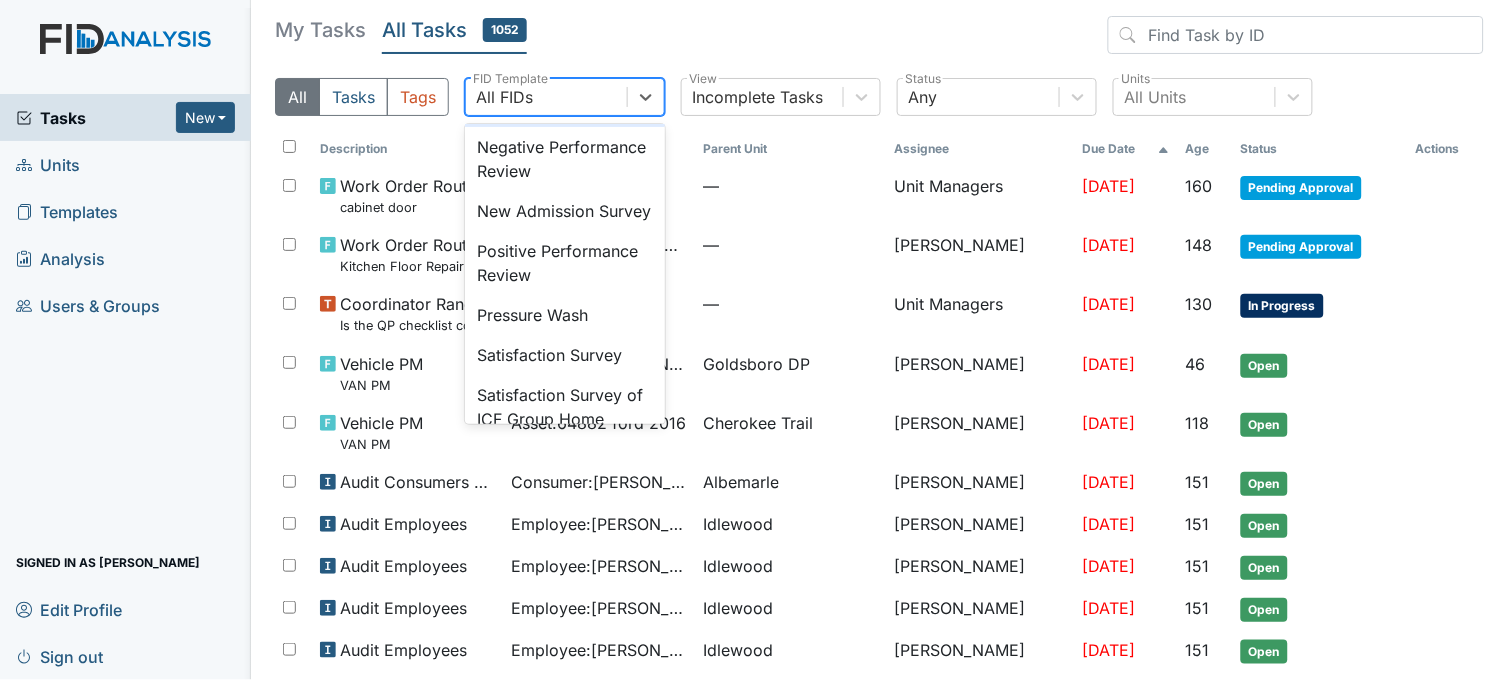 scroll, scrollTop: 555, scrollLeft: 0, axis: vertical 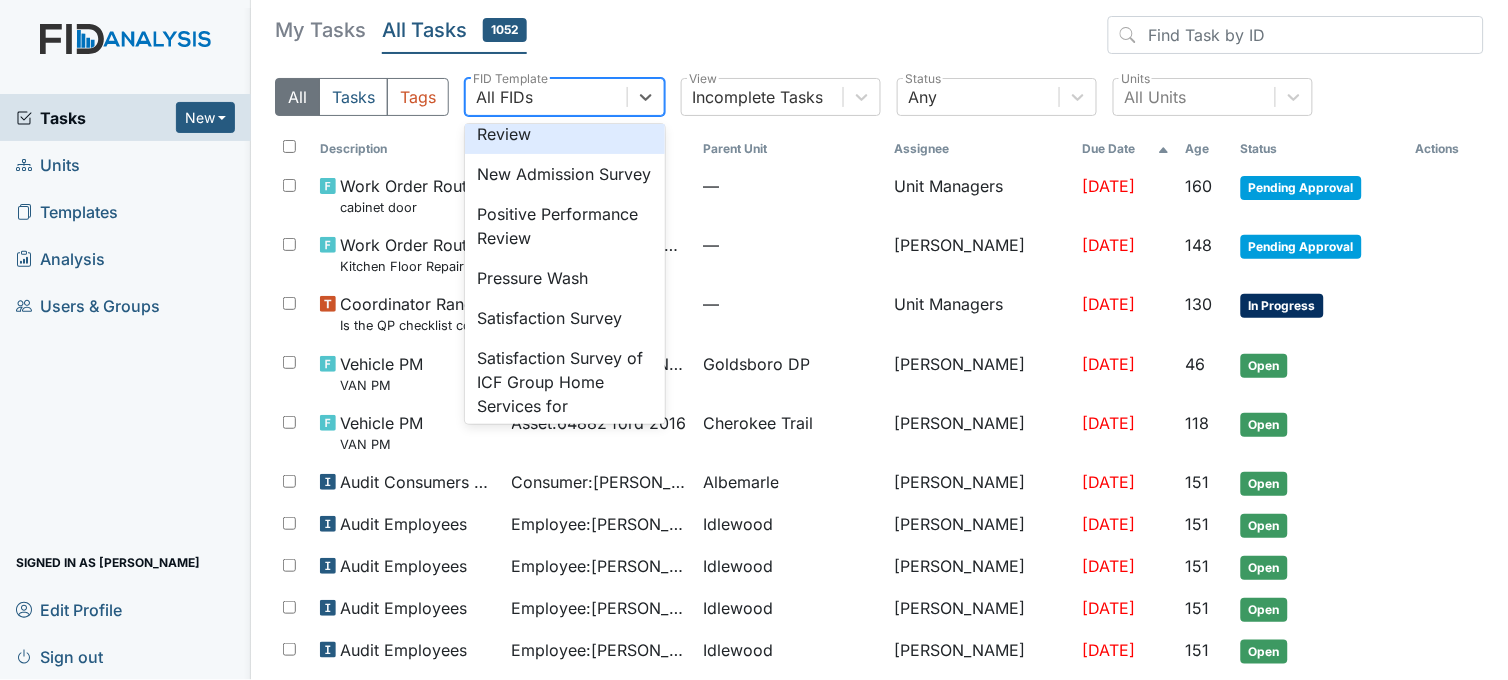 click on "Negative Performance Review" at bounding box center (565, 122) 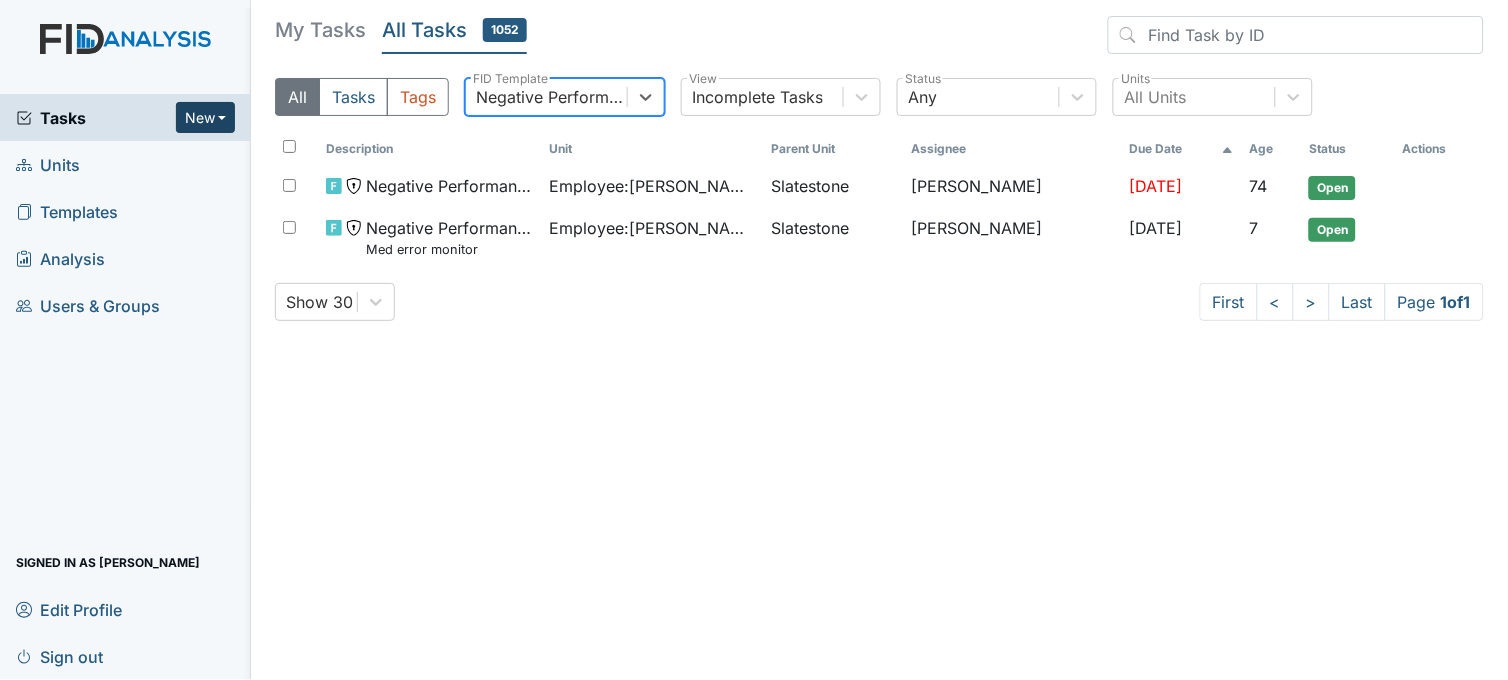 click on "New" at bounding box center (206, 117) 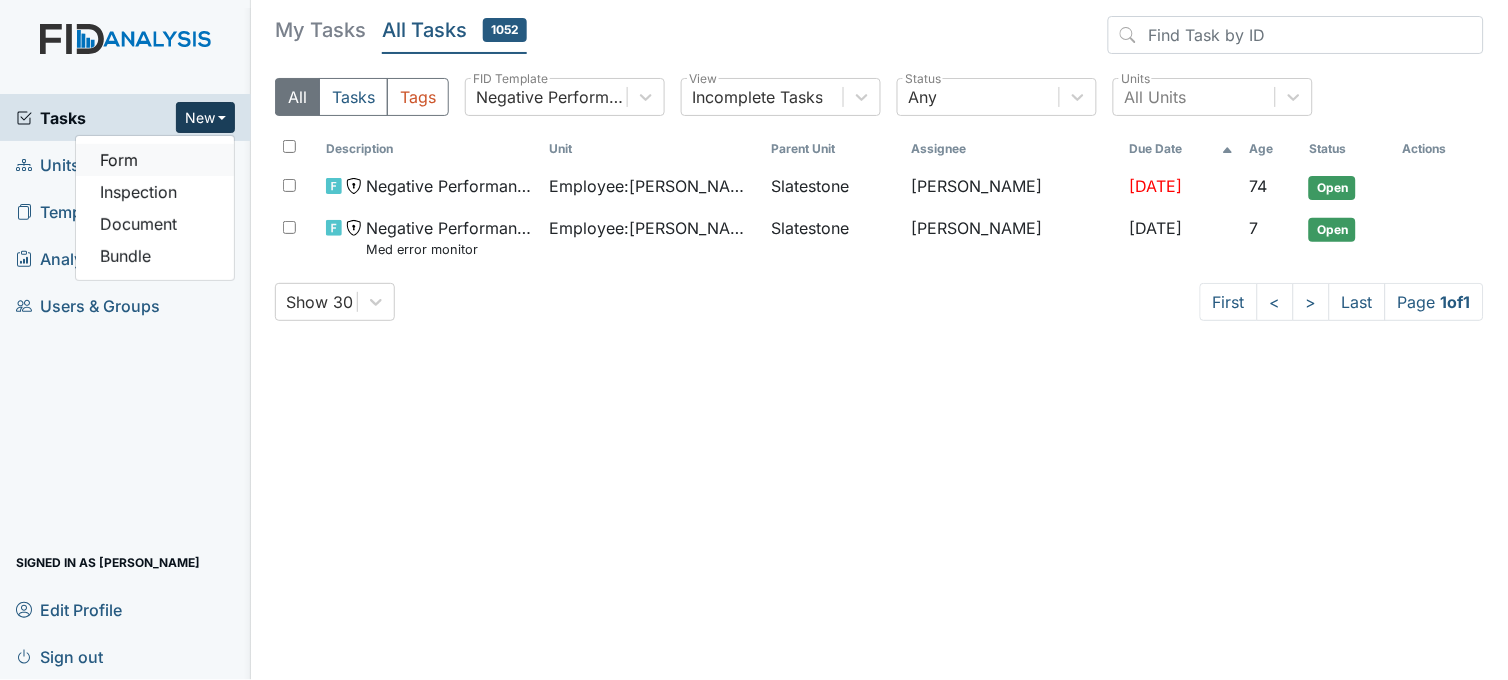 click on "Form" at bounding box center (155, 160) 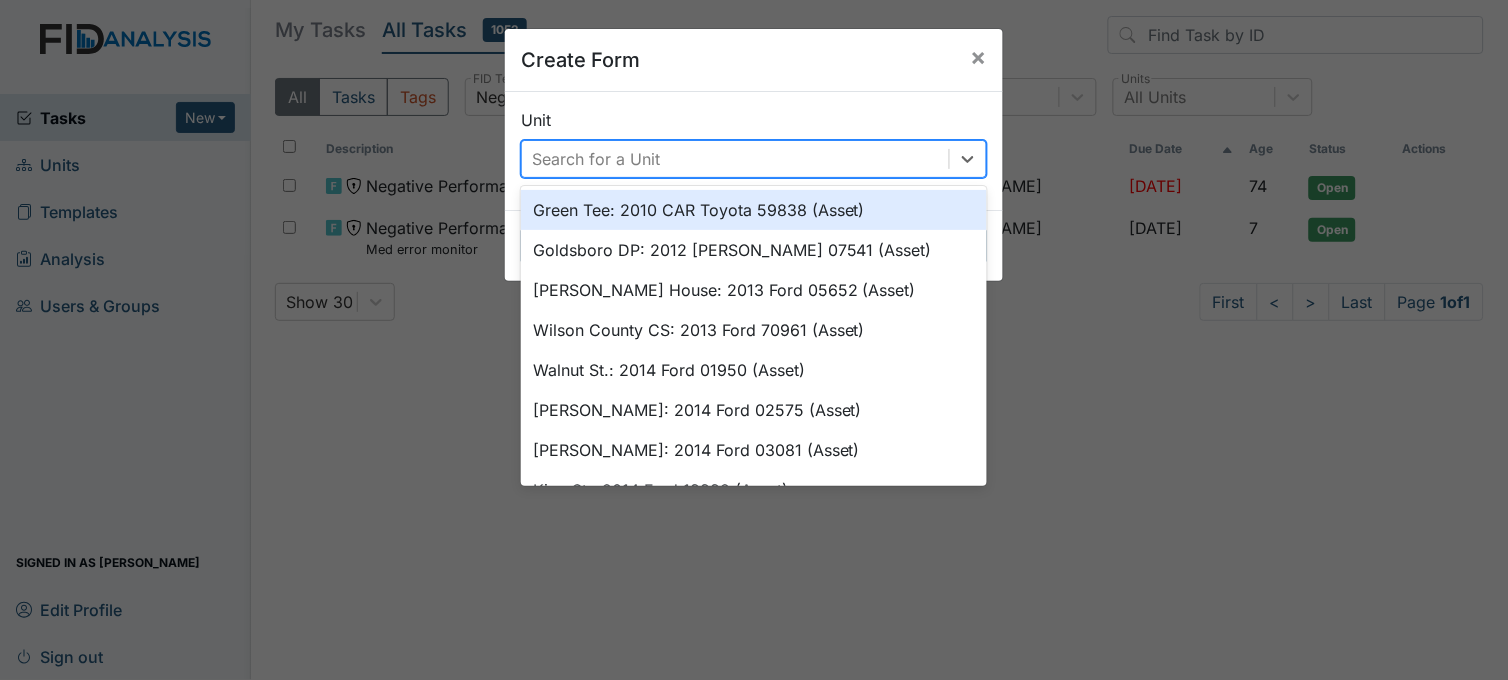 click on "Search for a Unit" at bounding box center (735, 159) 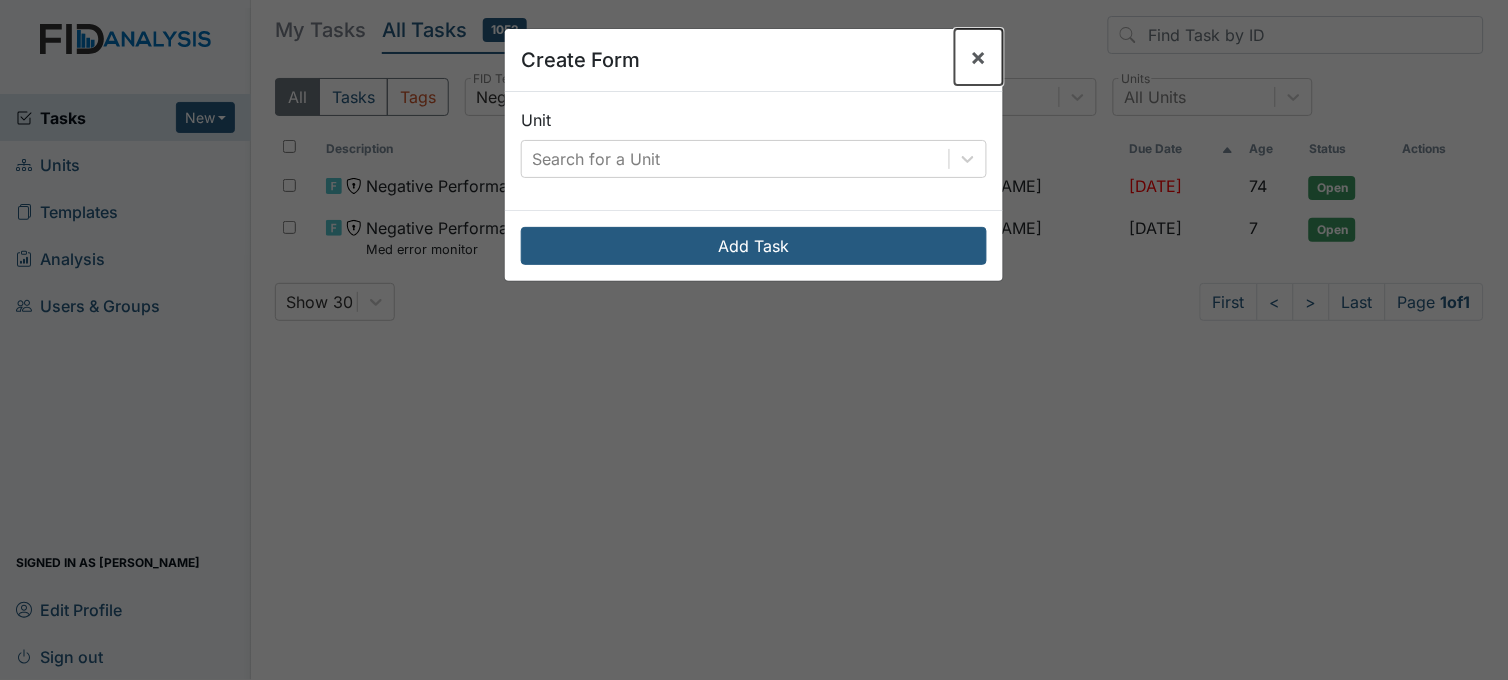 click on "×" at bounding box center (979, 56) 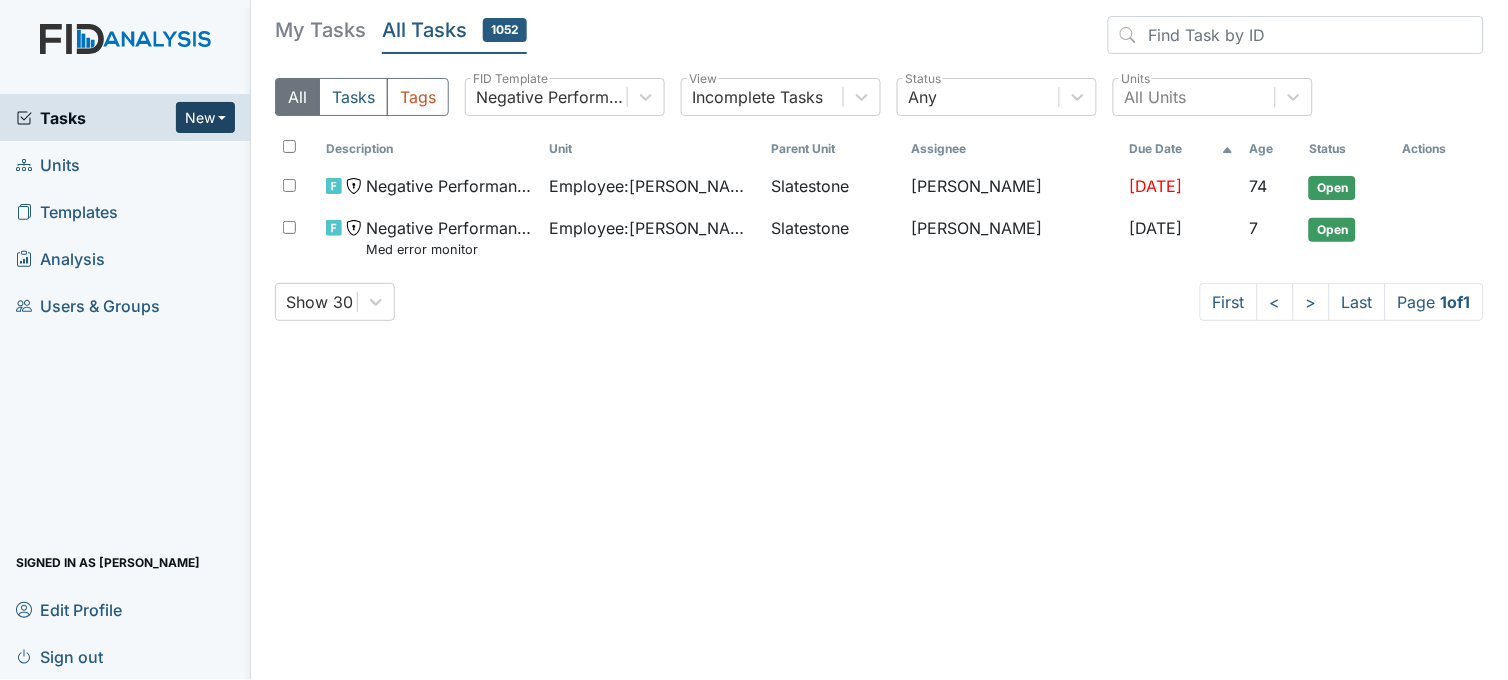 click on "New" at bounding box center (206, 117) 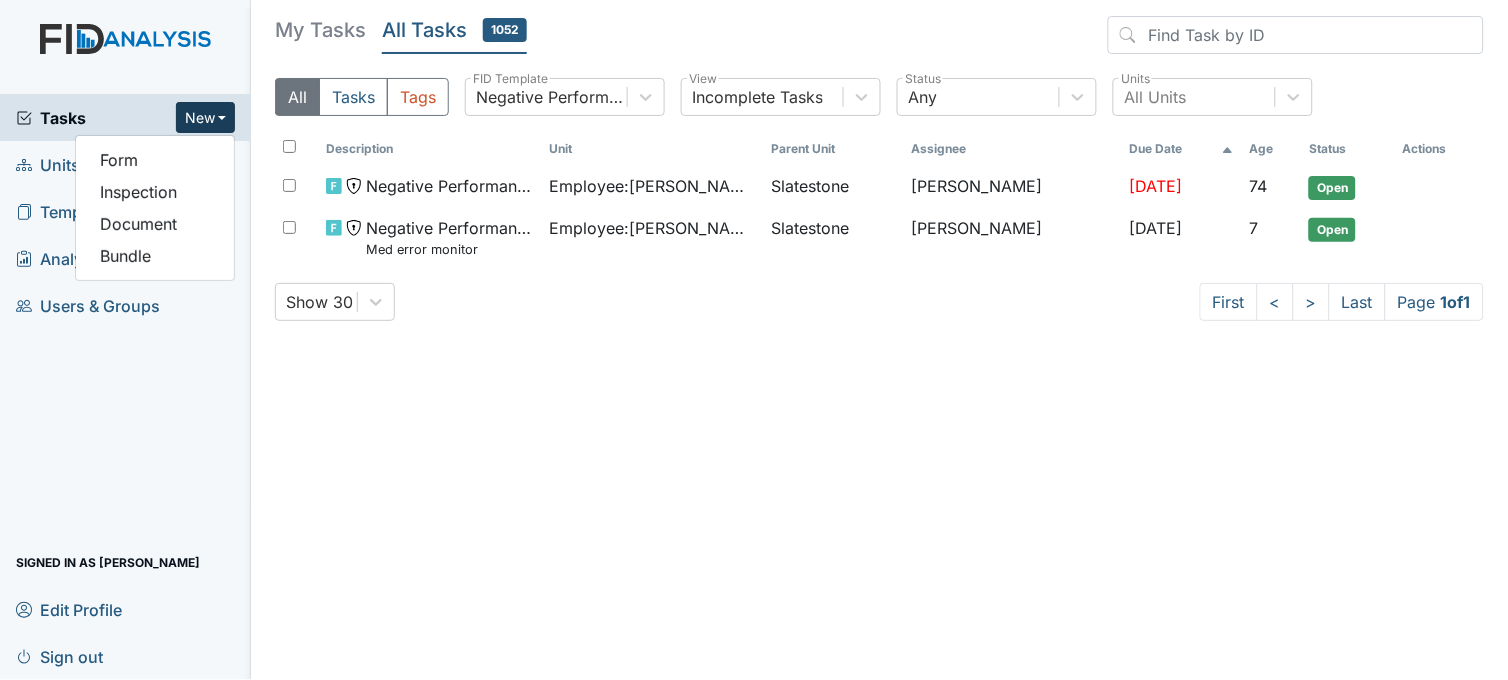 click on "My Tasks   All Tasks   1052 All   Tasks   Tags   Negative Performance Review FID Template Incomplete Tasks View Any Status All Units Units Description Unit Parent Unit Assignee Due Date Age Status Actions Negative Performance Review Employee :  Williams, Shanula Slatestone Allan King May 17, 2025 74 Open Negative Performance Review Med error monitor Employee :  Jones, Naomi Slatestone Allan King Jul 23, 2025 7 Open Show 30 First < > Last Page   1  of  1
Edit Profile
×
Your profile has been updated.
First name
Sheniqua
Last name
Howell
Email
showell@lifeincorporated.com
Password
Update Profile" at bounding box center (879, 340) 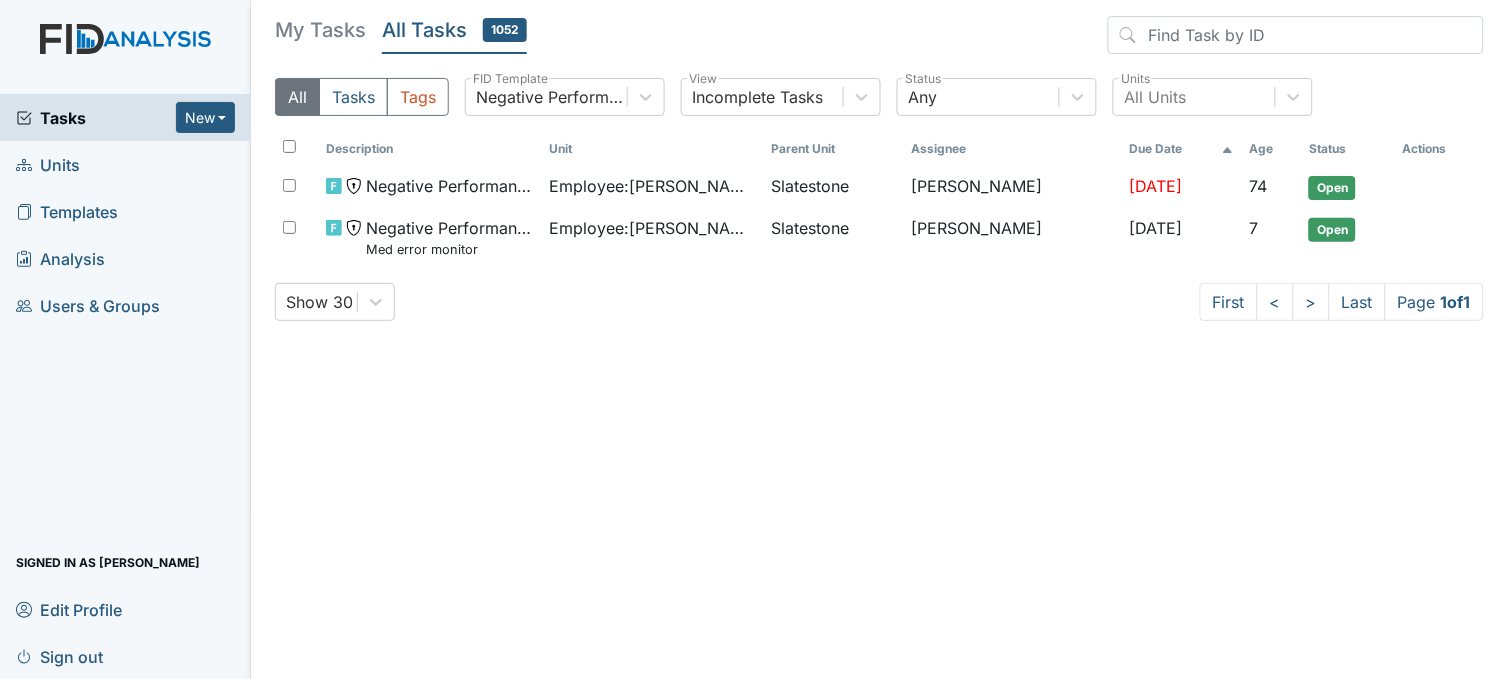 click on "Units" at bounding box center (48, 164) 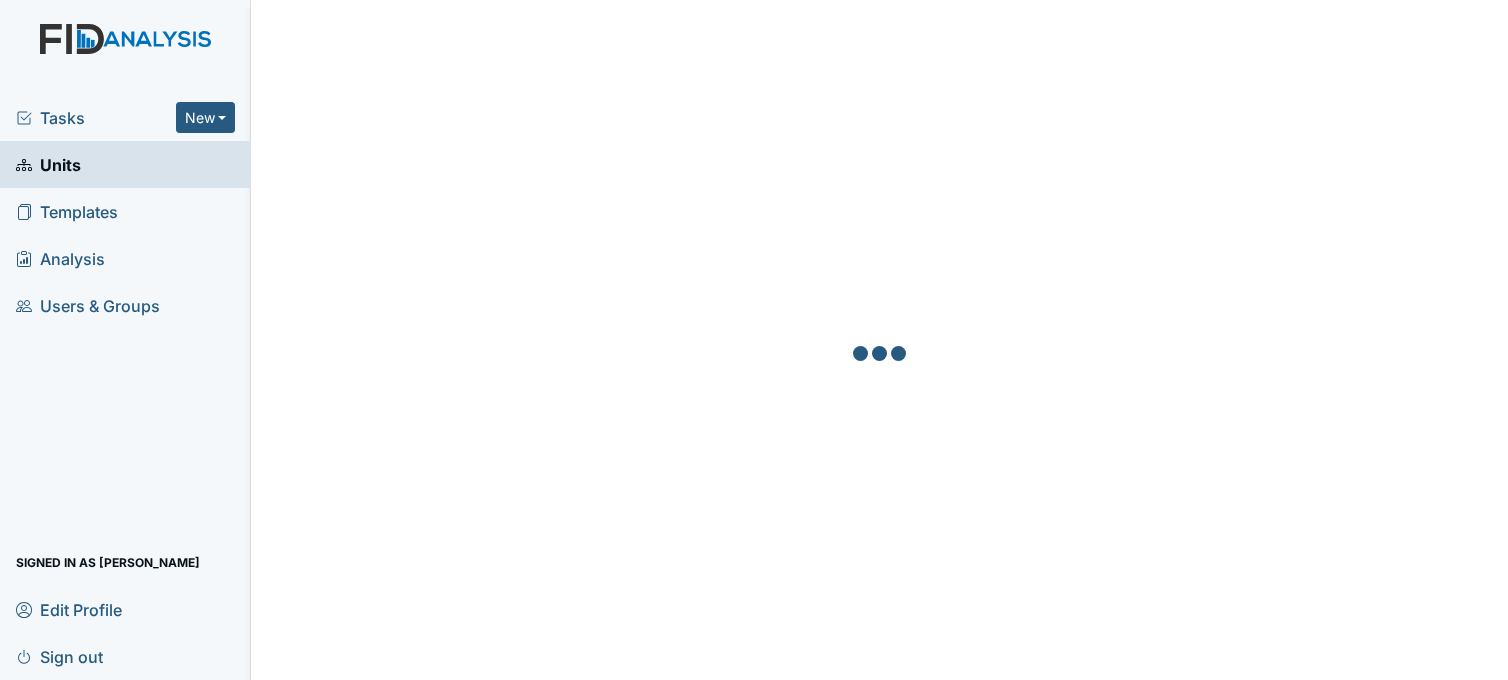 scroll, scrollTop: 0, scrollLeft: 0, axis: both 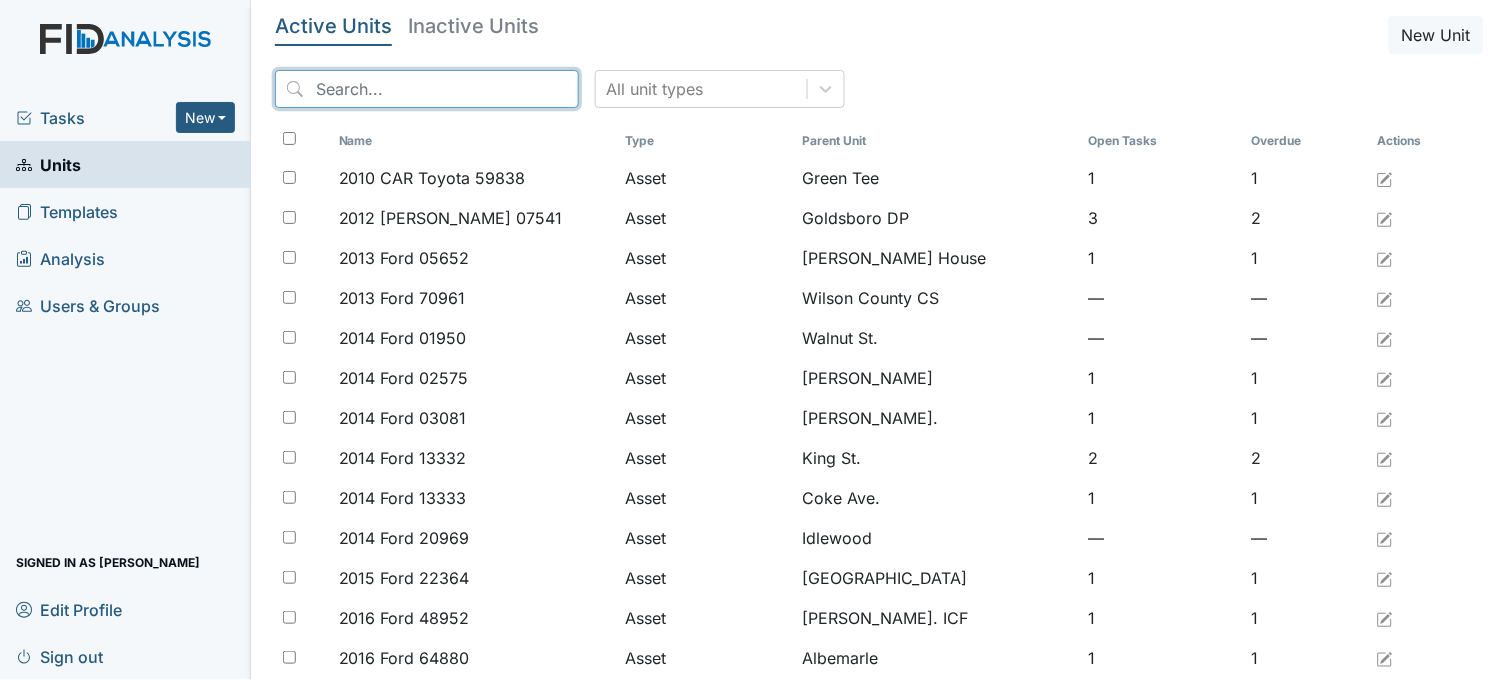 click at bounding box center [427, 89] 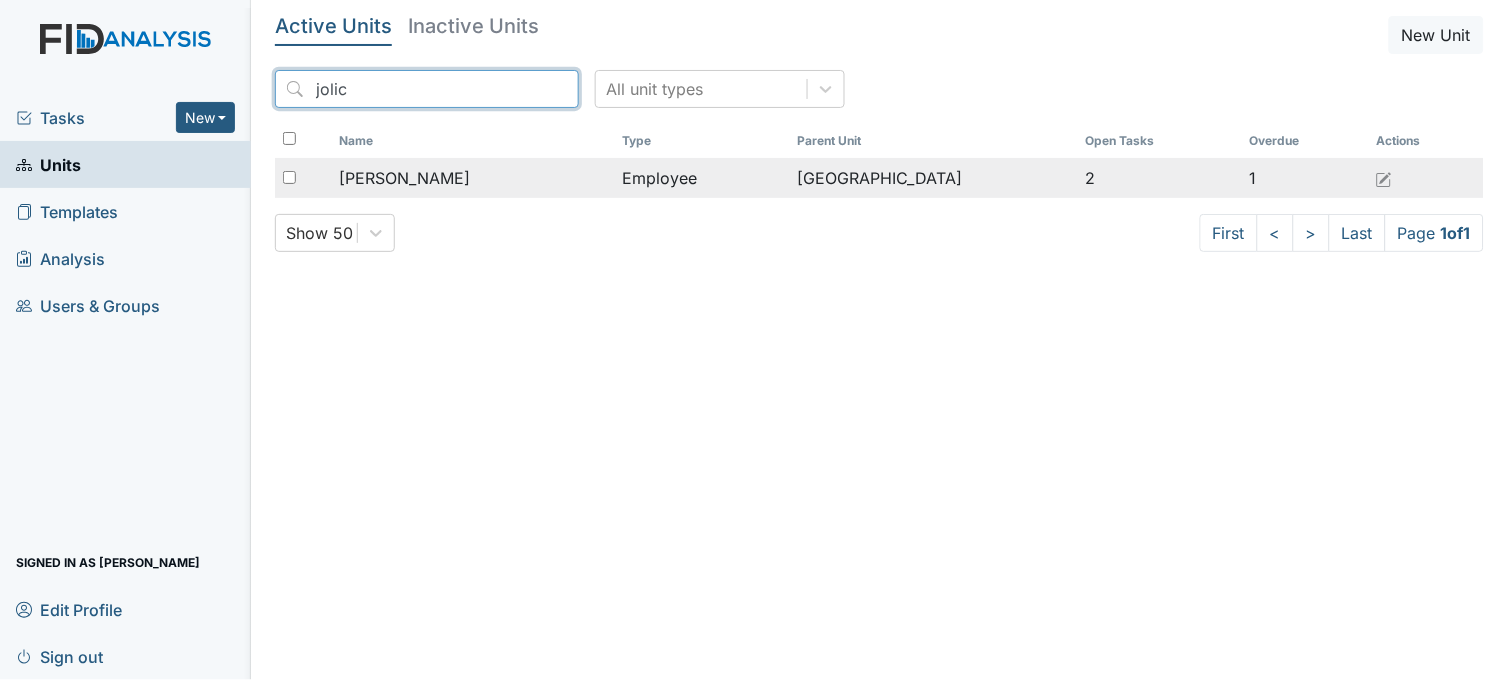 type on "jolic" 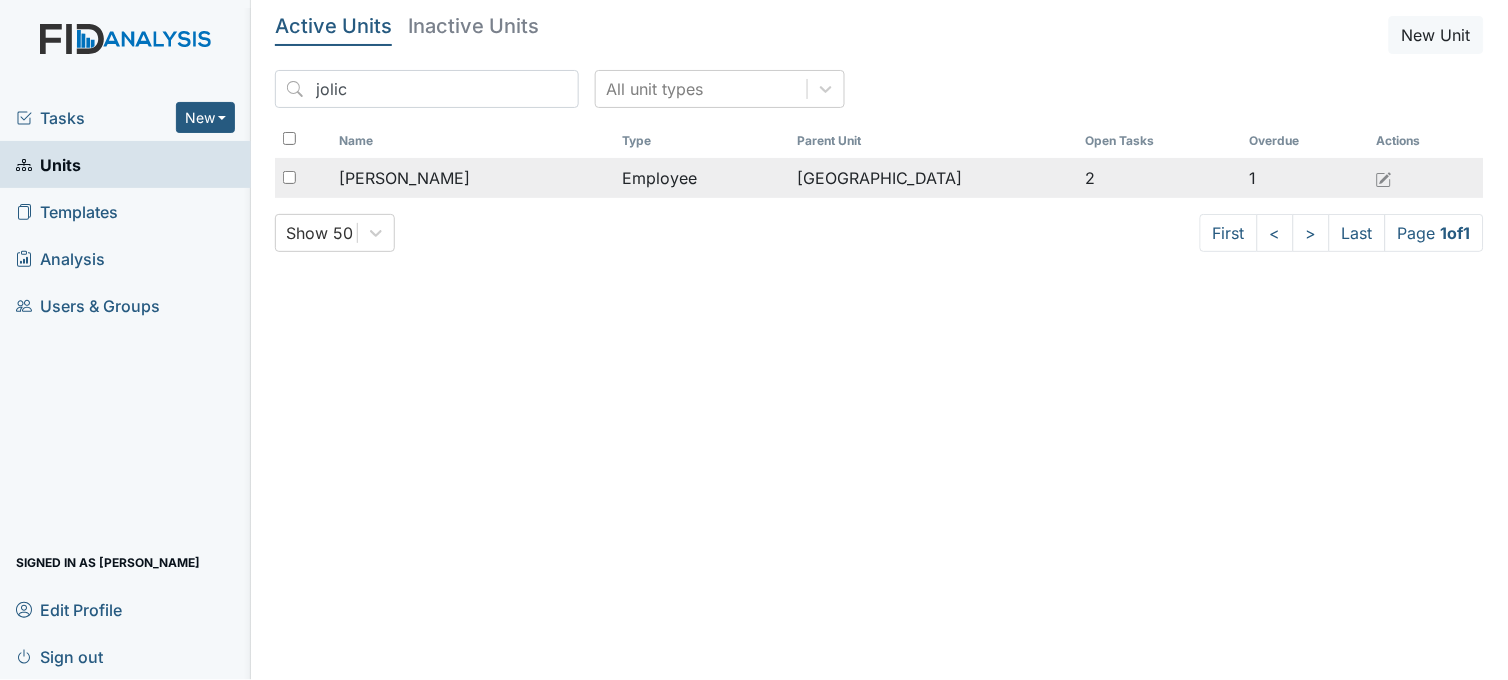 click on "Sessoms, Jolicia" at bounding box center (404, 178) 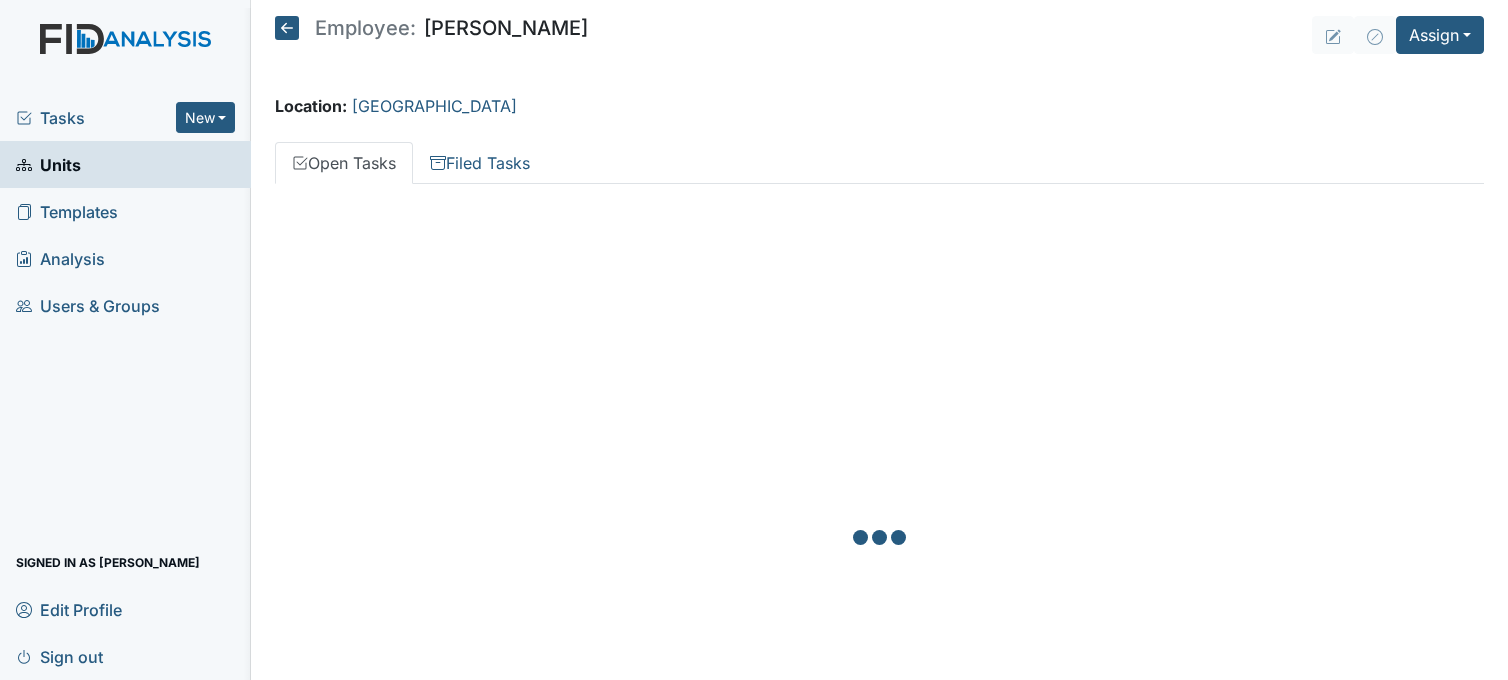 scroll, scrollTop: 0, scrollLeft: 0, axis: both 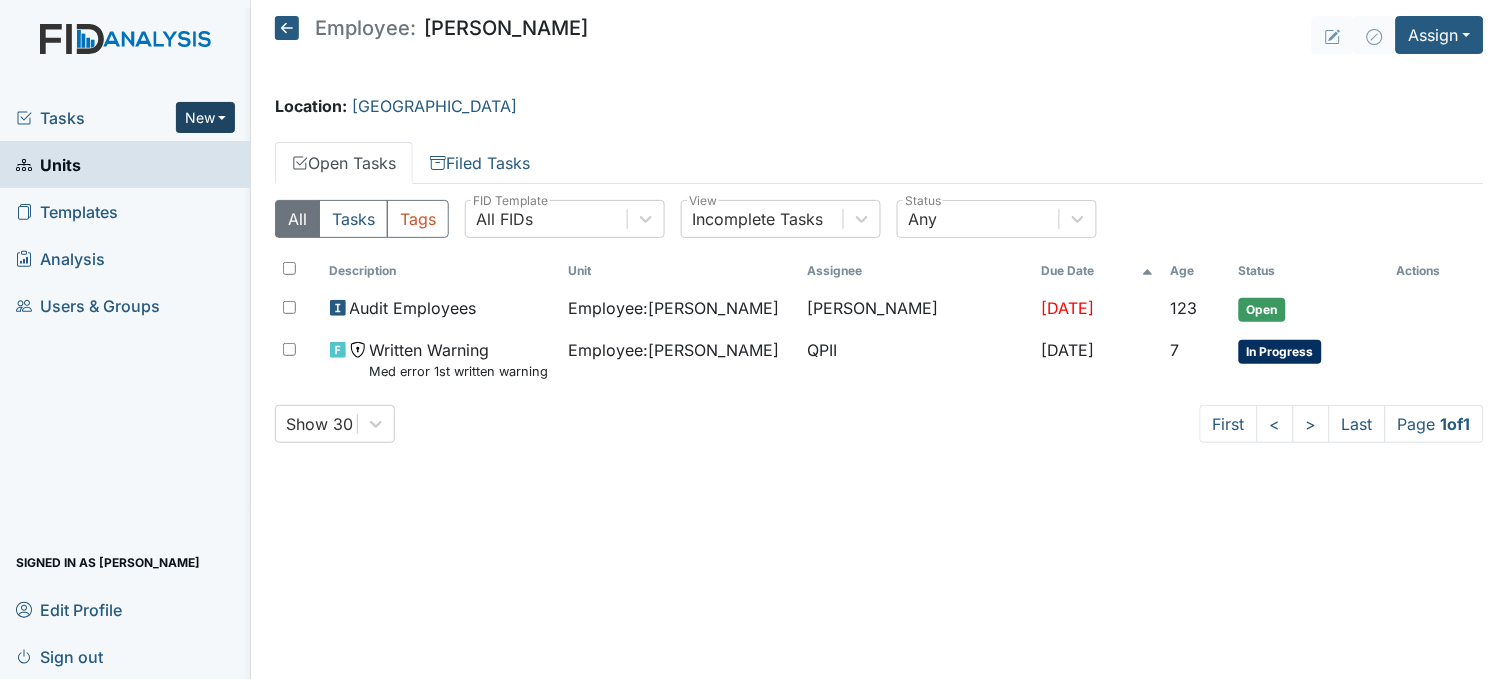 click on "New" at bounding box center [206, 117] 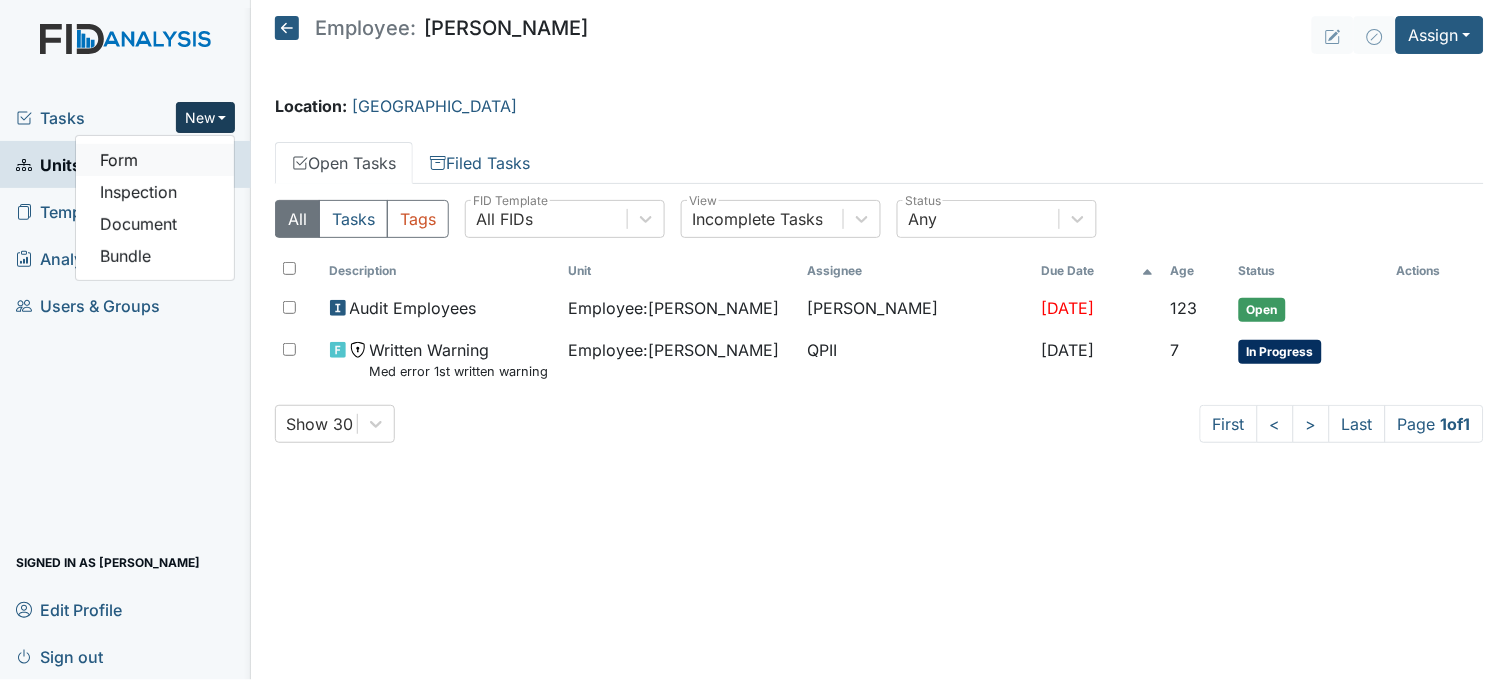 click on "Form" at bounding box center [155, 160] 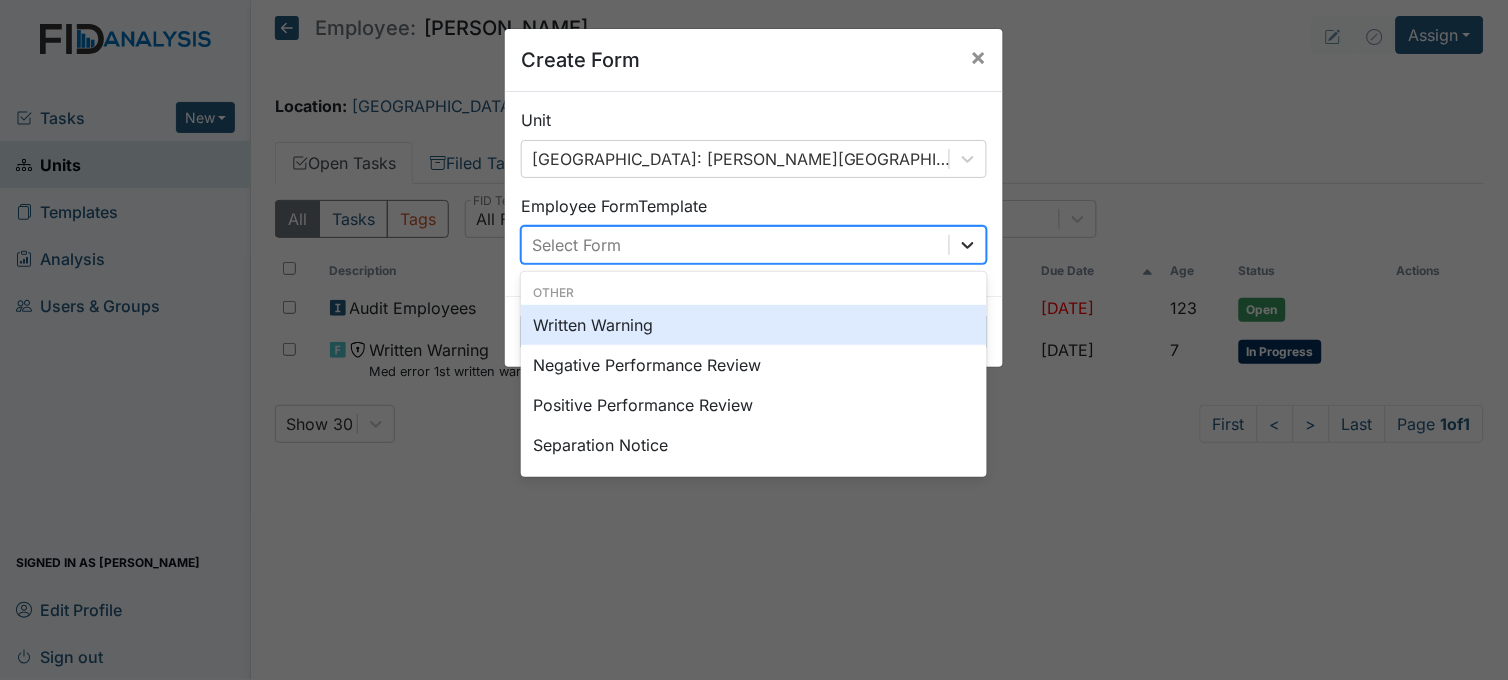 click 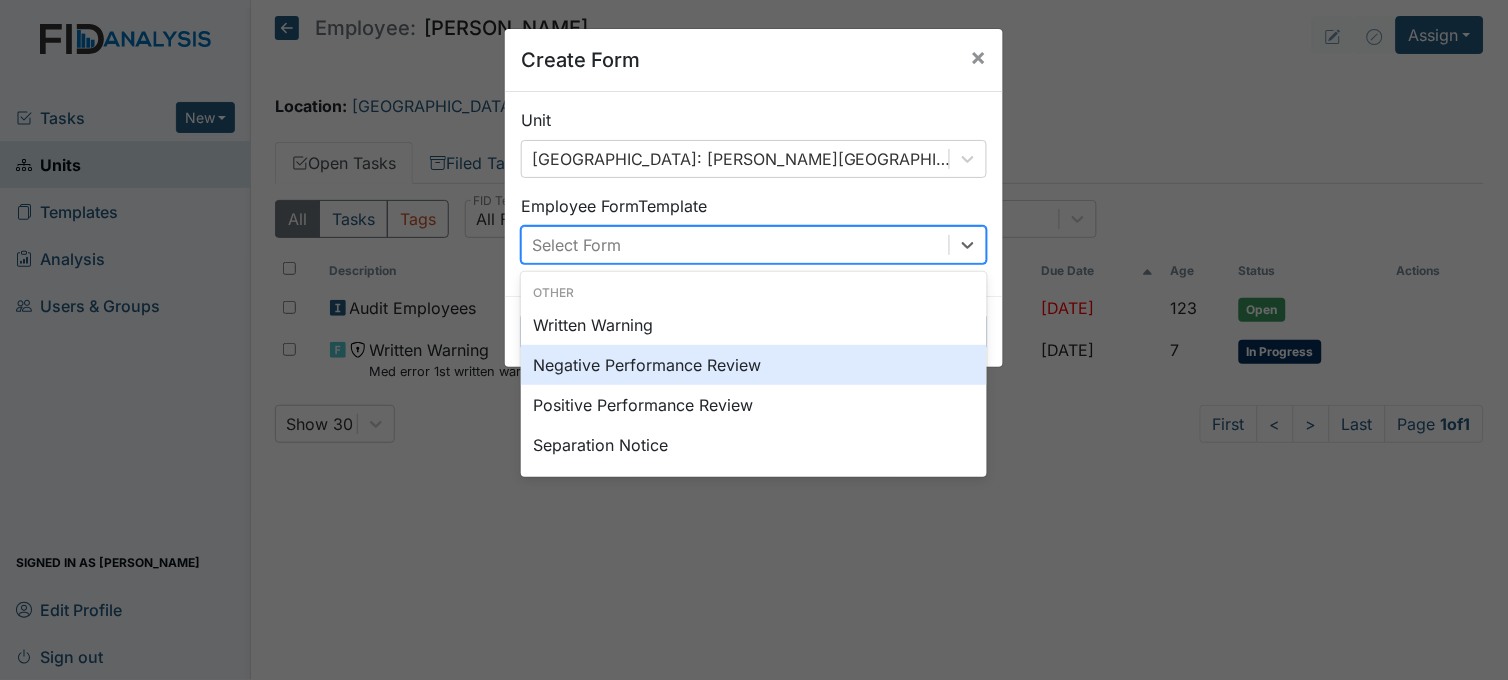 click on "Negative Performance Review" at bounding box center [754, 365] 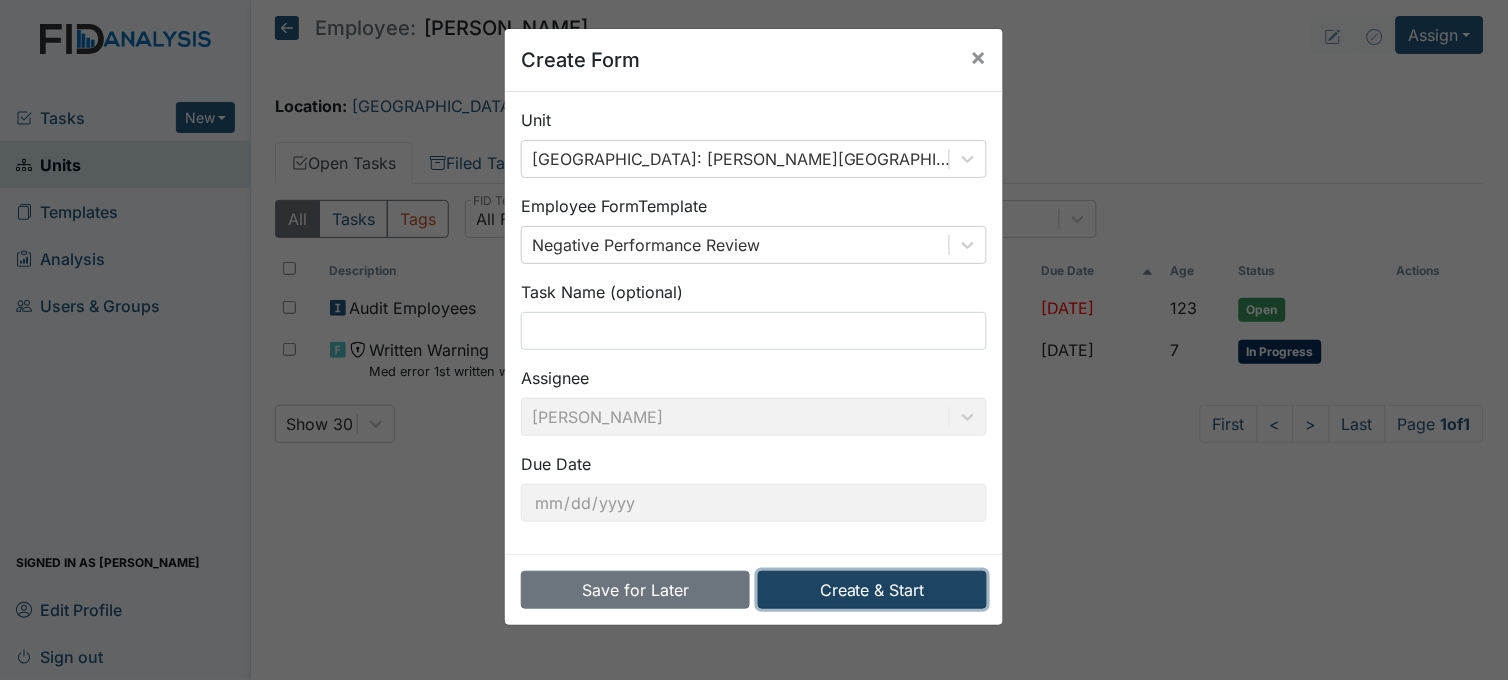 click on "Create & Start" at bounding box center (872, 590) 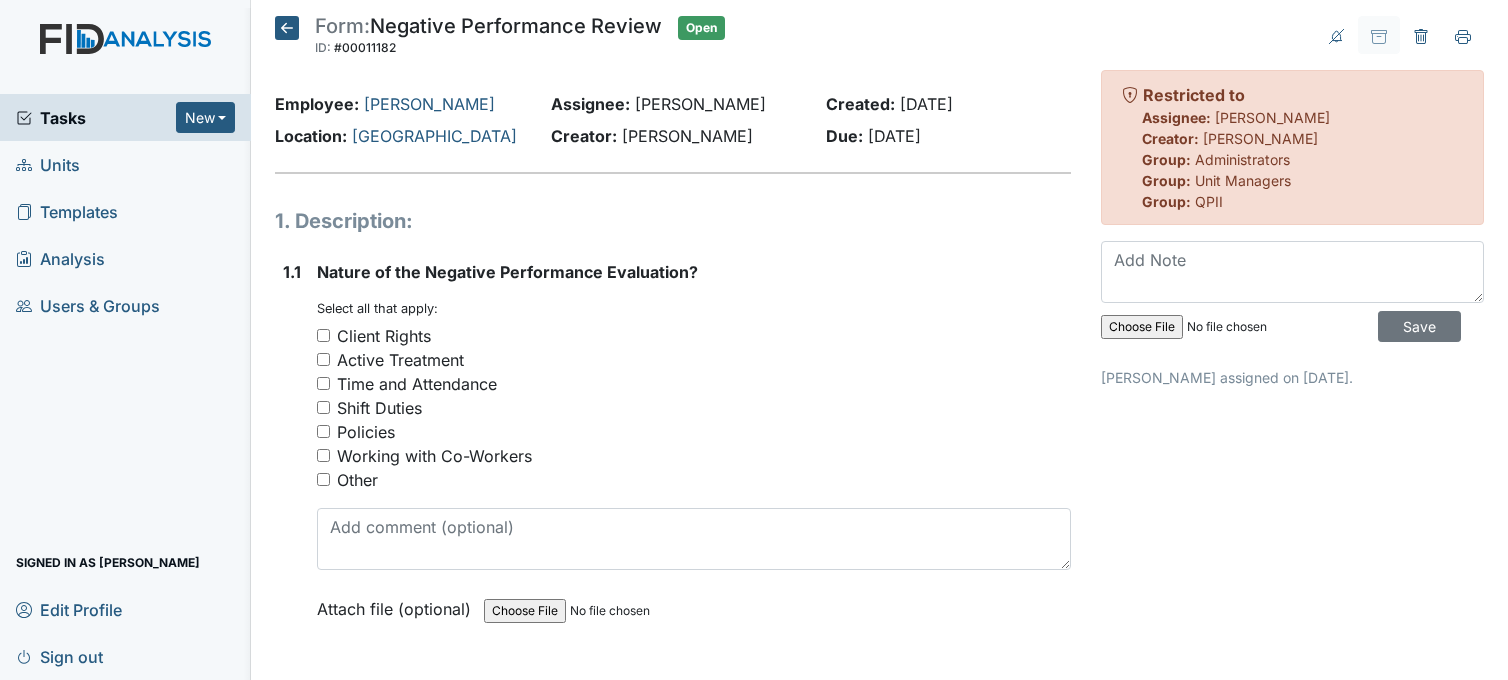scroll, scrollTop: 0, scrollLeft: 0, axis: both 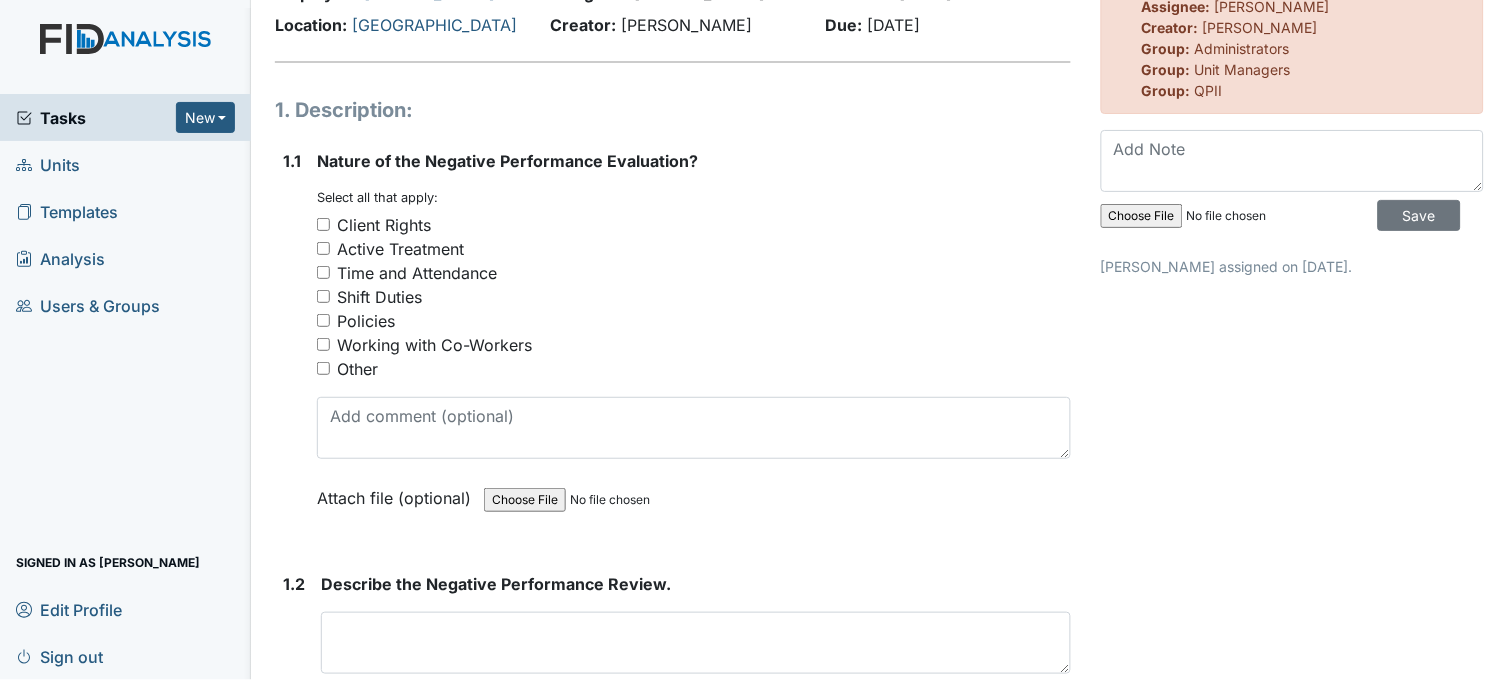 click on "Time and Attendance" at bounding box center [323, 272] 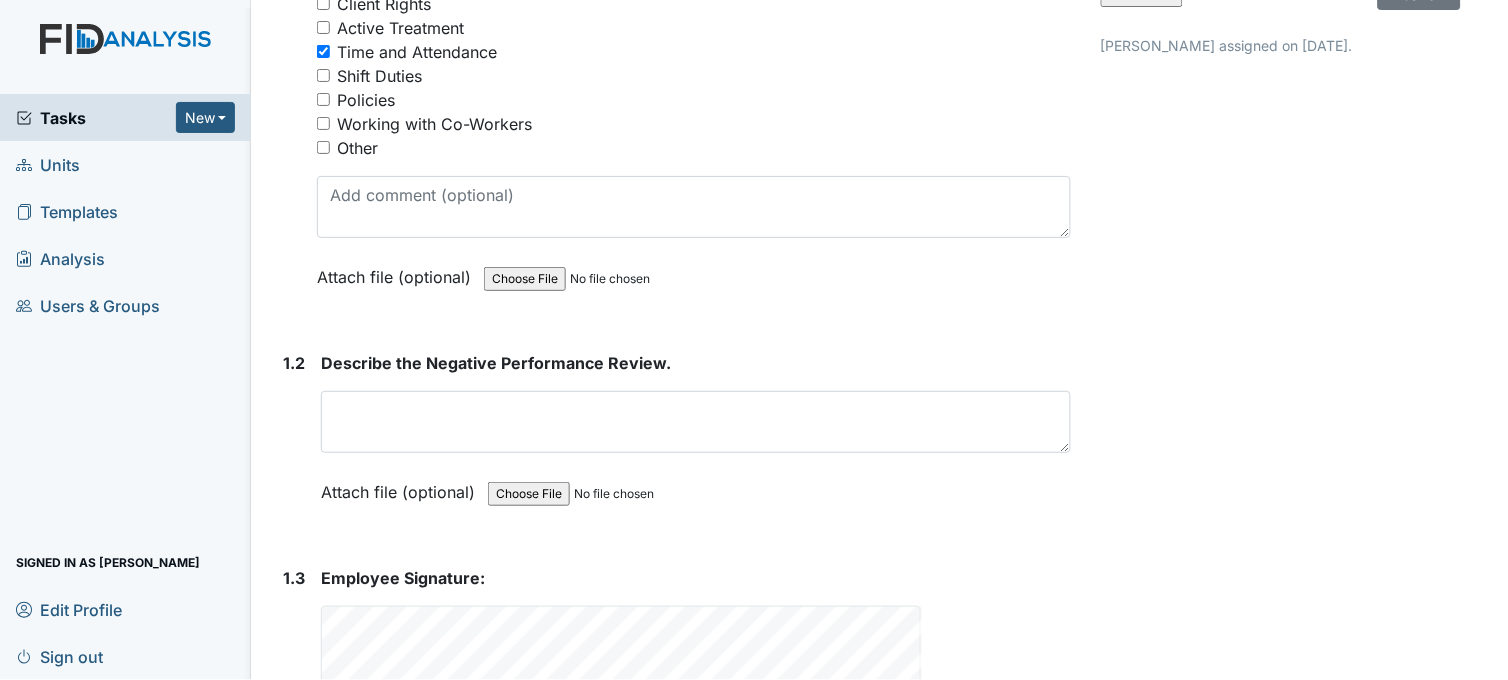 scroll, scrollTop: 333, scrollLeft: 0, axis: vertical 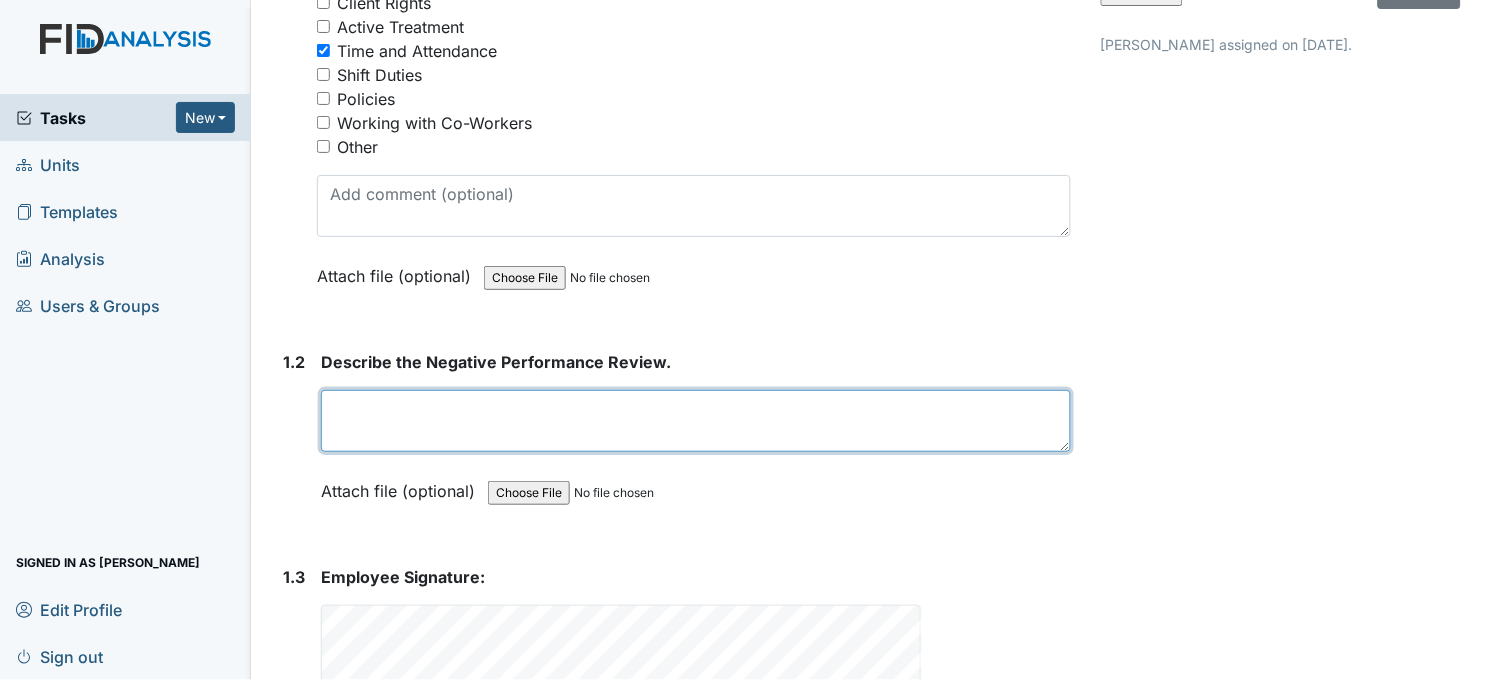 click at bounding box center (696, 421) 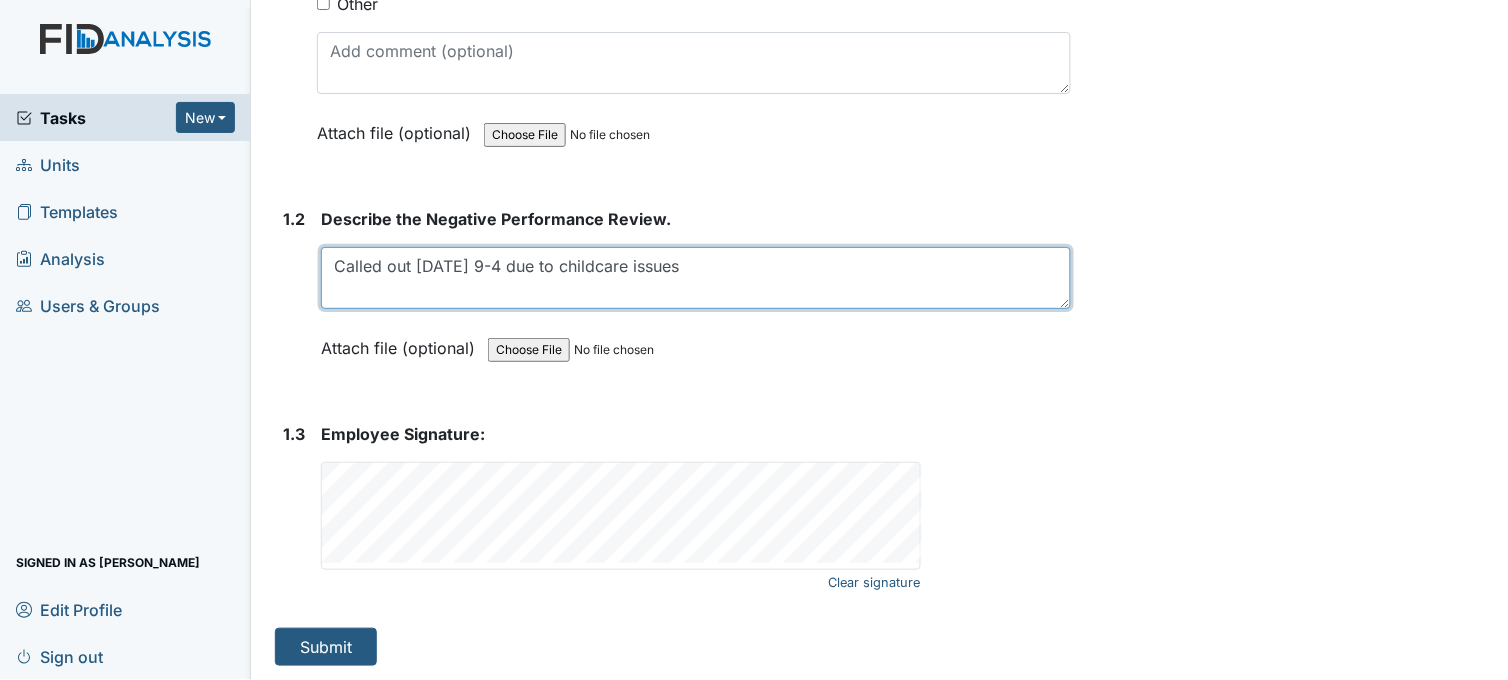 scroll, scrollTop: 477, scrollLeft: 0, axis: vertical 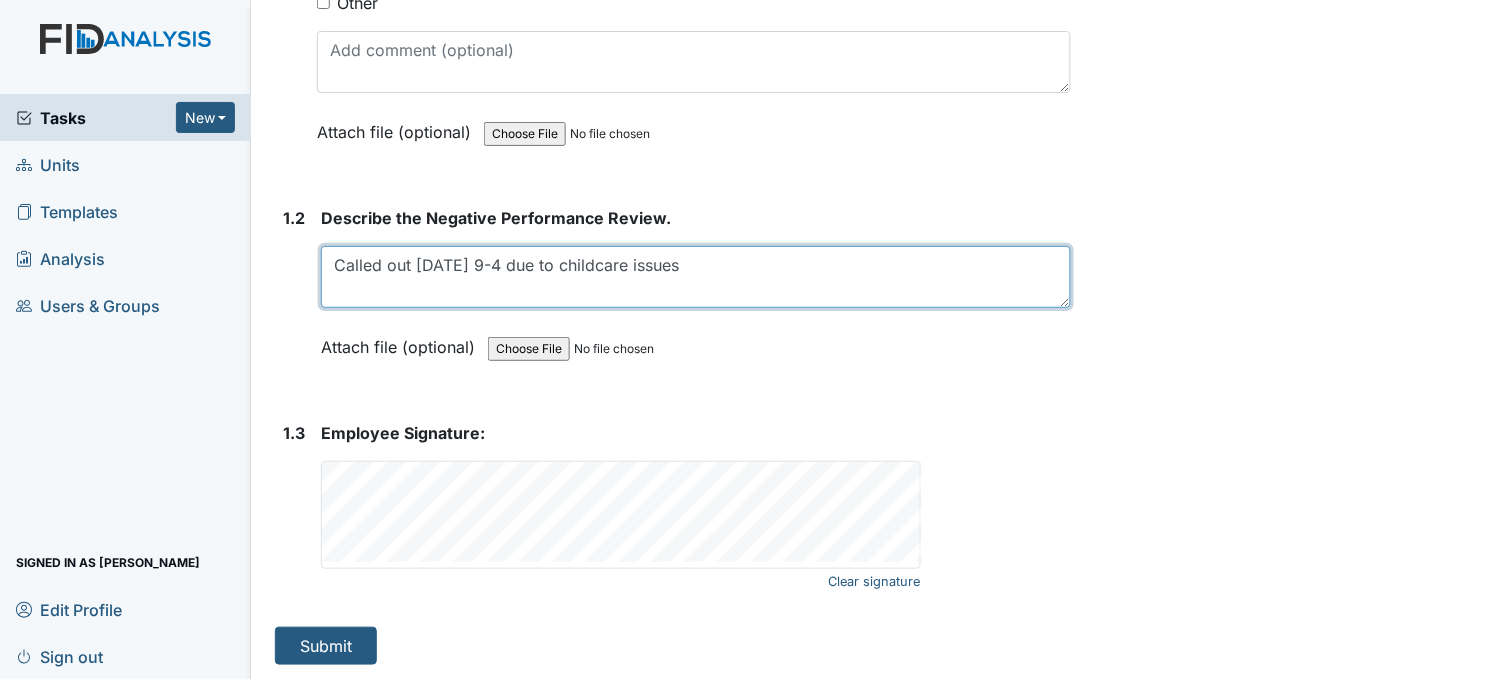 click on "Called out 7/15/25 9-4 due to childcare issues" at bounding box center [696, 277] 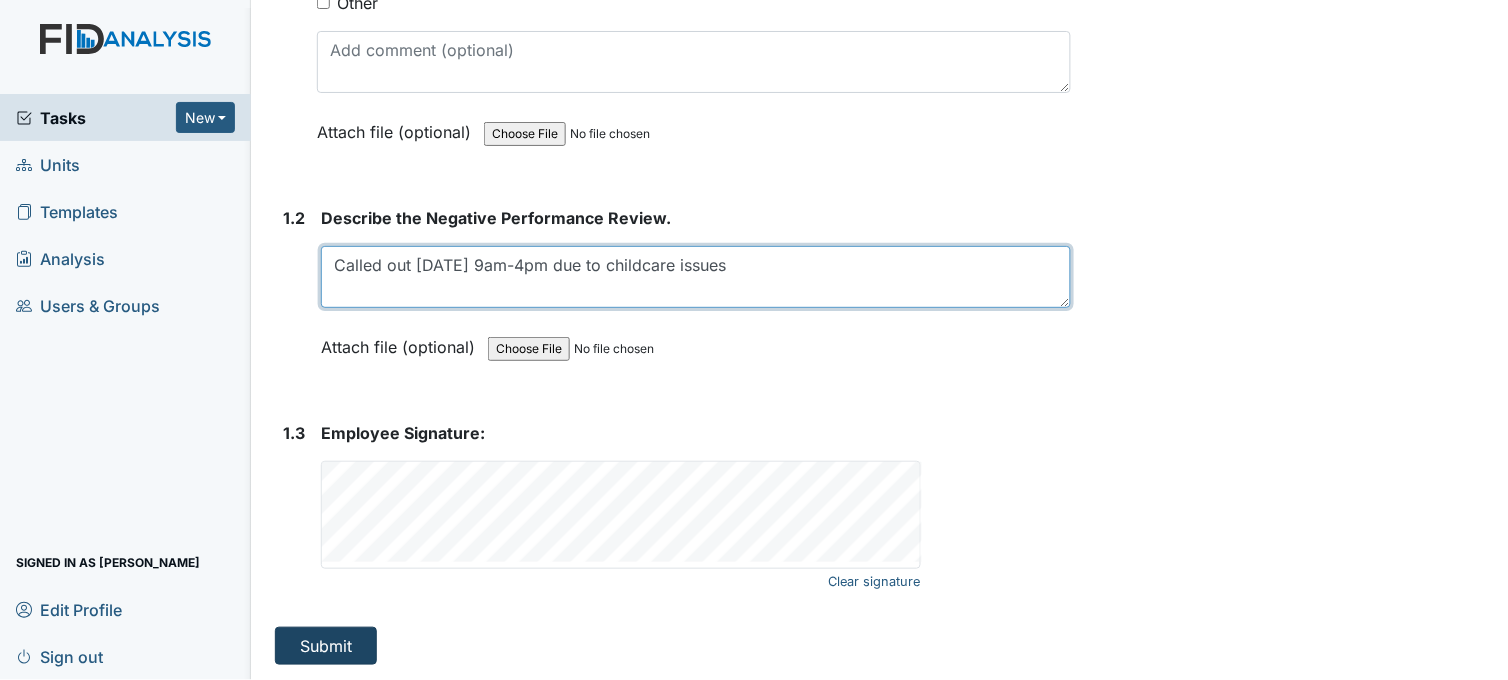 type on "Called out 7/15/25 9am-4pm due to childcare issues" 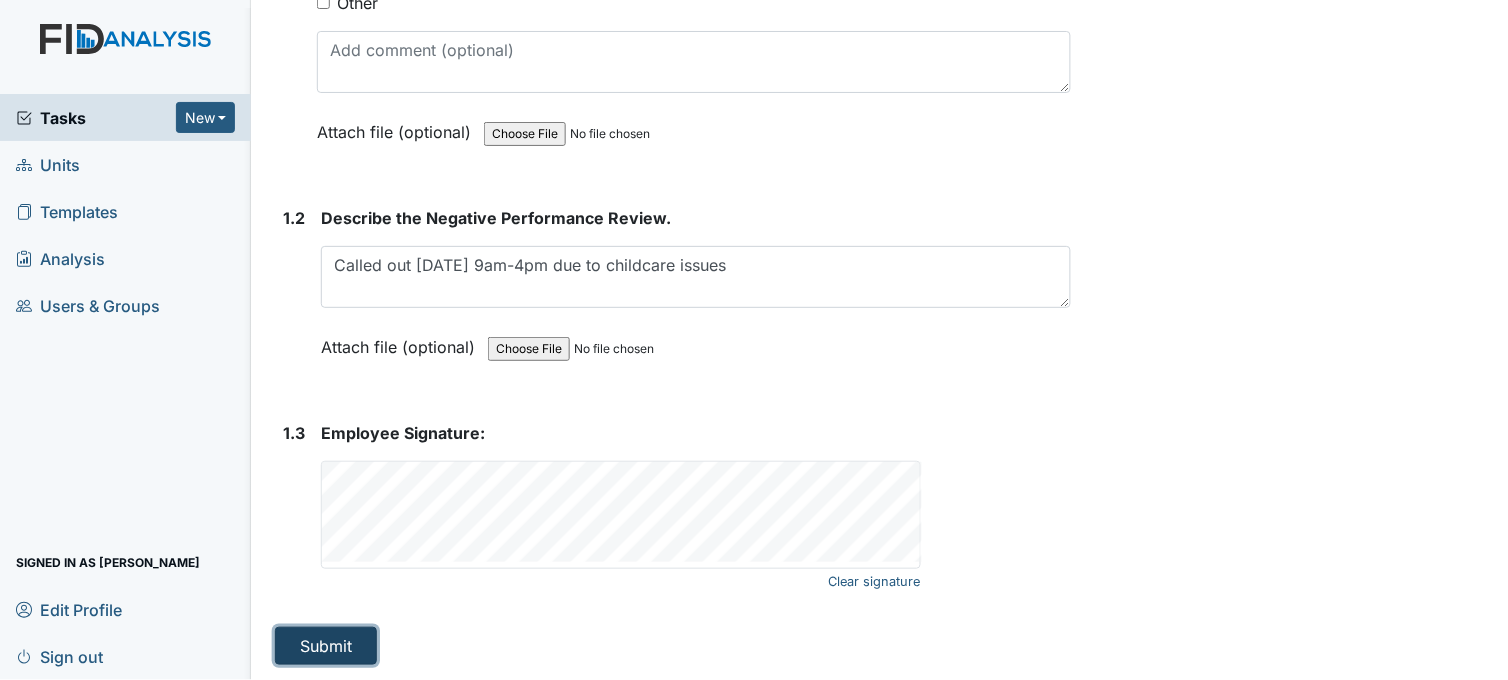 click on "Submit" at bounding box center [326, 646] 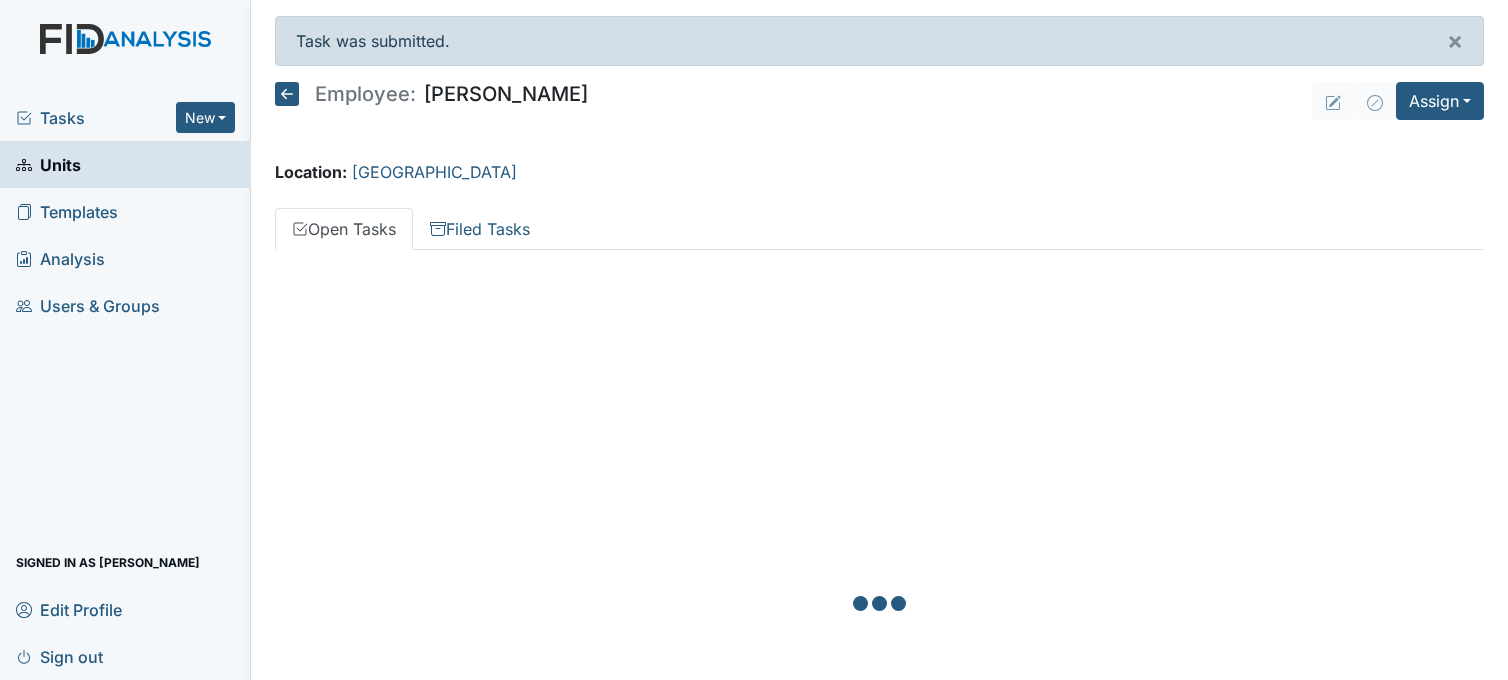 scroll, scrollTop: 0, scrollLeft: 0, axis: both 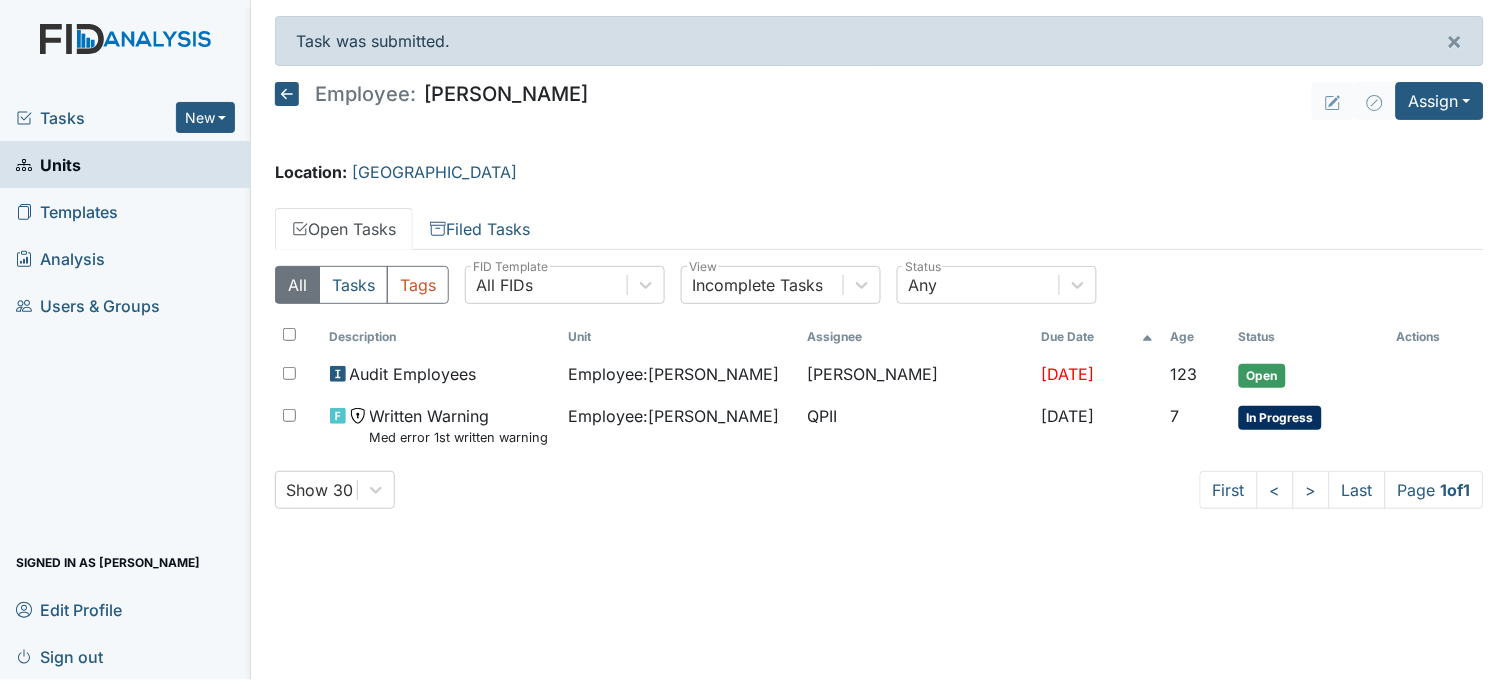 click on "Tasks" at bounding box center (96, 118) 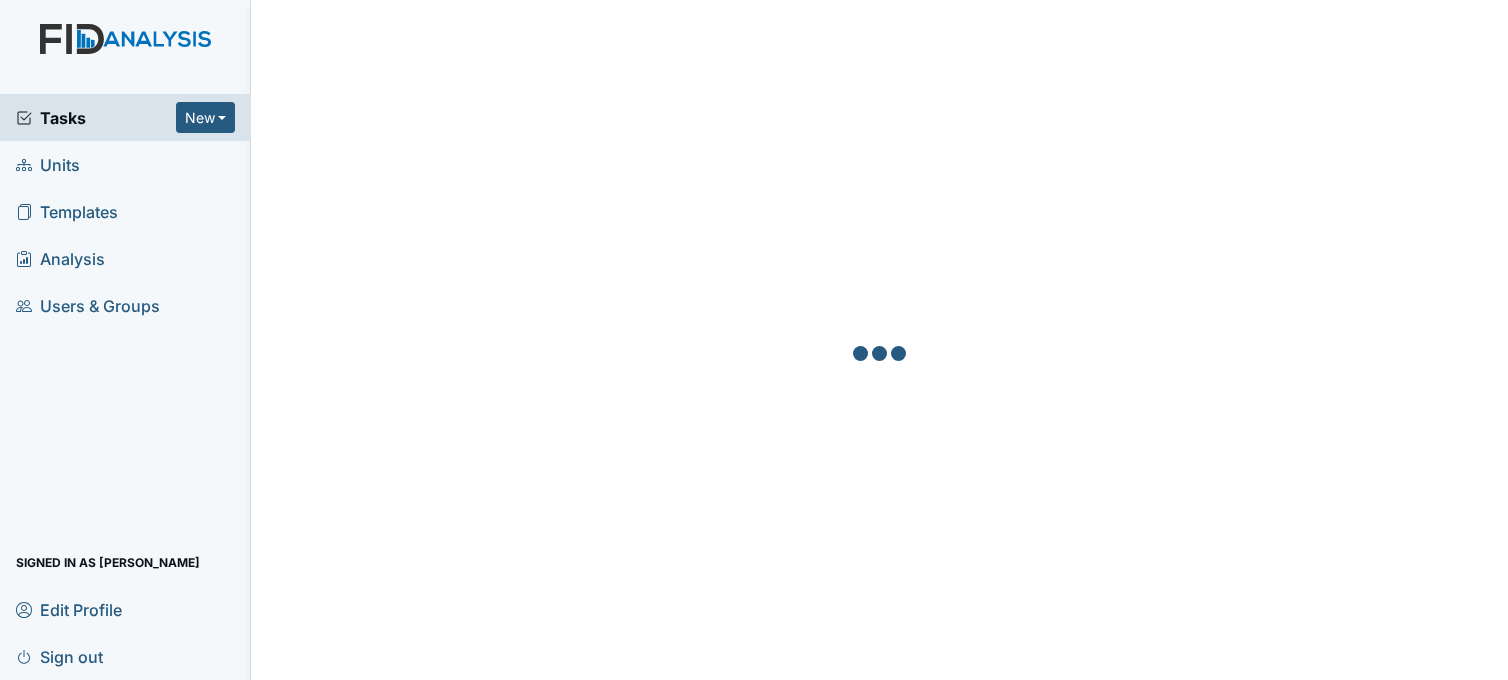scroll, scrollTop: 0, scrollLeft: 0, axis: both 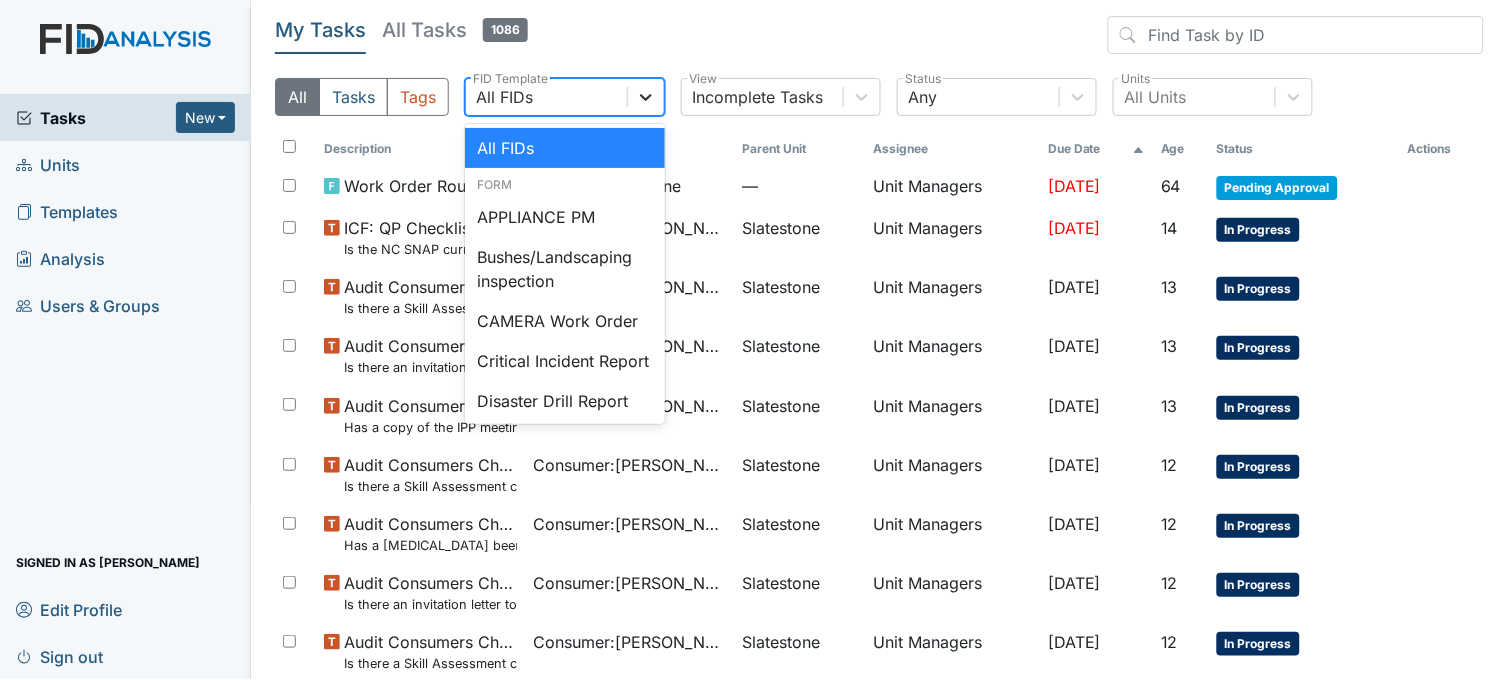 click at bounding box center (646, 97) 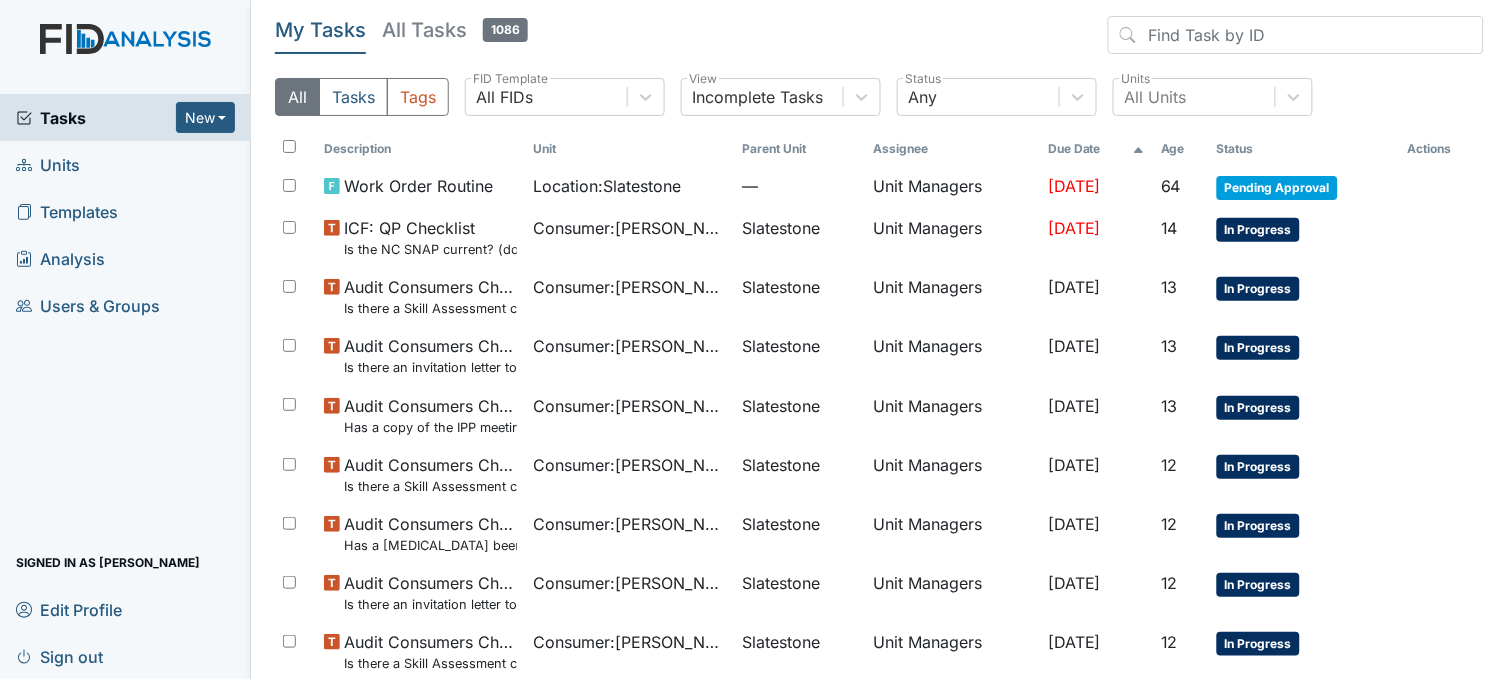 click on "Units" at bounding box center (125, 164) 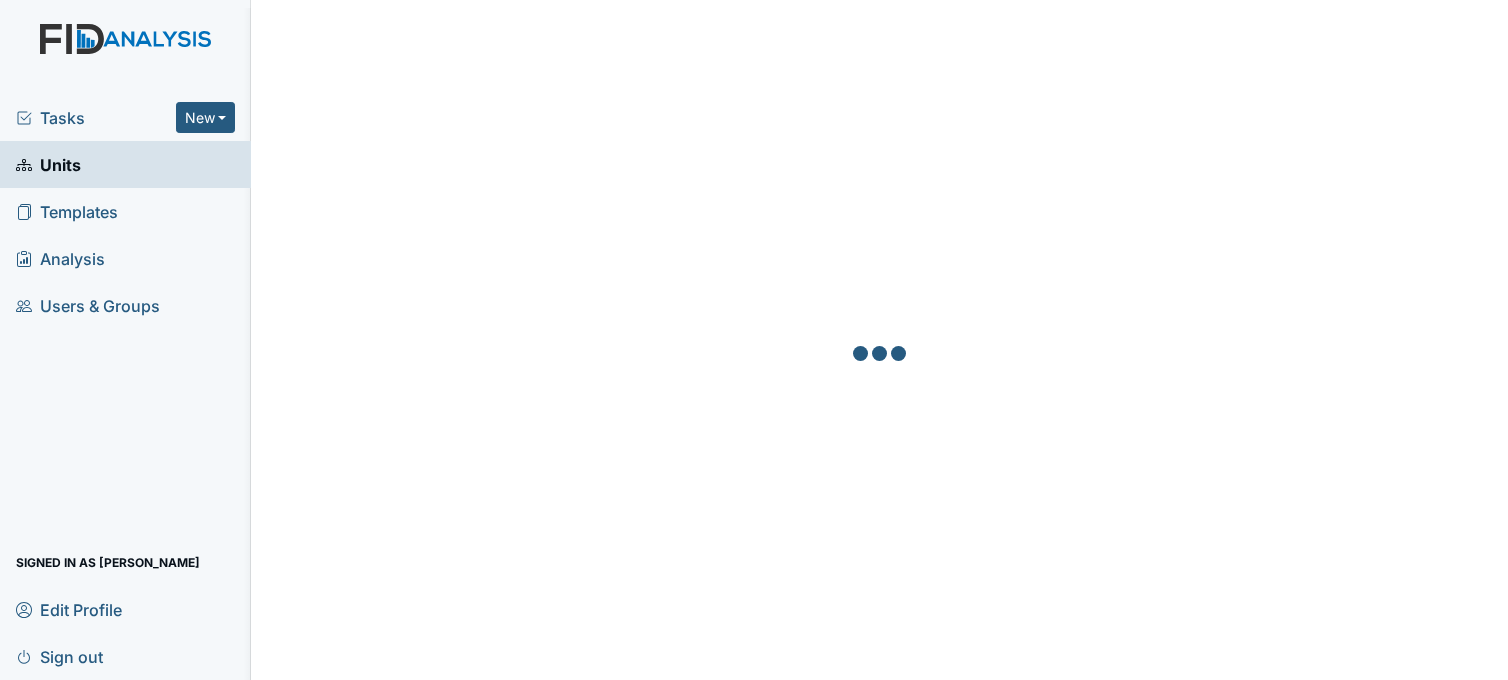 scroll, scrollTop: 0, scrollLeft: 0, axis: both 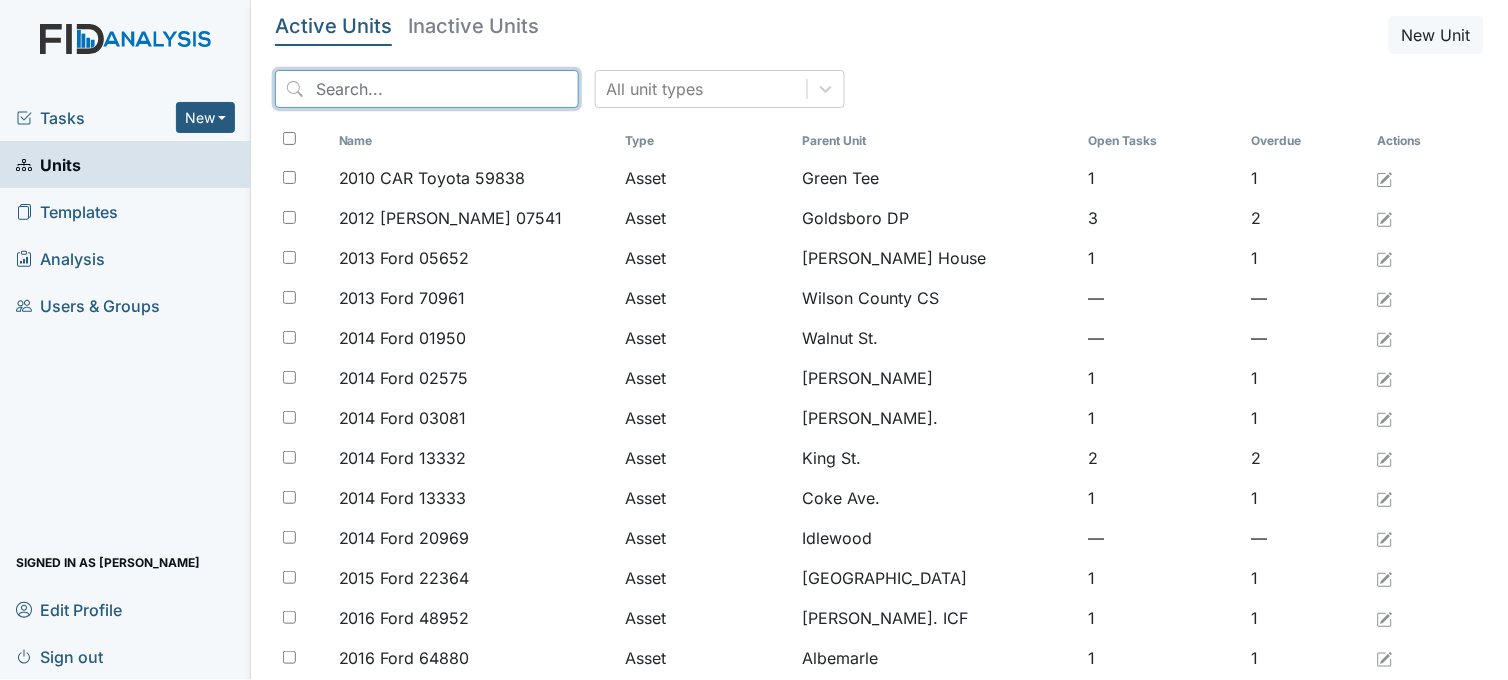 click at bounding box center [427, 89] 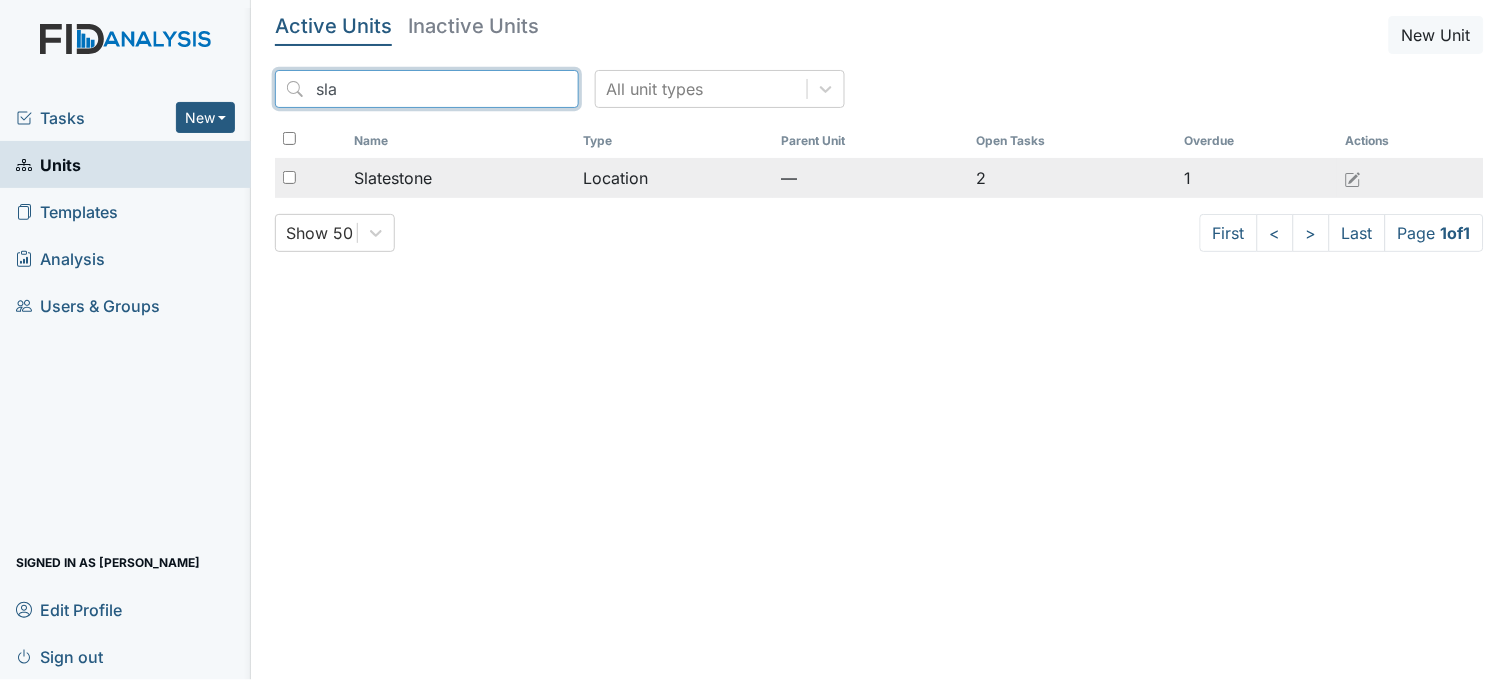 type on "sla" 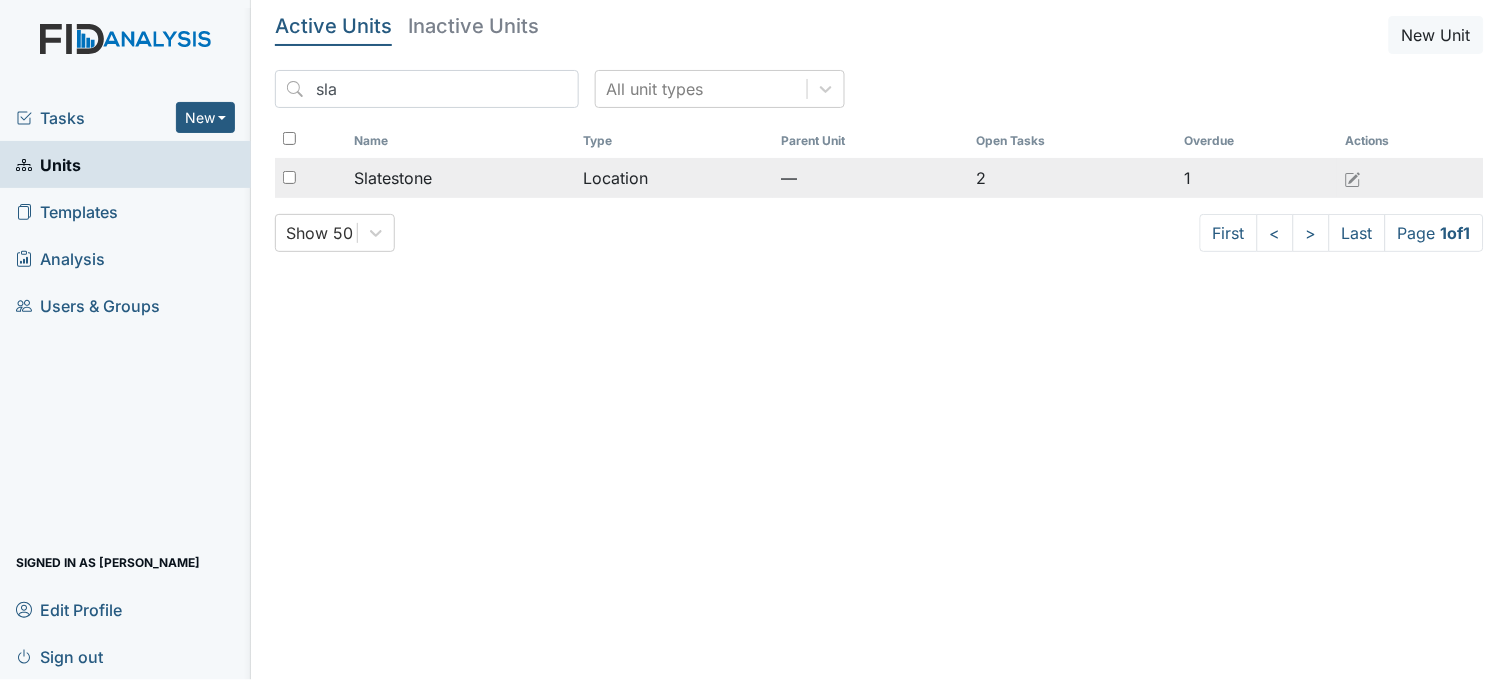 click on "Slatestone" at bounding box center [461, 178] 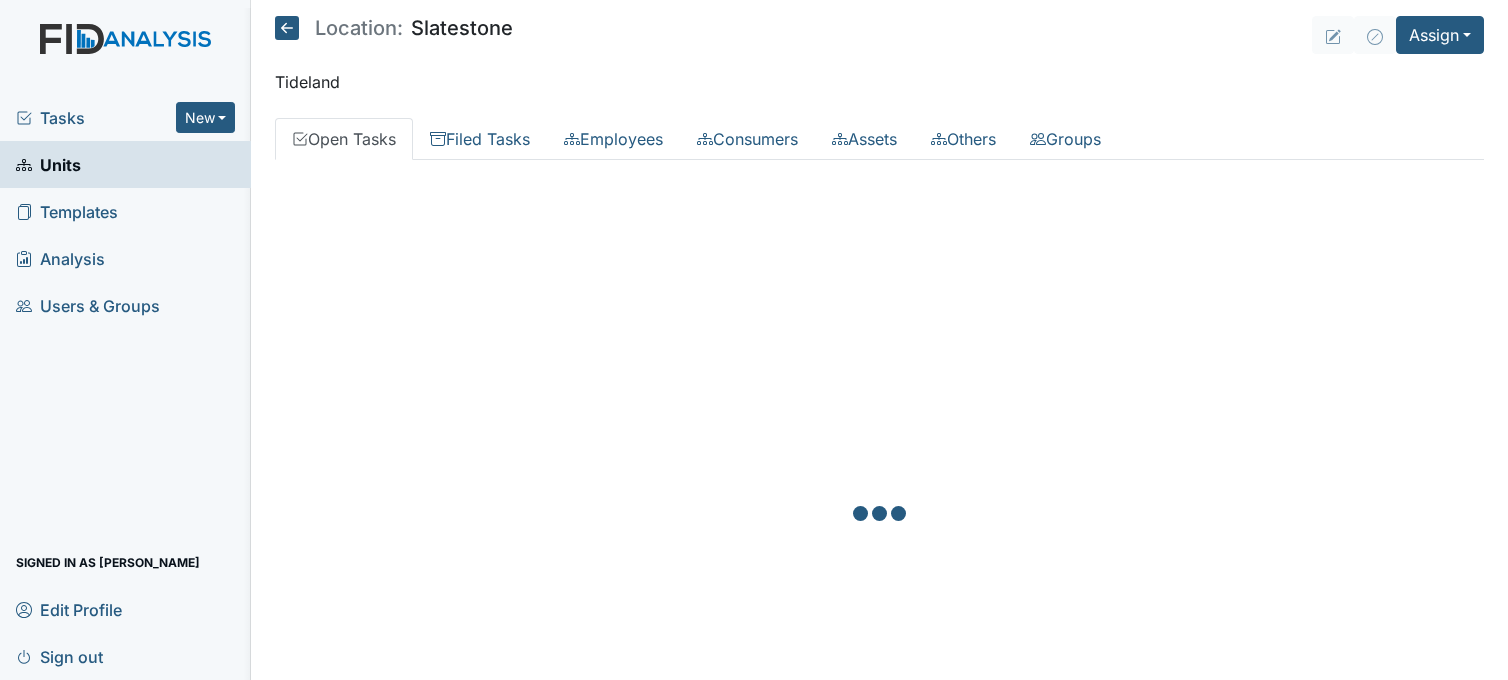 scroll, scrollTop: 0, scrollLeft: 0, axis: both 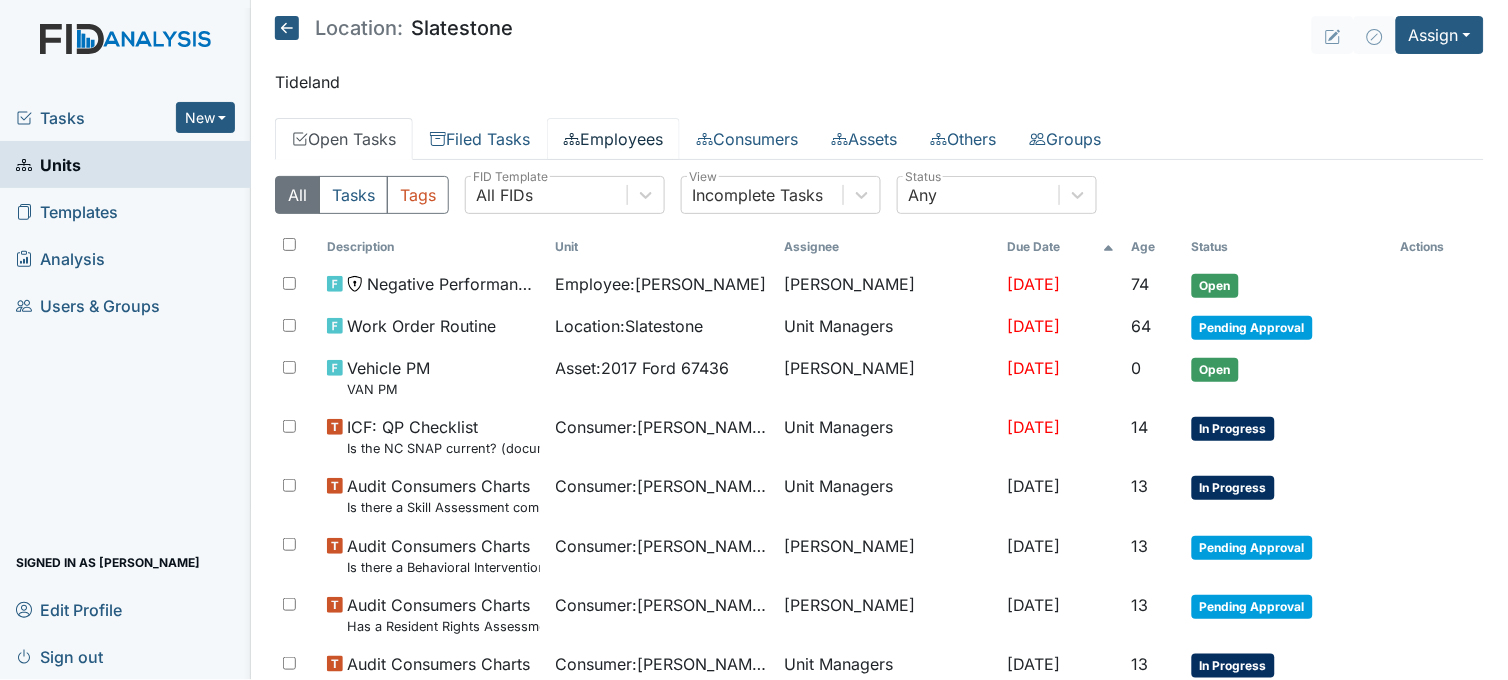 click on "Employees" at bounding box center [613, 139] 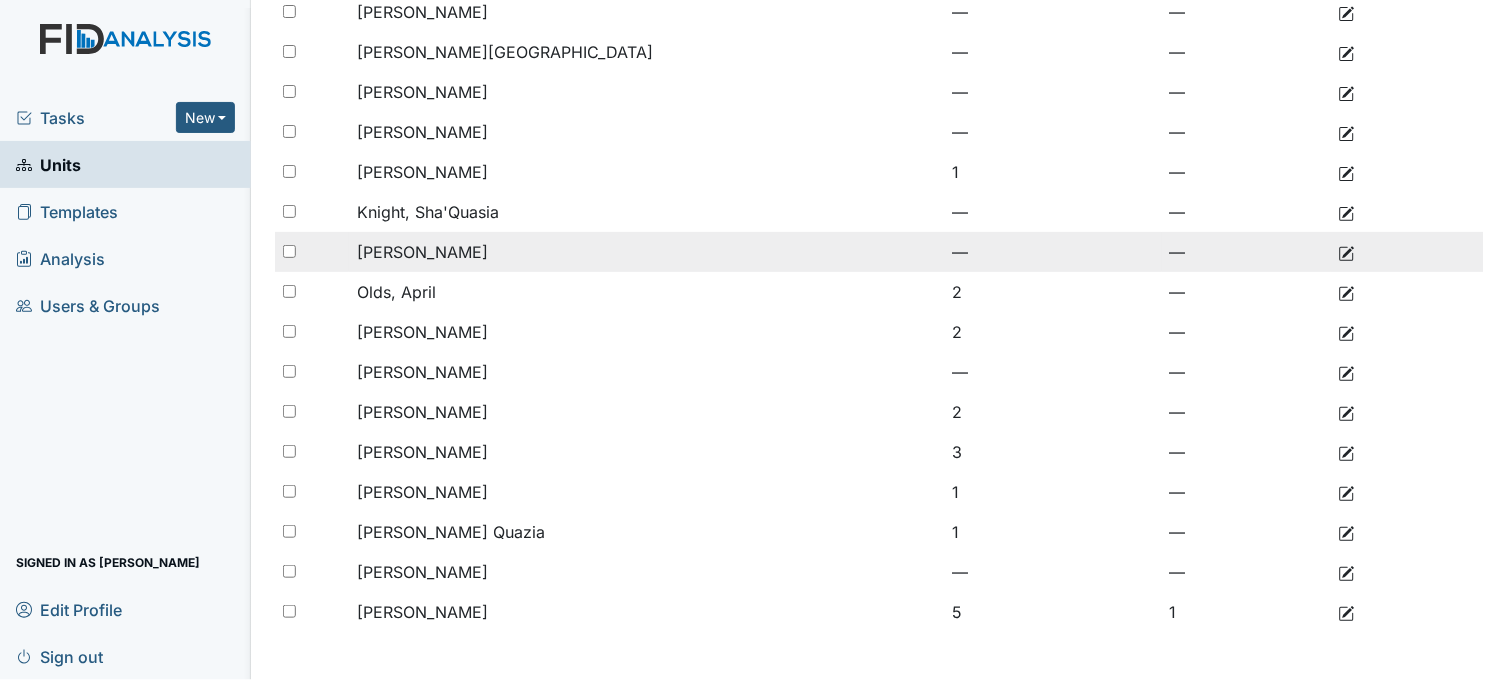 scroll, scrollTop: 0, scrollLeft: 0, axis: both 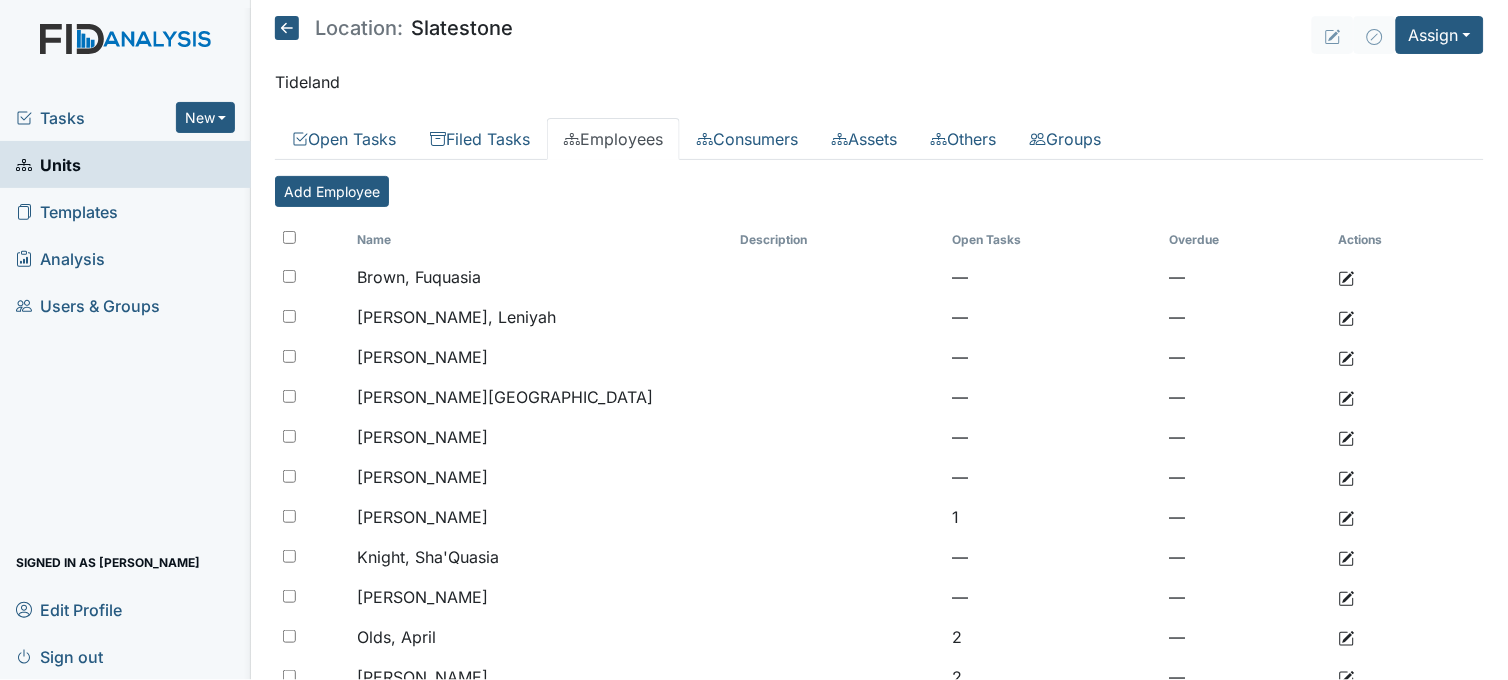 click 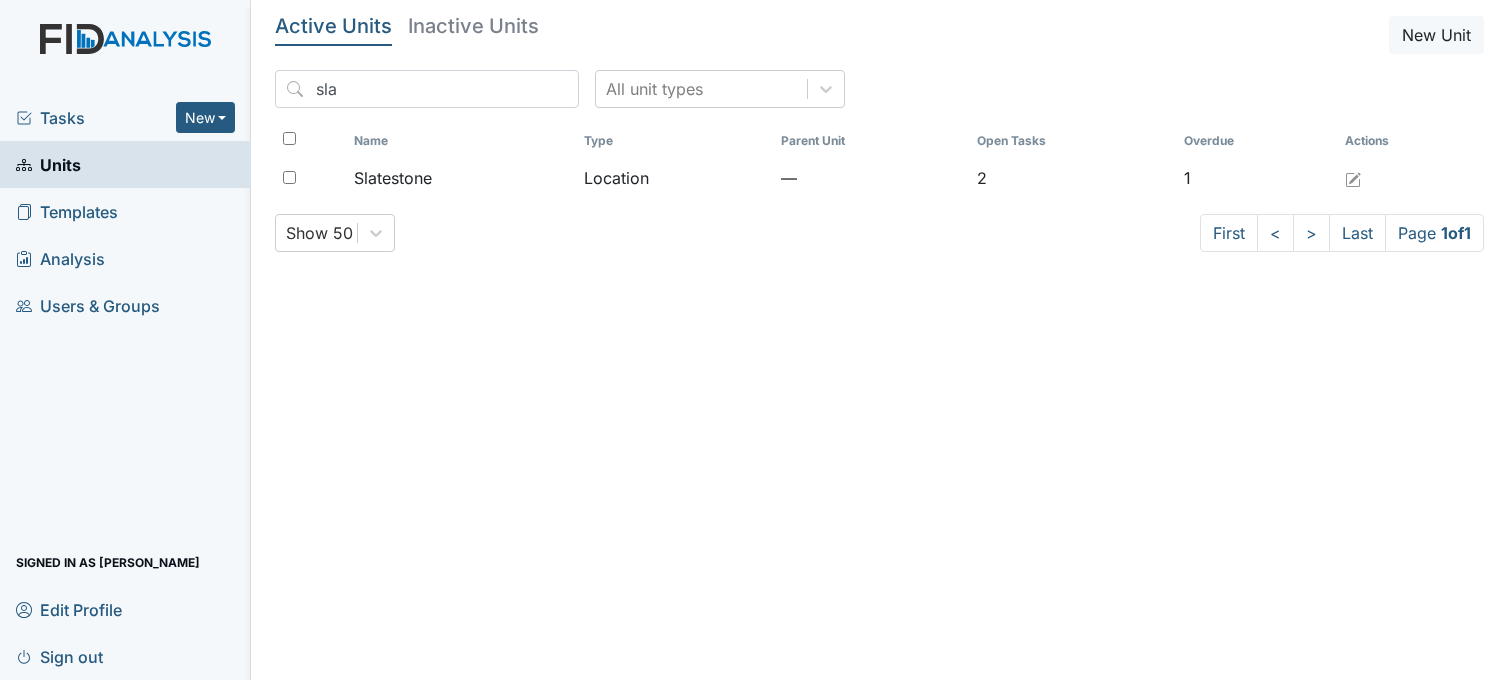 scroll, scrollTop: 0, scrollLeft: 0, axis: both 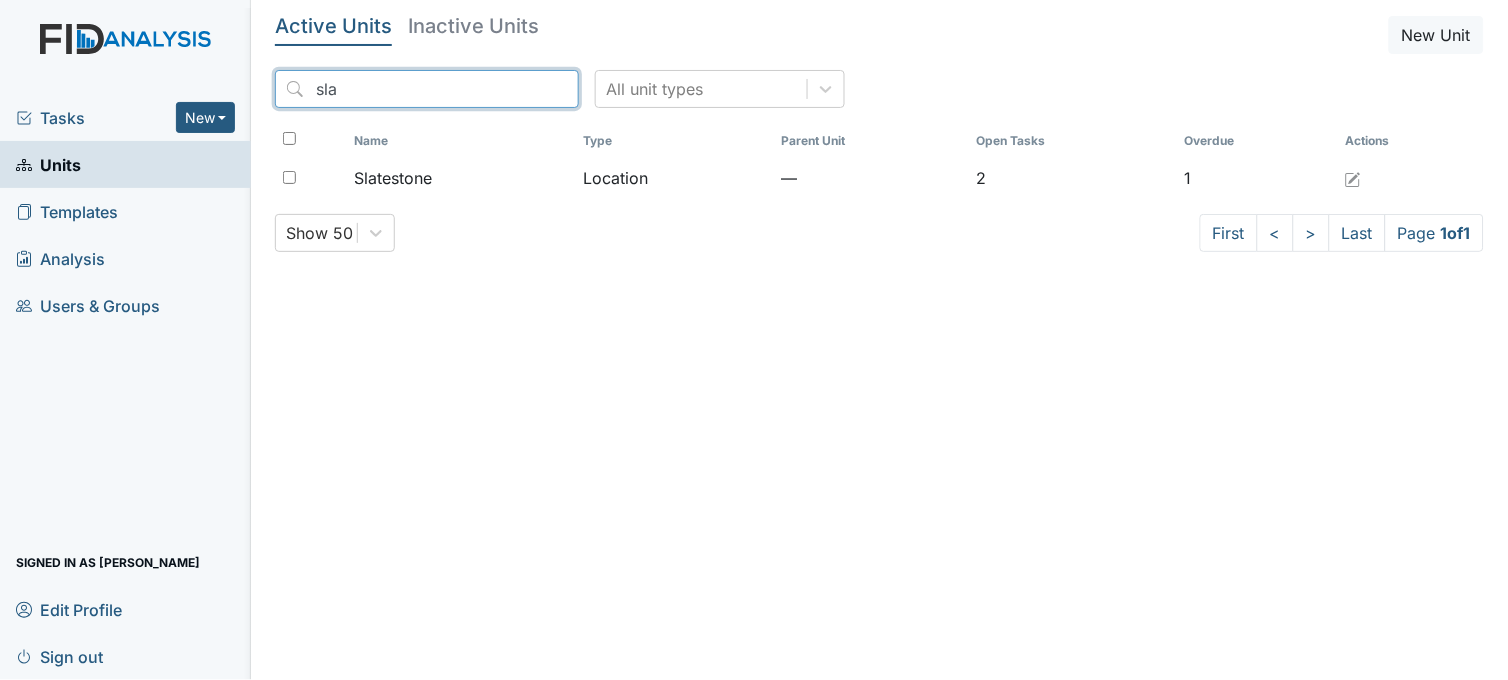 click on "sla" at bounding box center (427, 89) 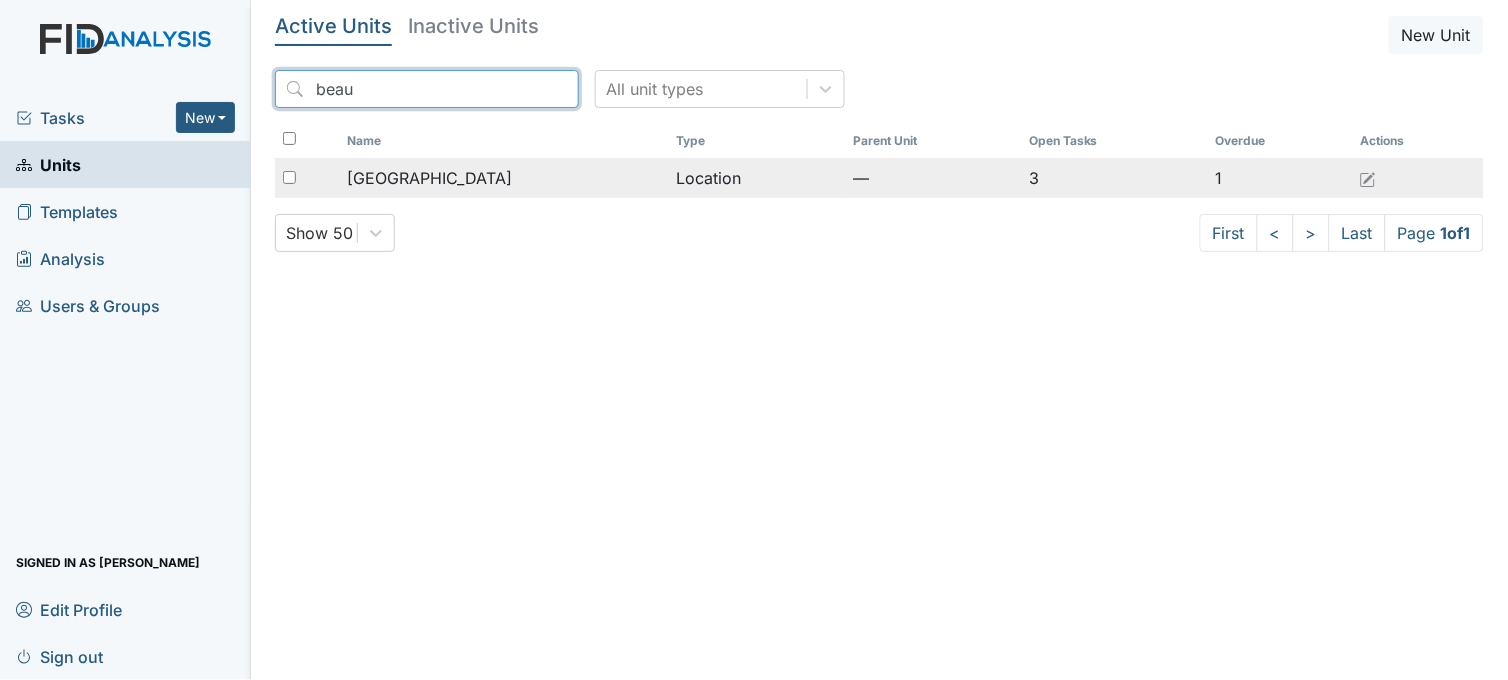 type on "beau" 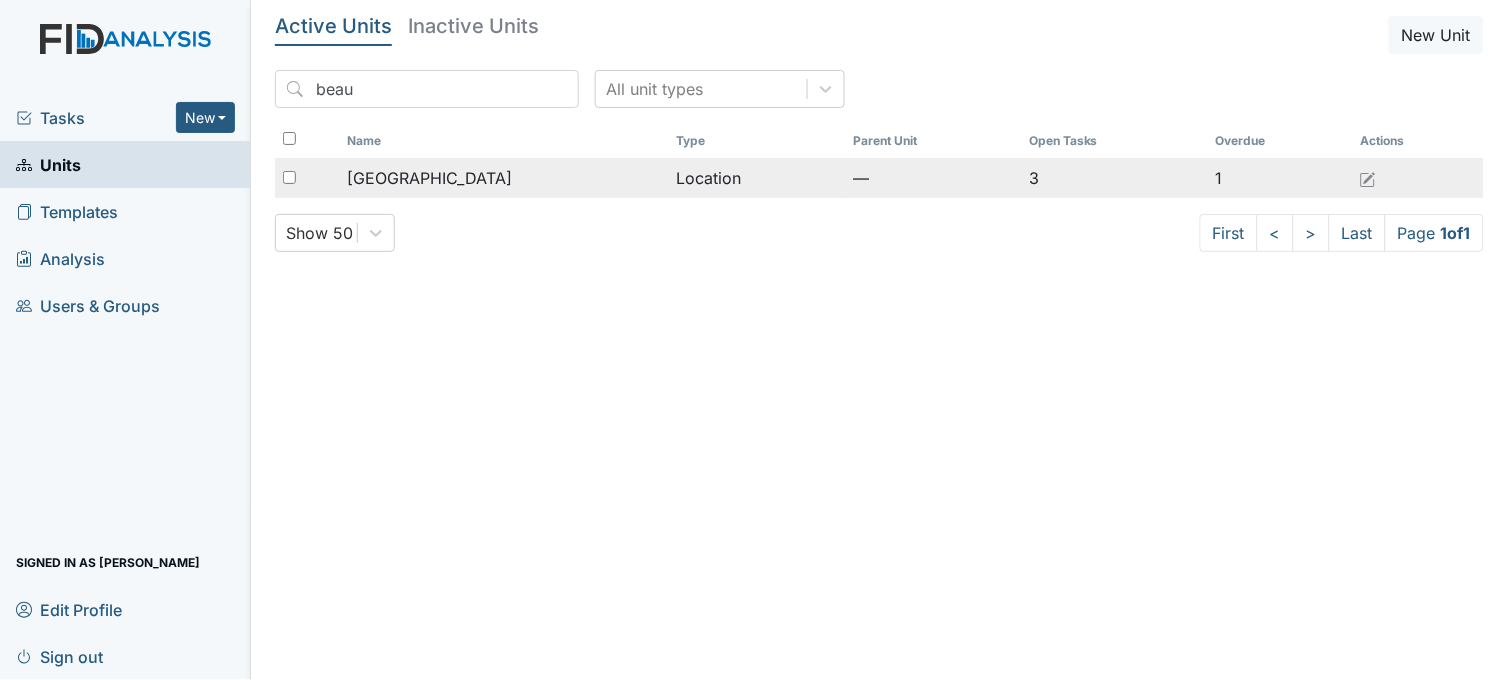 click on "[GEOGRAPHIC_DATA]" at bounding box center [503, 178] 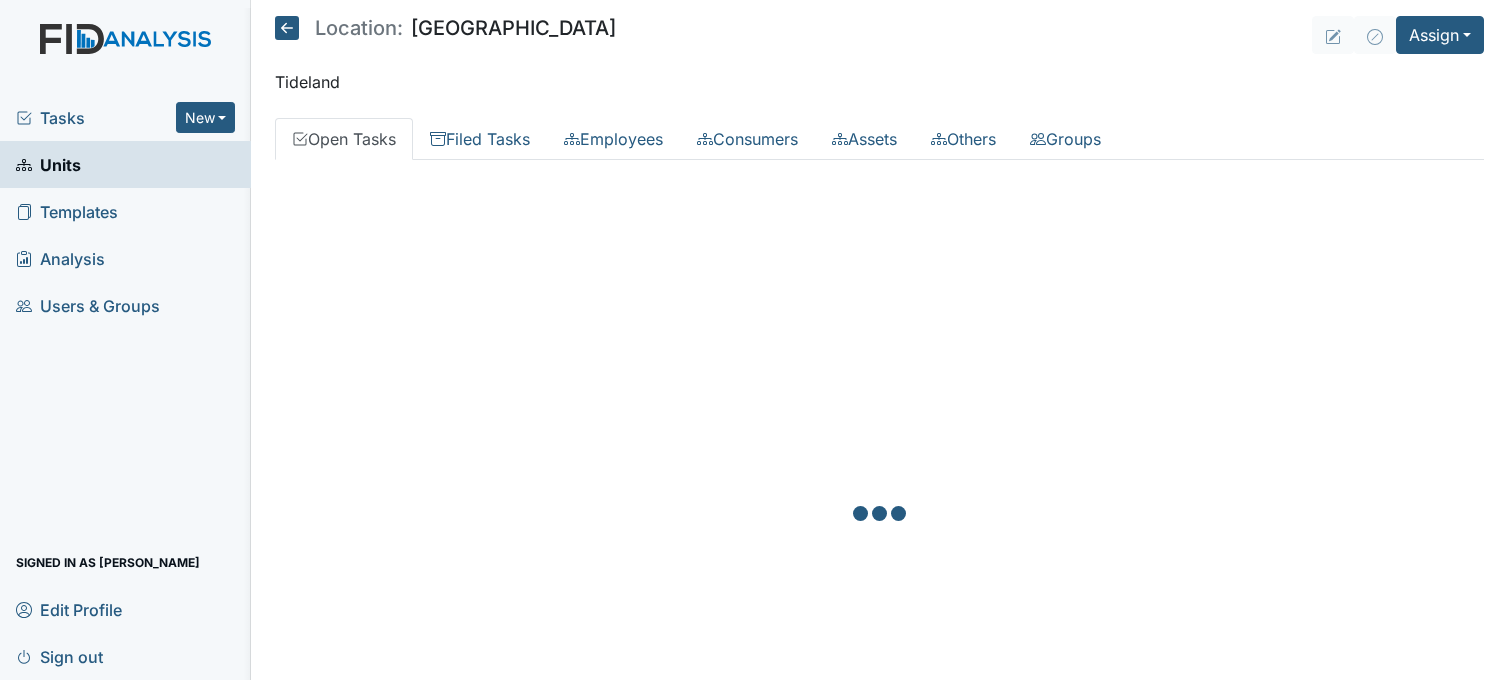 scroll, scrollTop: 0, scrollLeft: 0, axis: both 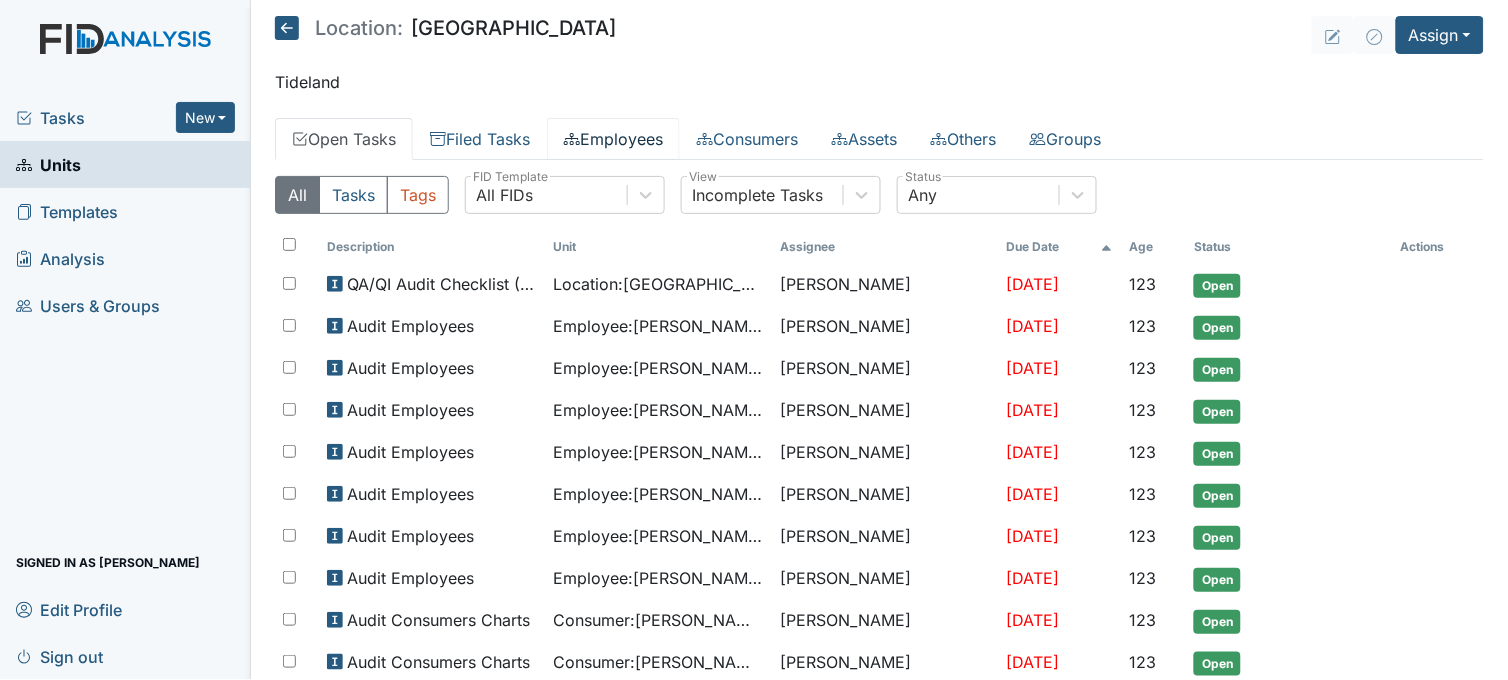 click on "Employees" at bounding box center (613, 139) 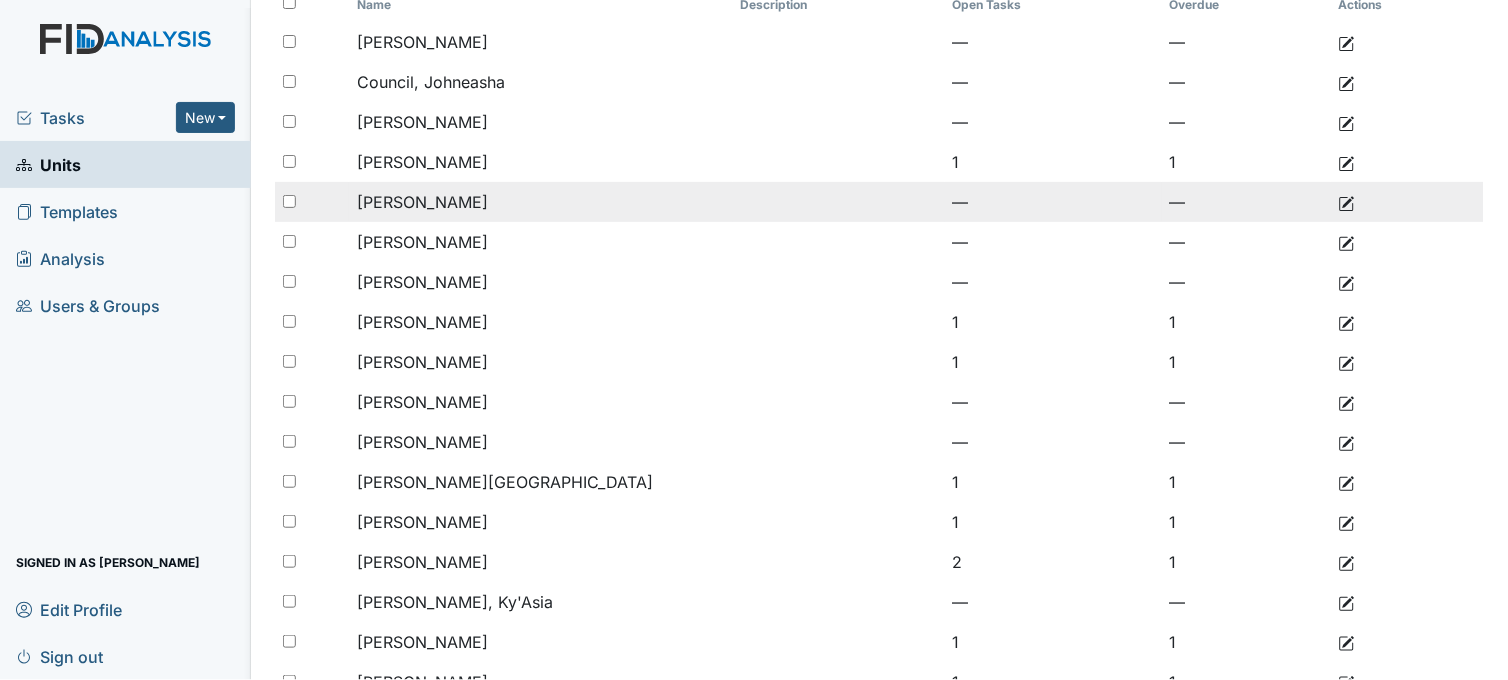 scroll, scrollTop: 306, scrollLeft: 0, axis: vertical 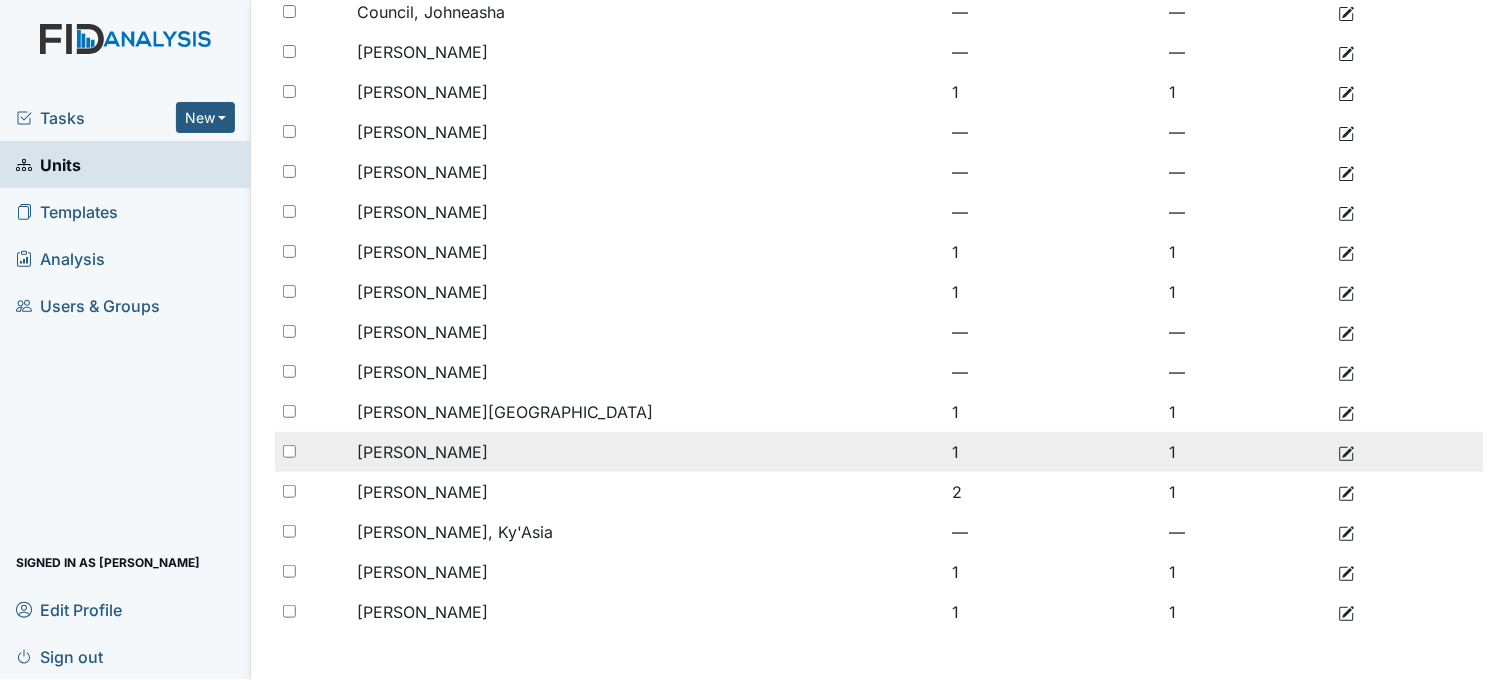 click at bounding box center (312, 452) 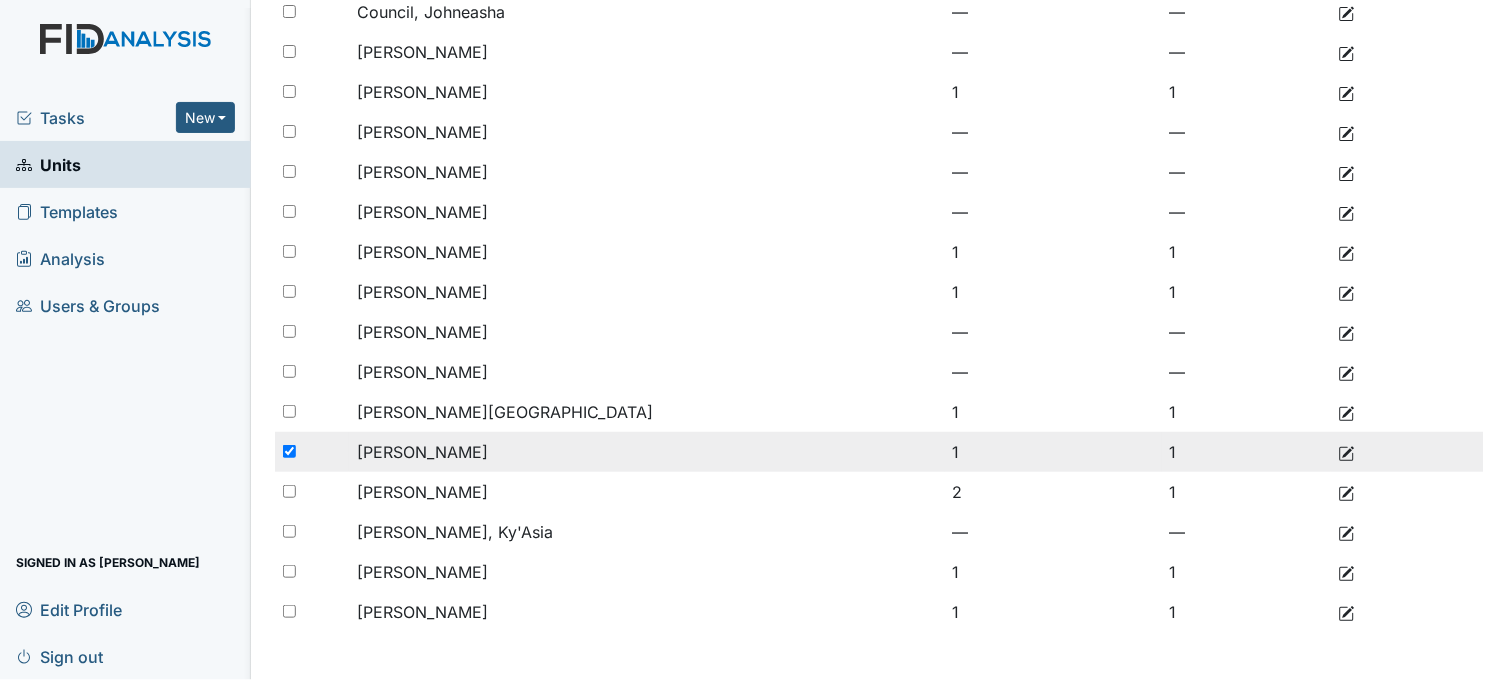 checkbox on "true" 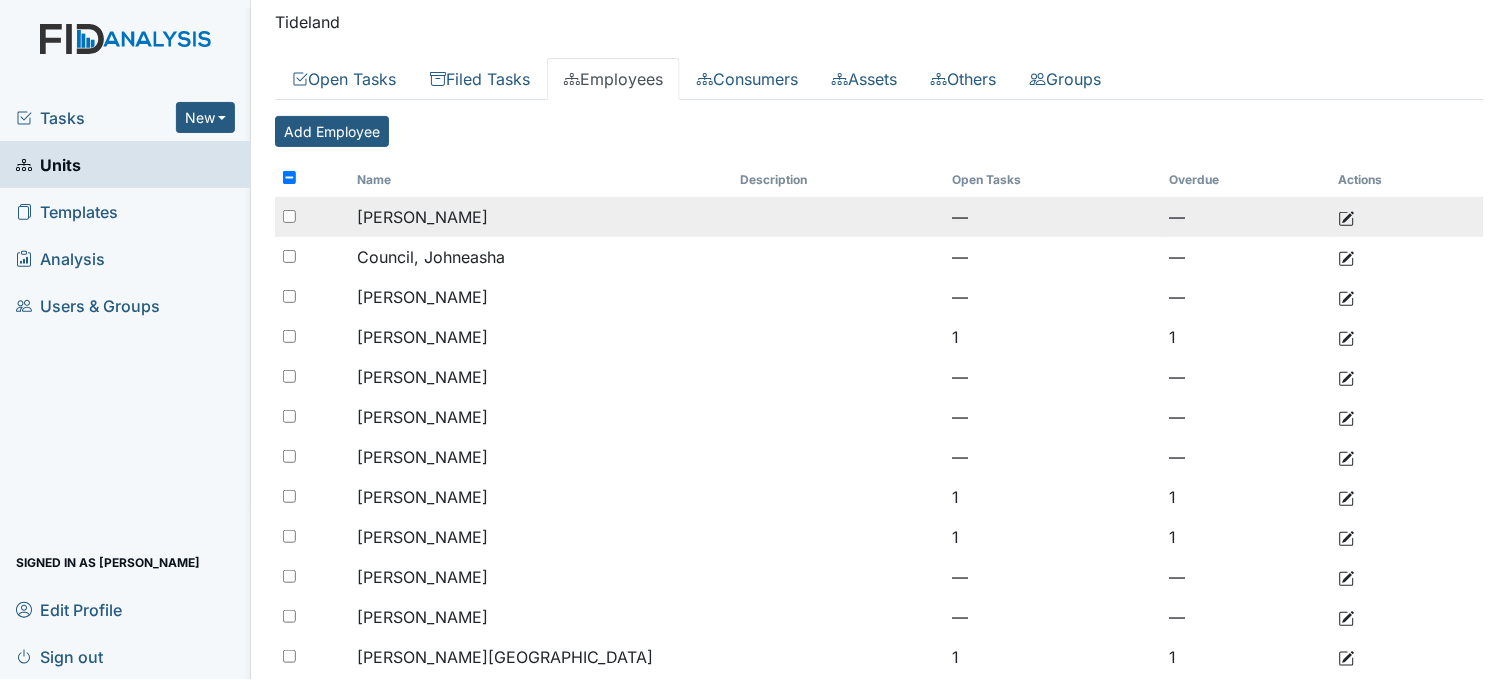 scroll, scrollTop: 0, scrollLeft: 0, axis: both 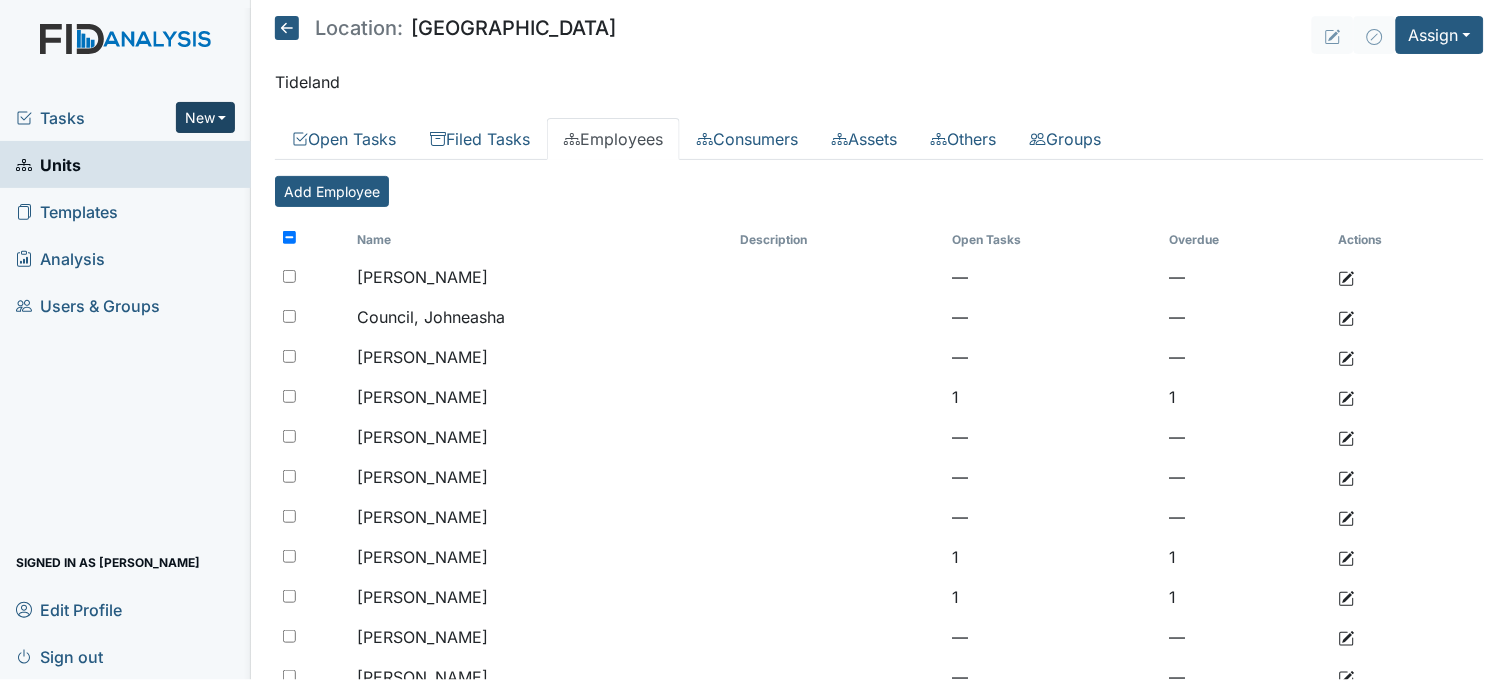 click on "New" at bounding box center (206, 117) 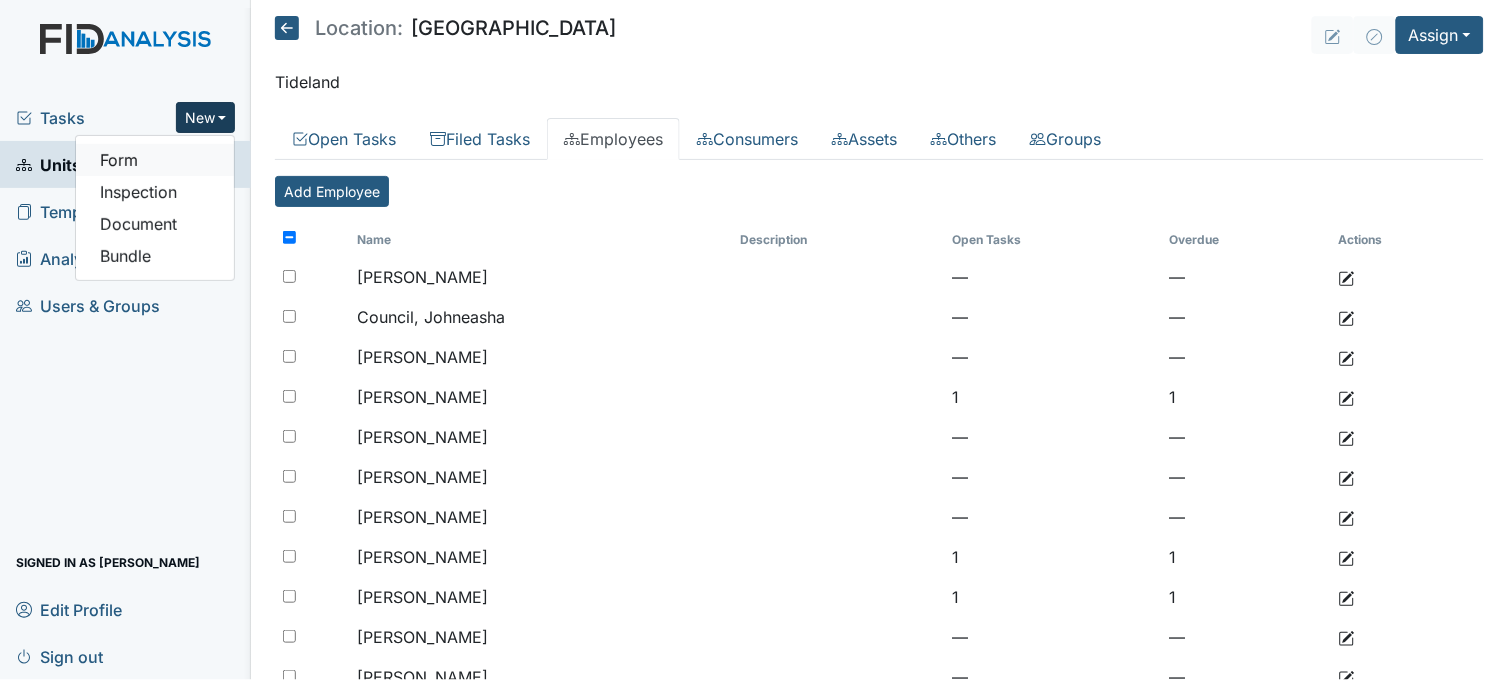click on "Form" at bounding box center (155, 160) 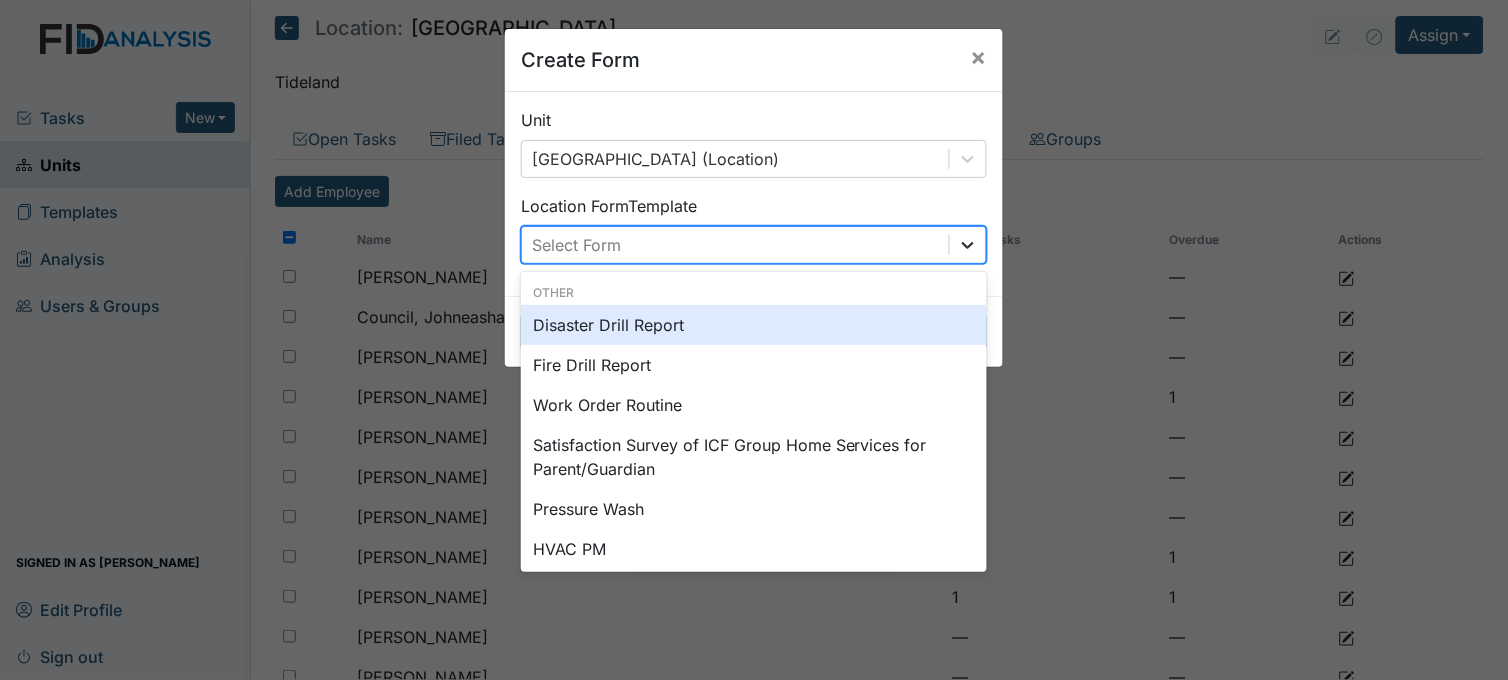 click 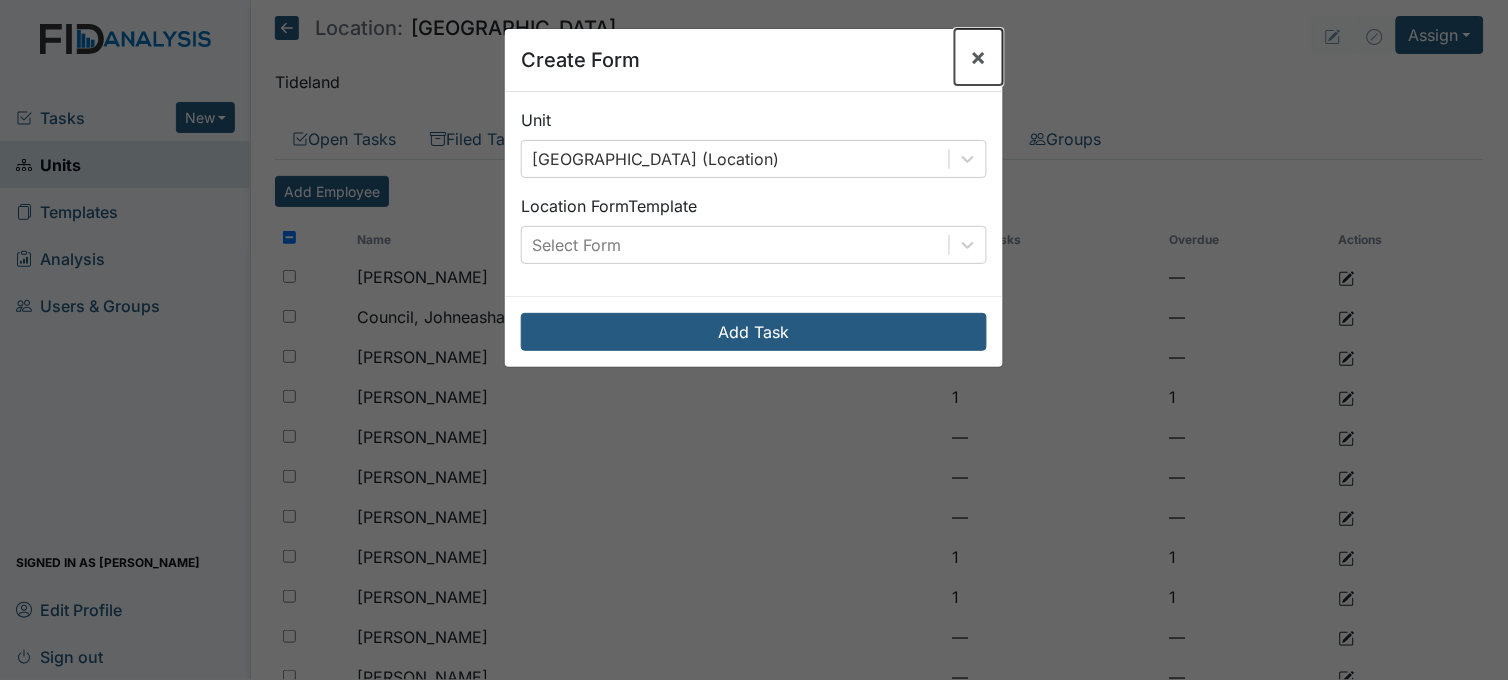 click on "×" at bounding box center (979, 56) 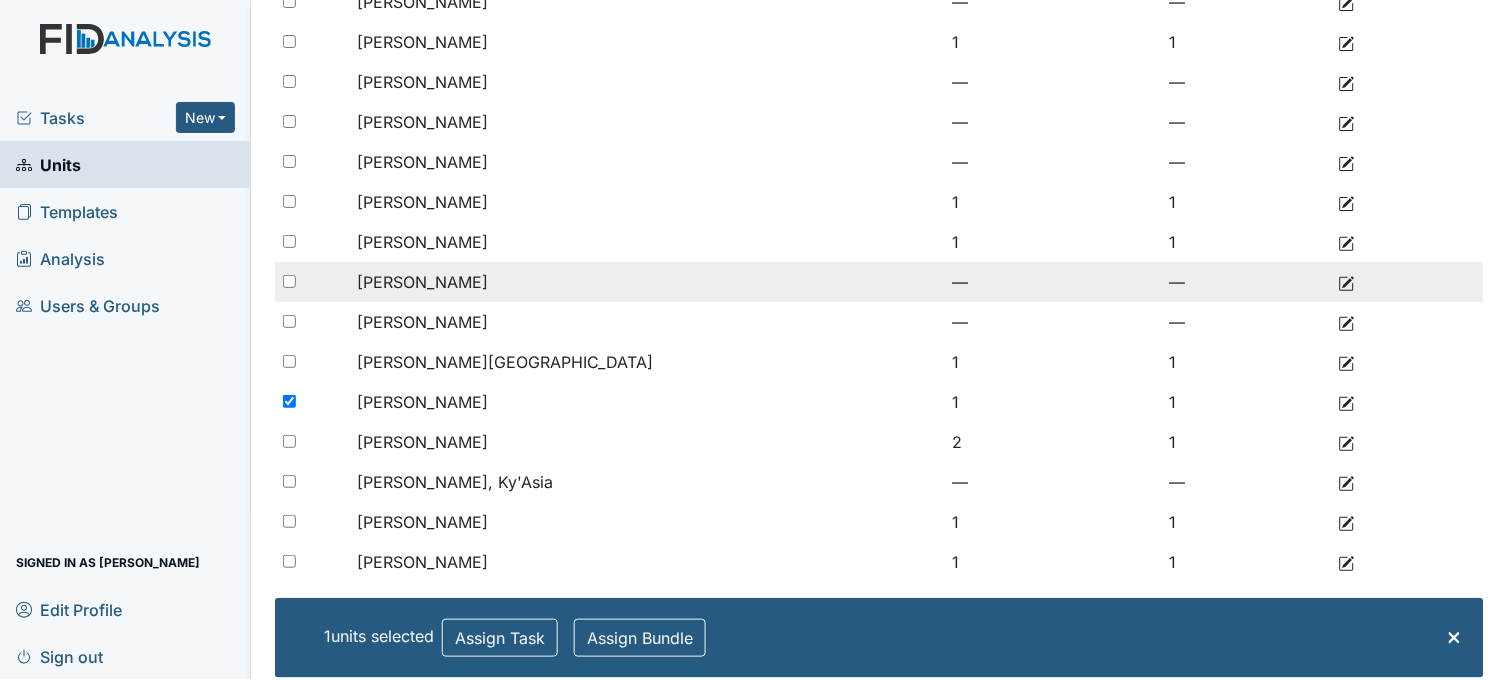 scroll, scrollTop: 386, scrollLeft: 0, axis: vertical 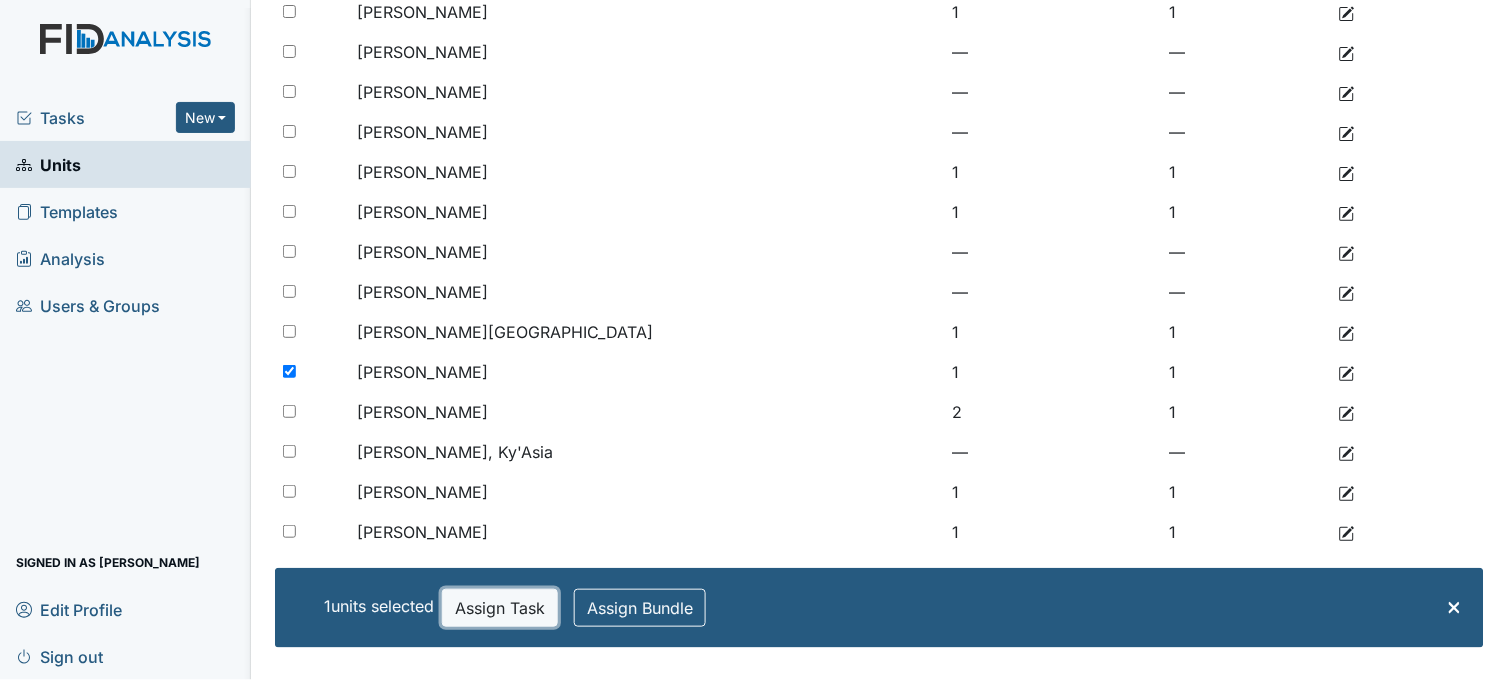 click on "Assign Task" at bounding box center [500, 608] 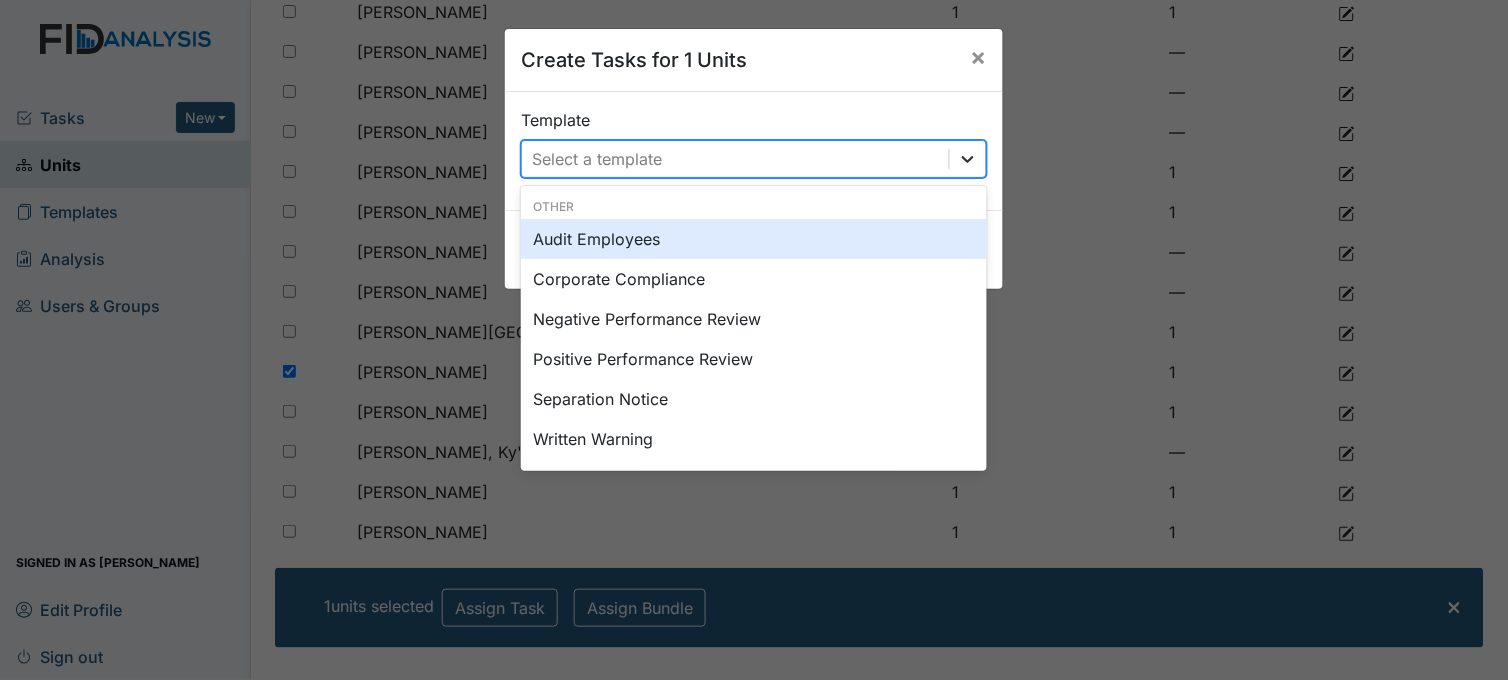 click at bounding box center [968, 159] 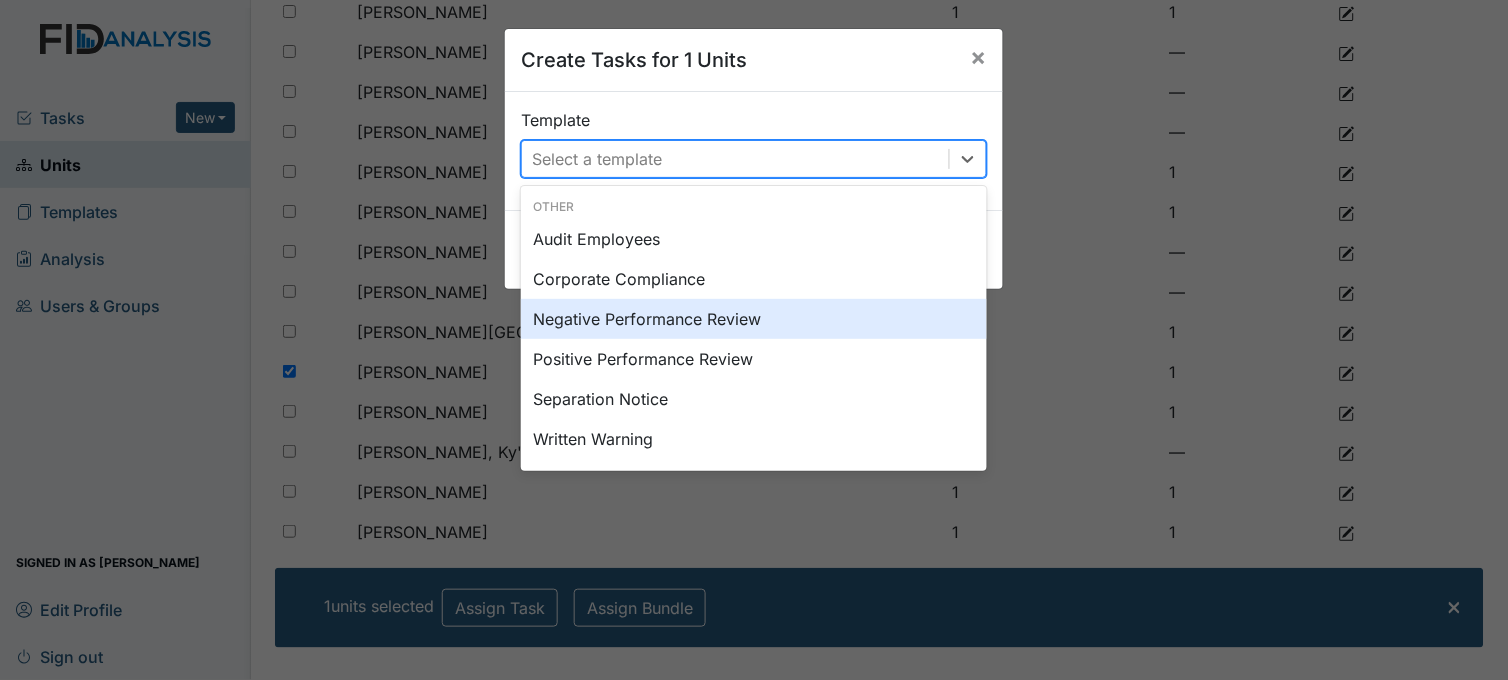 click on "Negative Performance Review" at bounding box center [754, 319] 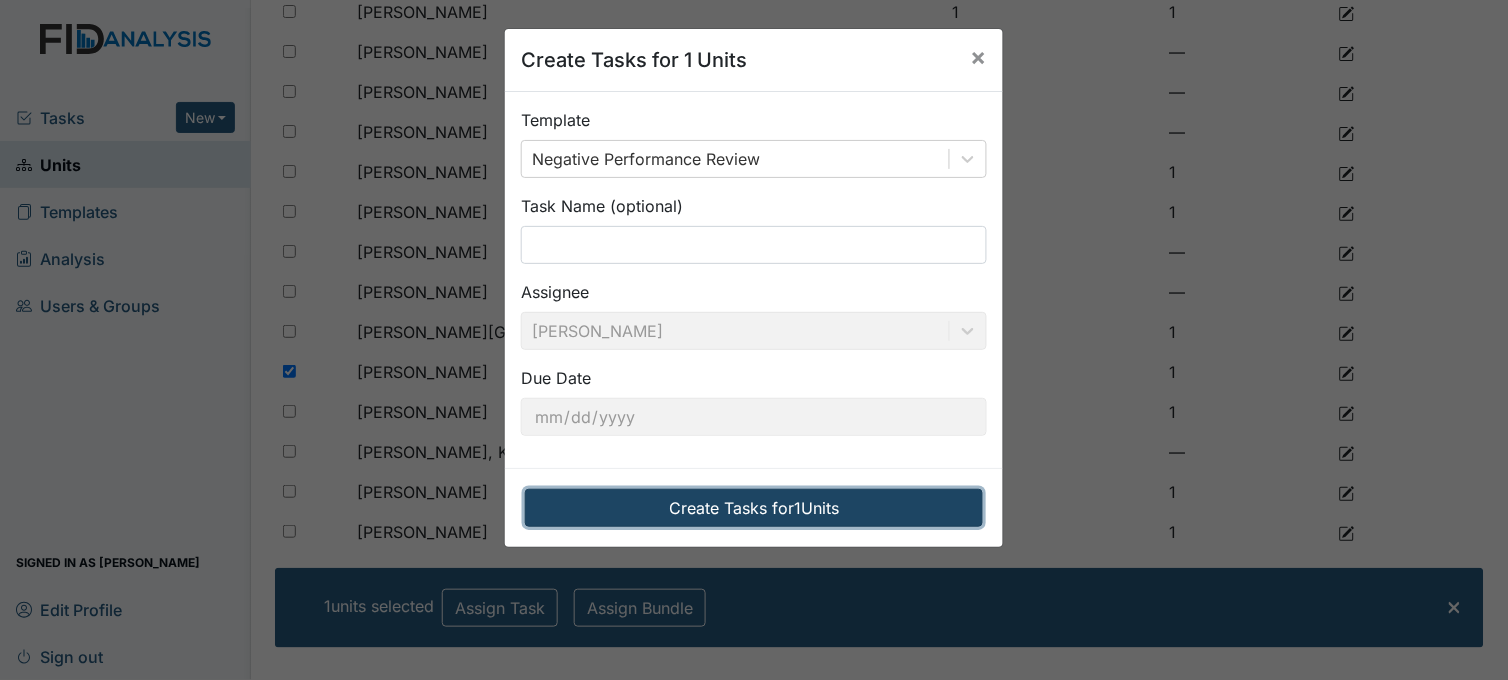 click on "Create Tasks for  1  Units" at bounding box center [754, 508] 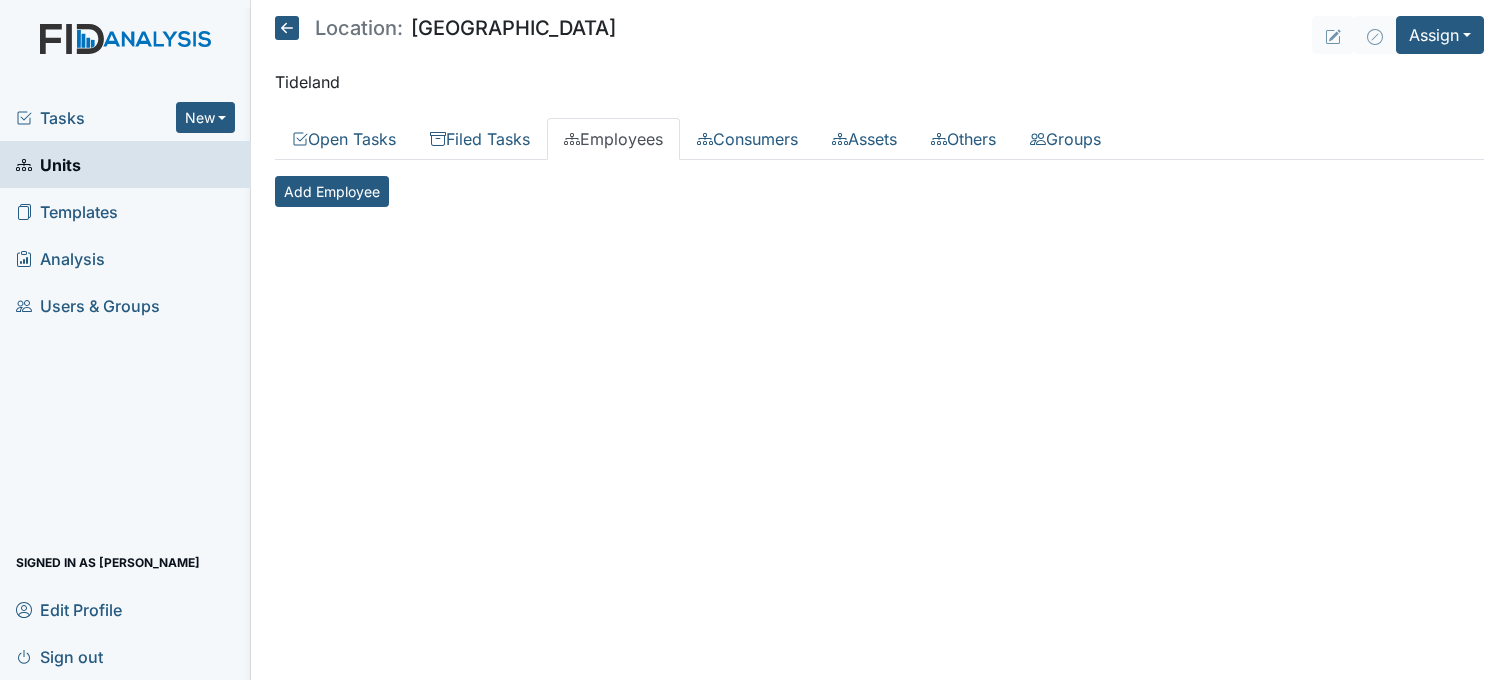 scroll, scrollTop: 0, scrollLeft: 0, axis: both 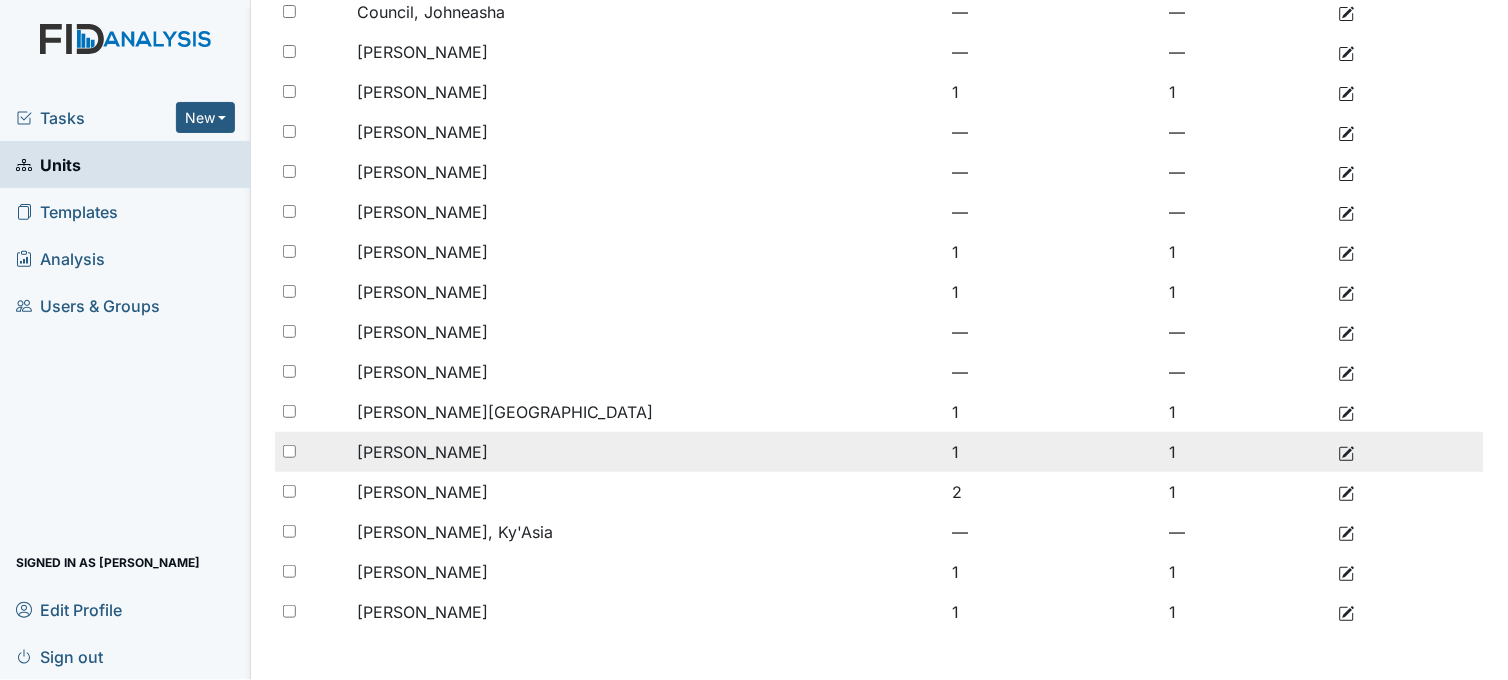 click at bounding box center [289, 451] 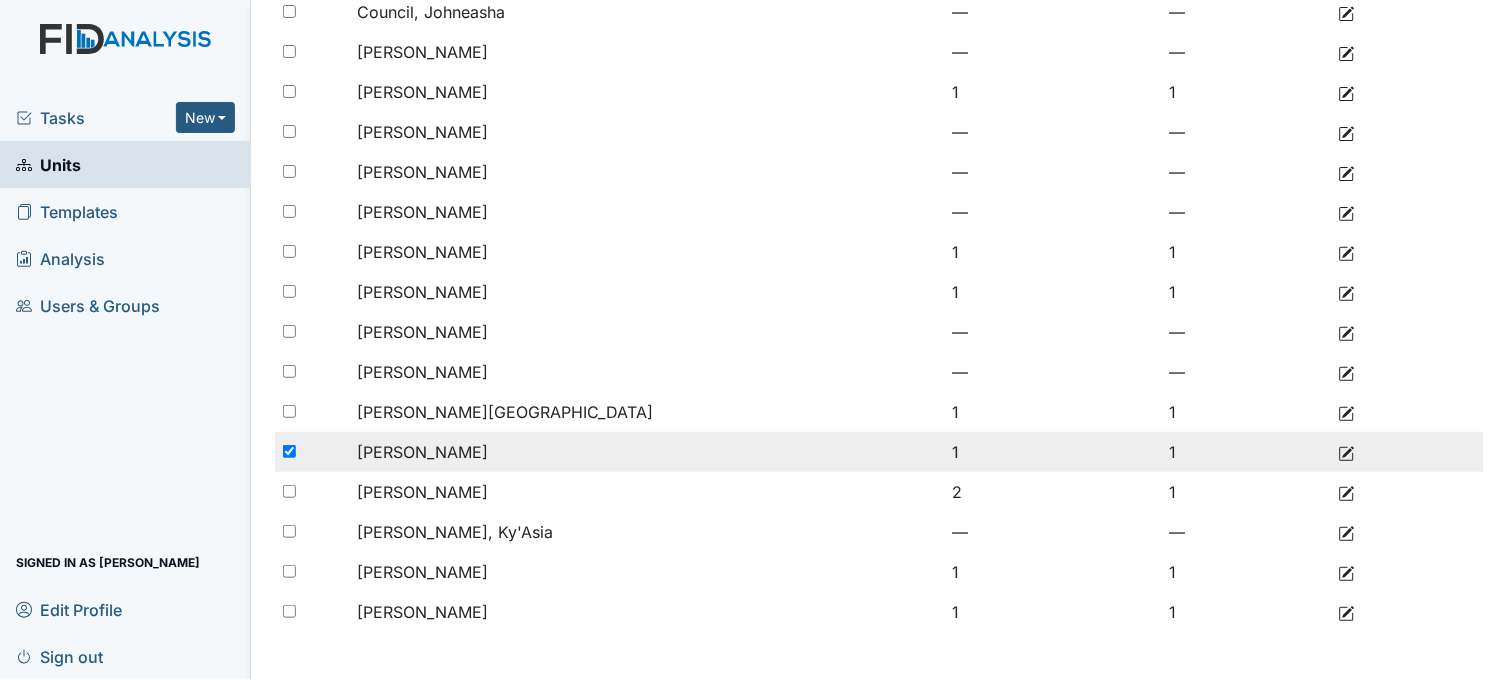 checkbox on "true" 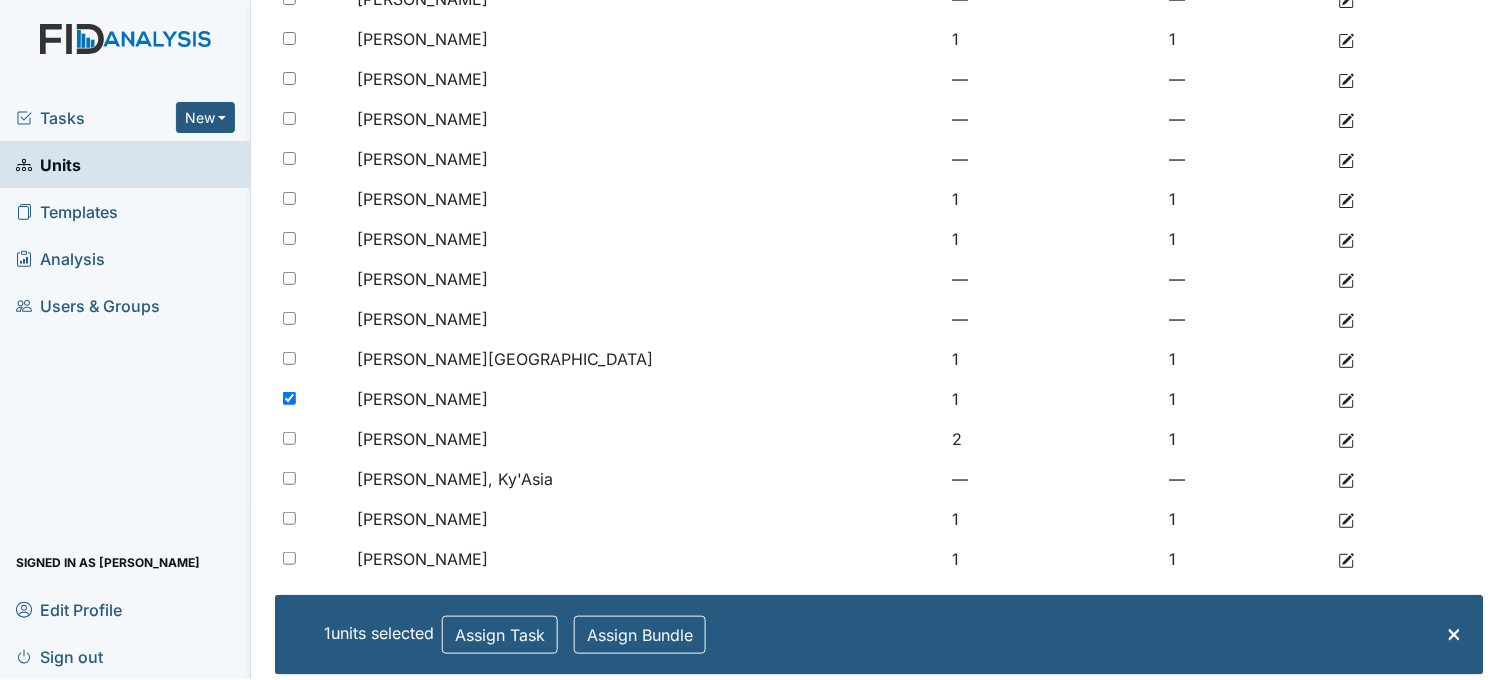 scroll, scrollTop: 386, scrollLeft: 0, axis: vertical 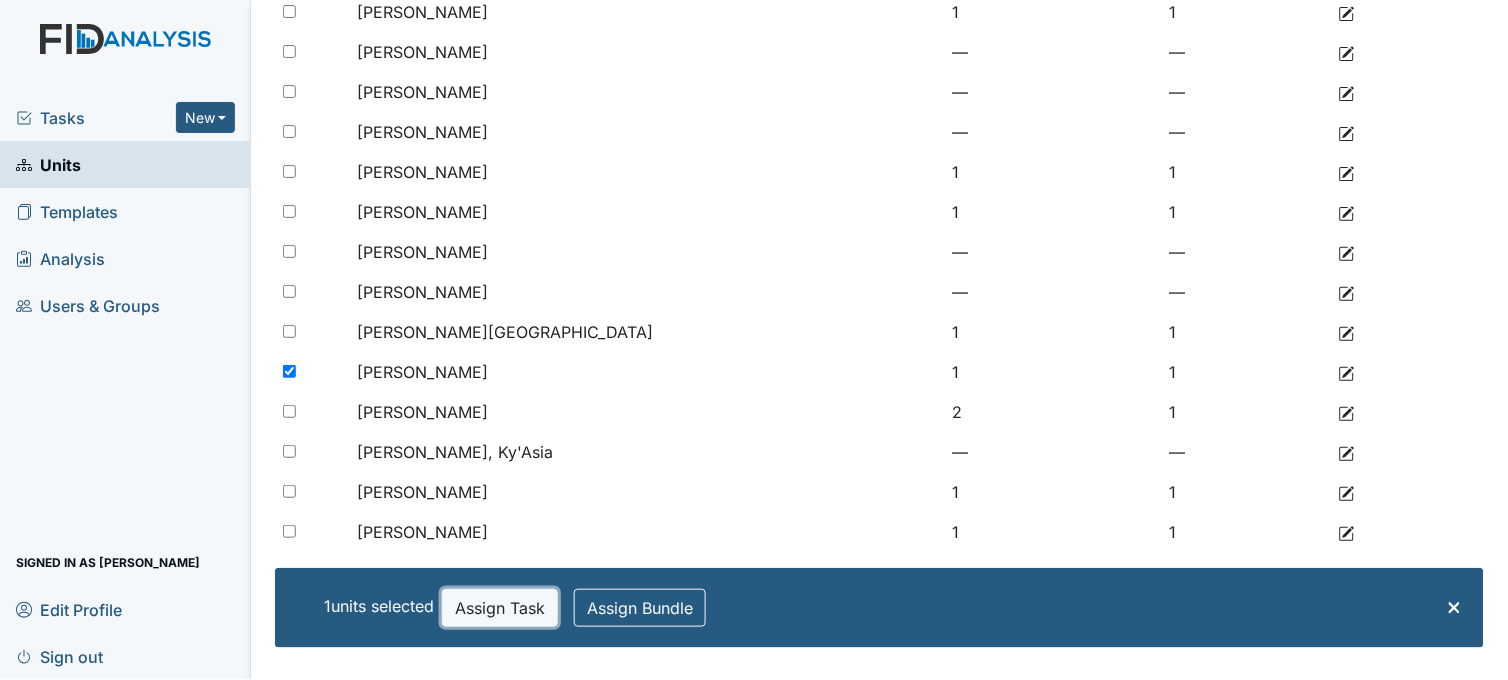 click on "Assign Task" at bounding box center [500, 608] 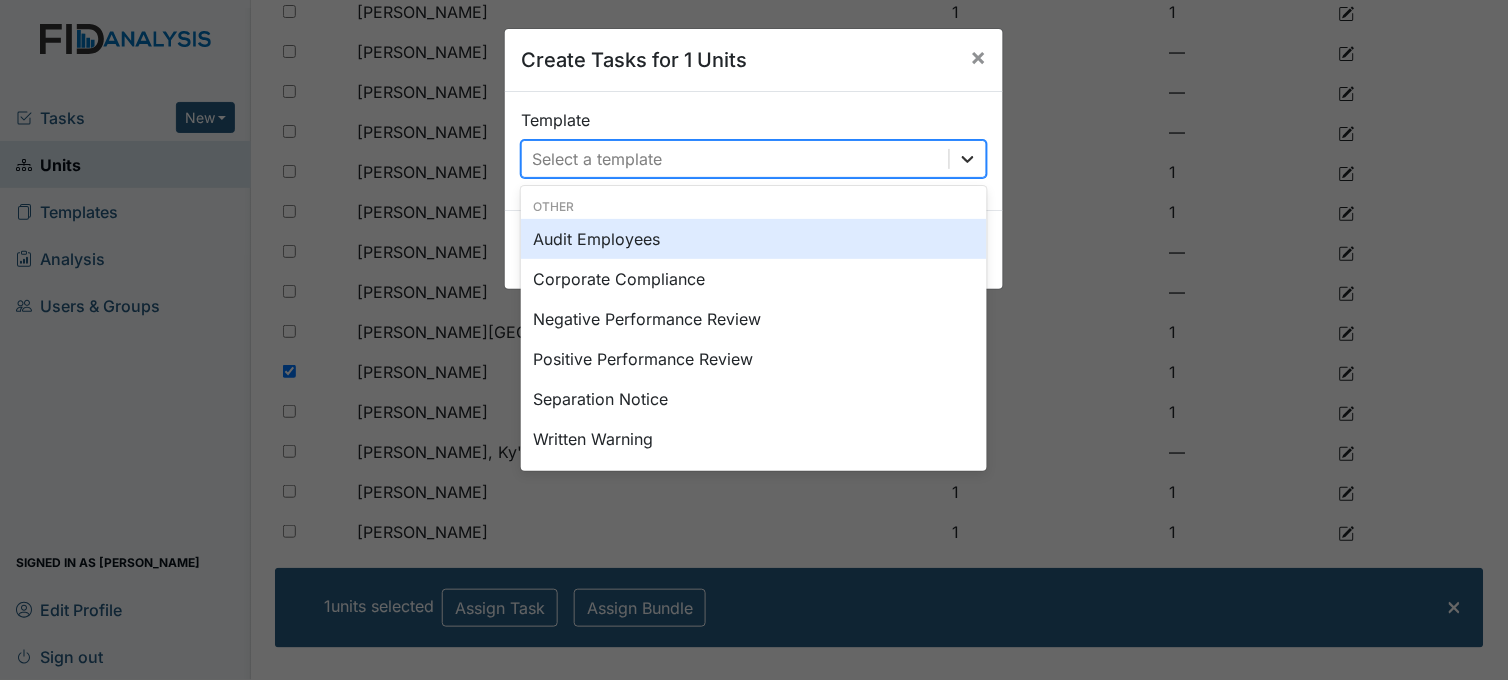 click 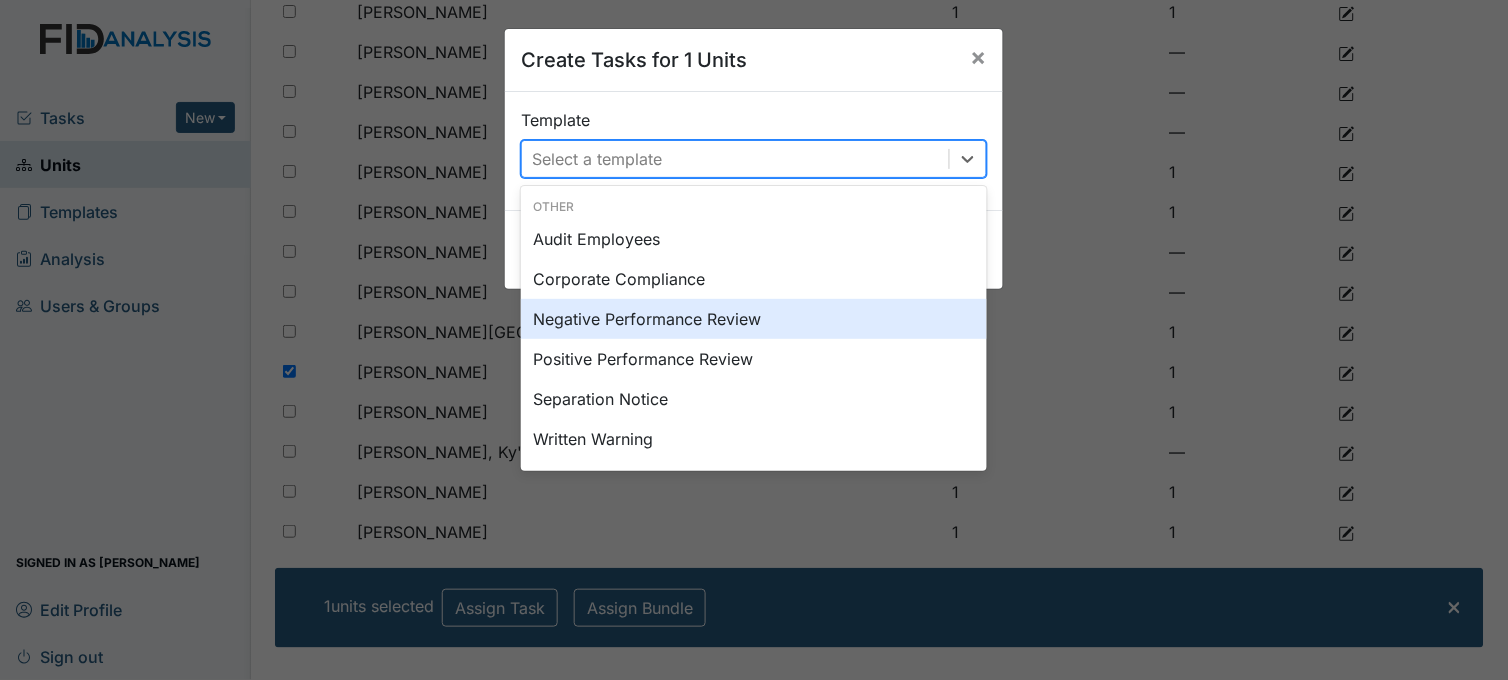 click on "Negative Performance Review" at bounding box center [754, 319] 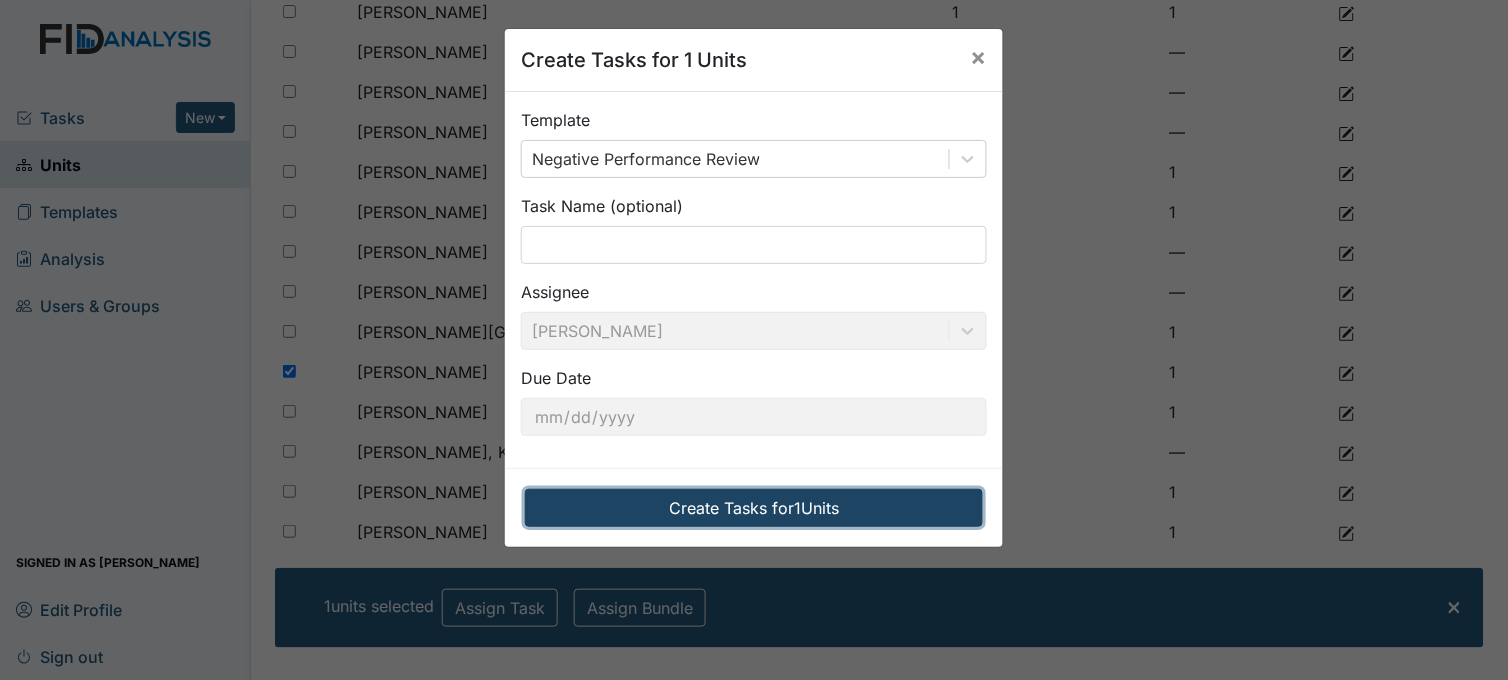click on "Create Tasks for  1  Units" at bounding box center [754, 508] 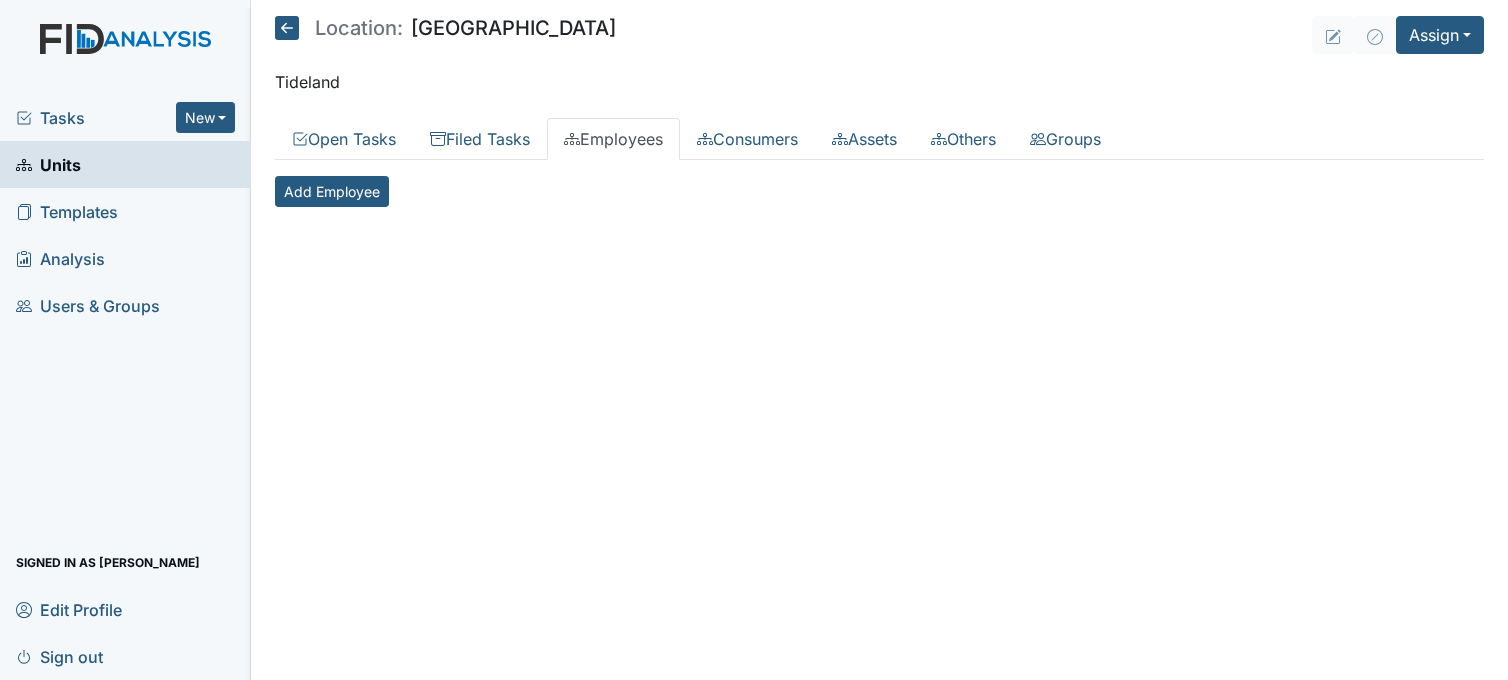 scroll, scrollTop: 0, scrollLeft: 0, axis: both 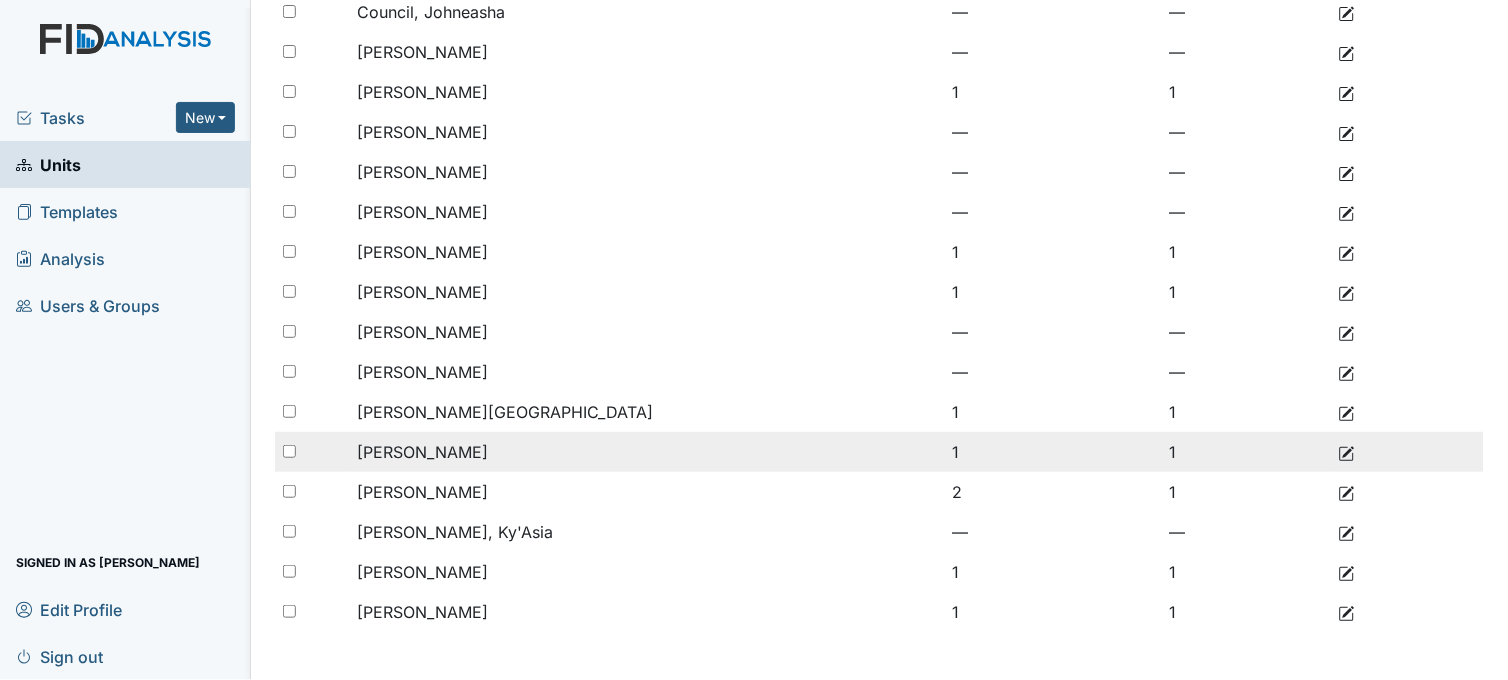 click on "1" at bounding box center (1246, 452) 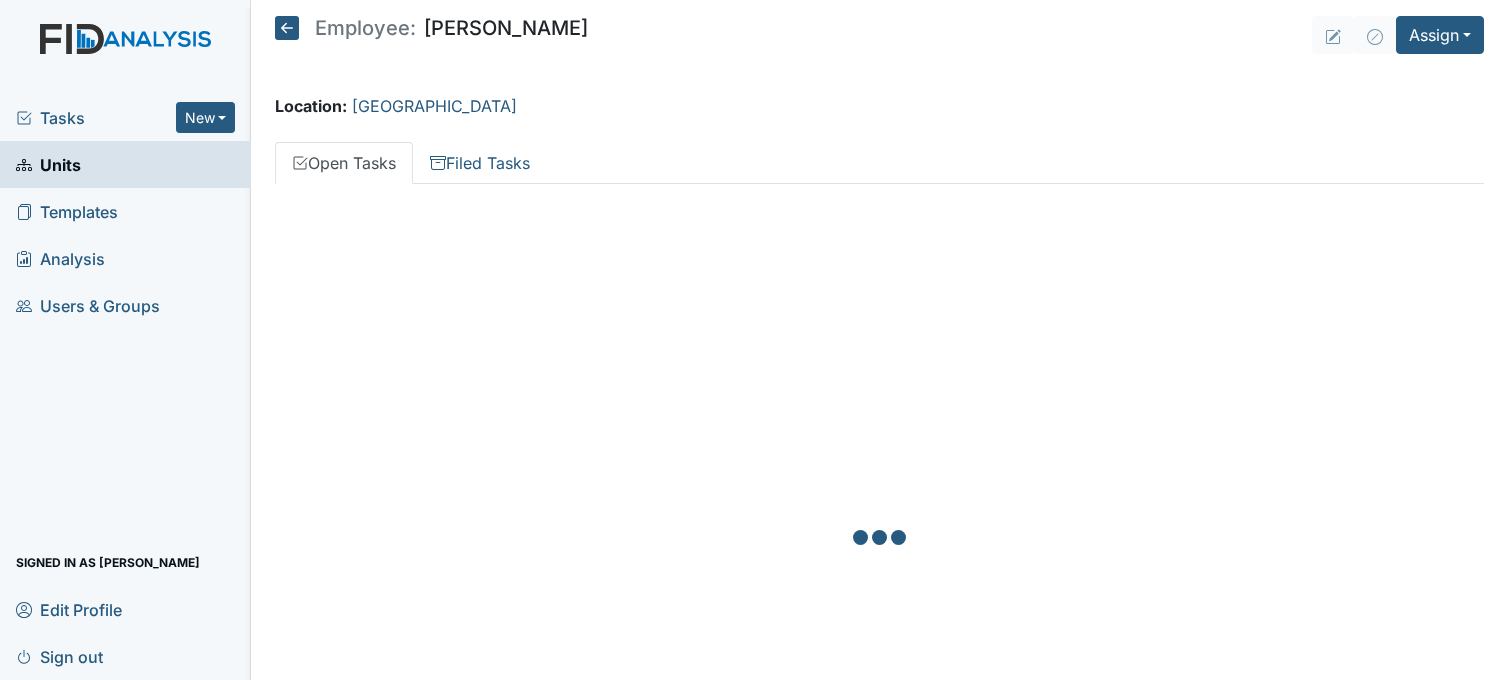 scroll, scrollTop: 0, scrollLeft: 0, axis: both 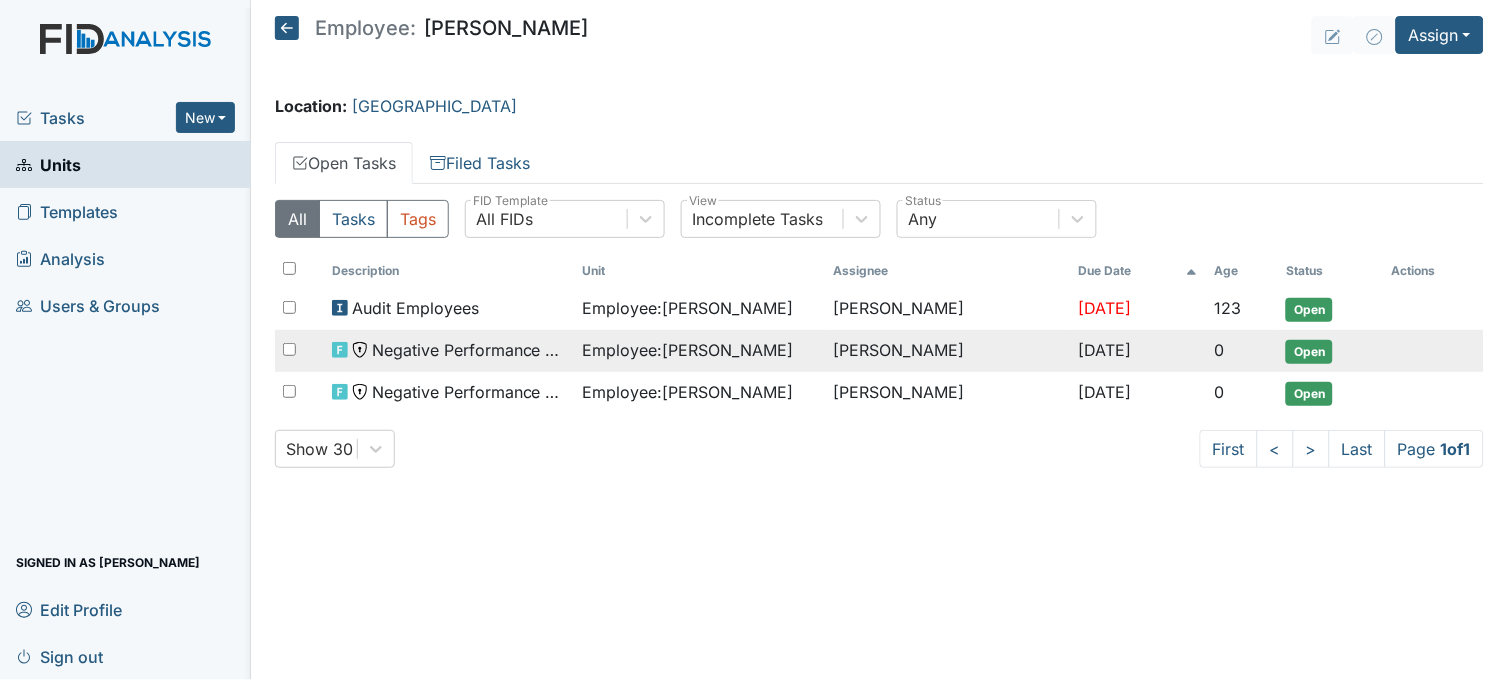 click on "Open" at bounding box center [1309, 352] 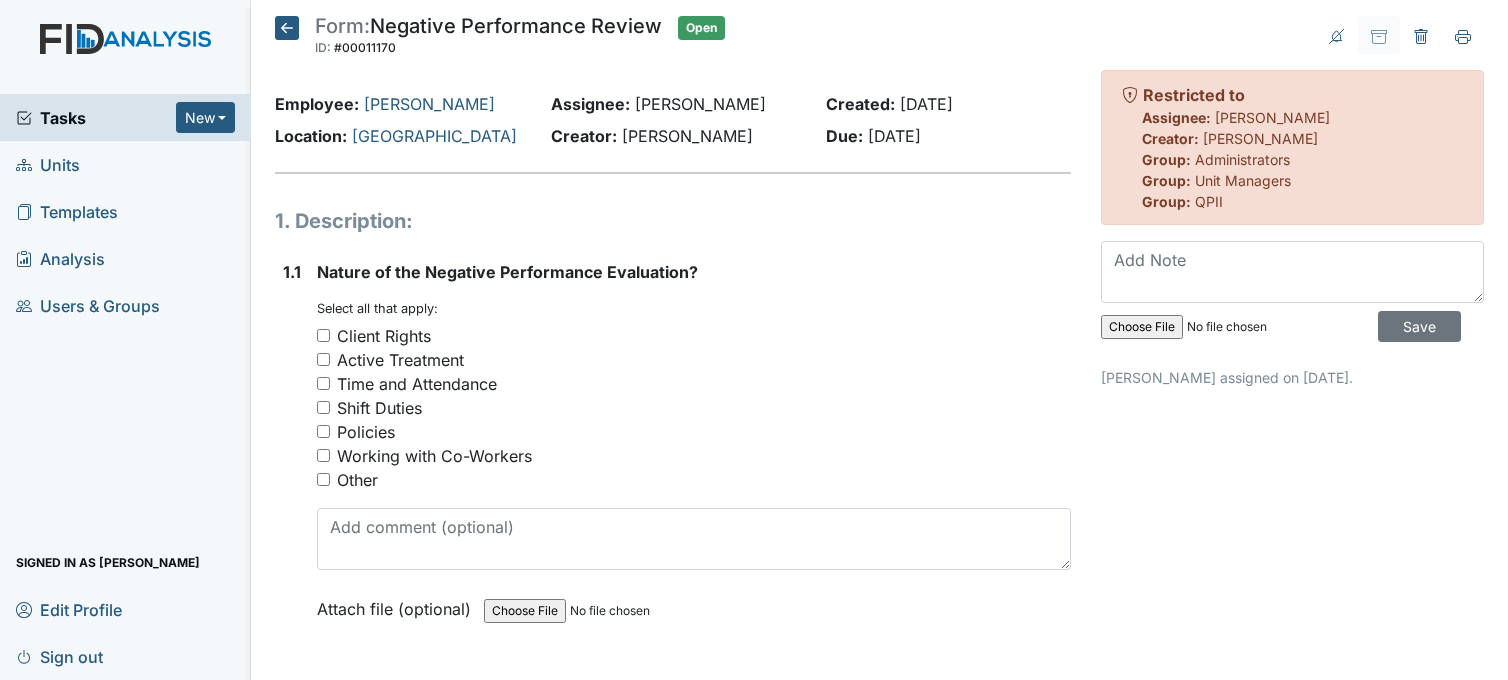 scroll, scrollTop: 0, scrollLeft: 0, axis: both 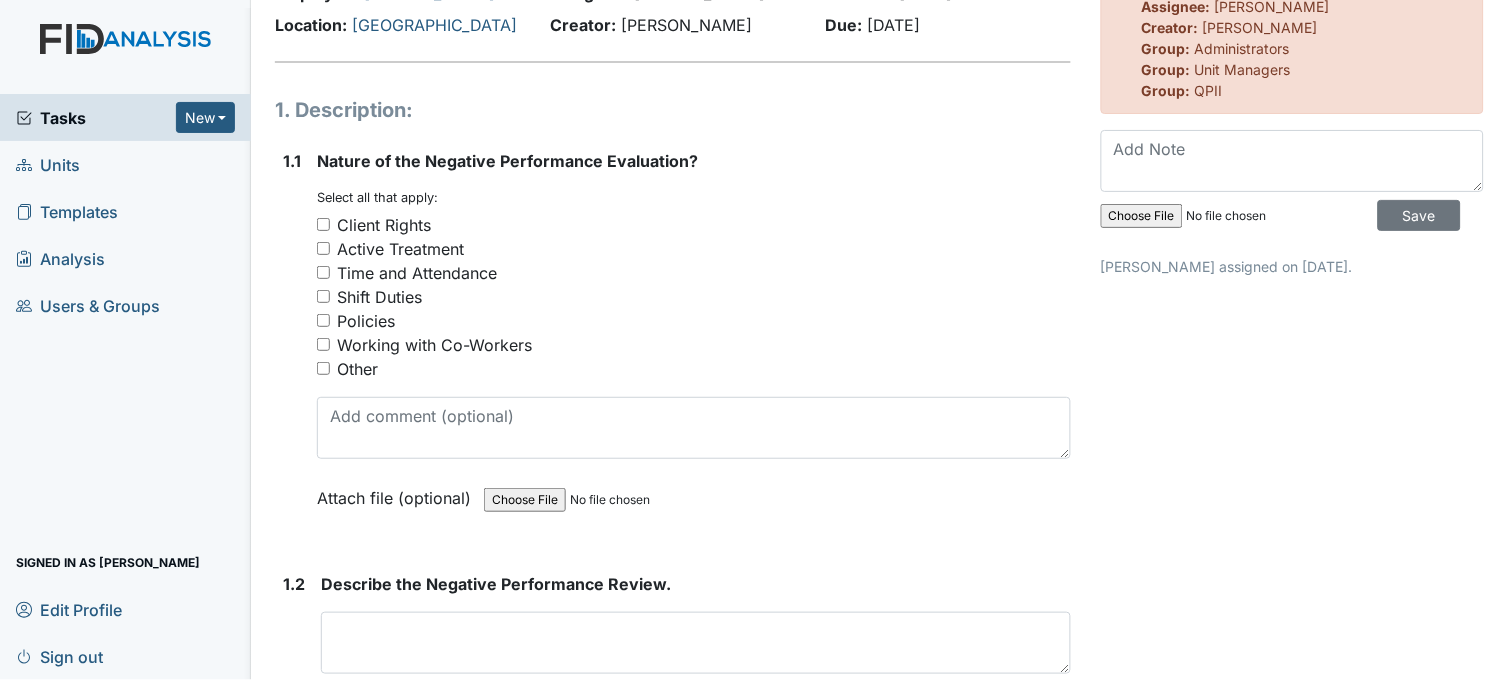 click on "Time and Attendance" at bounding box center [323, 272] 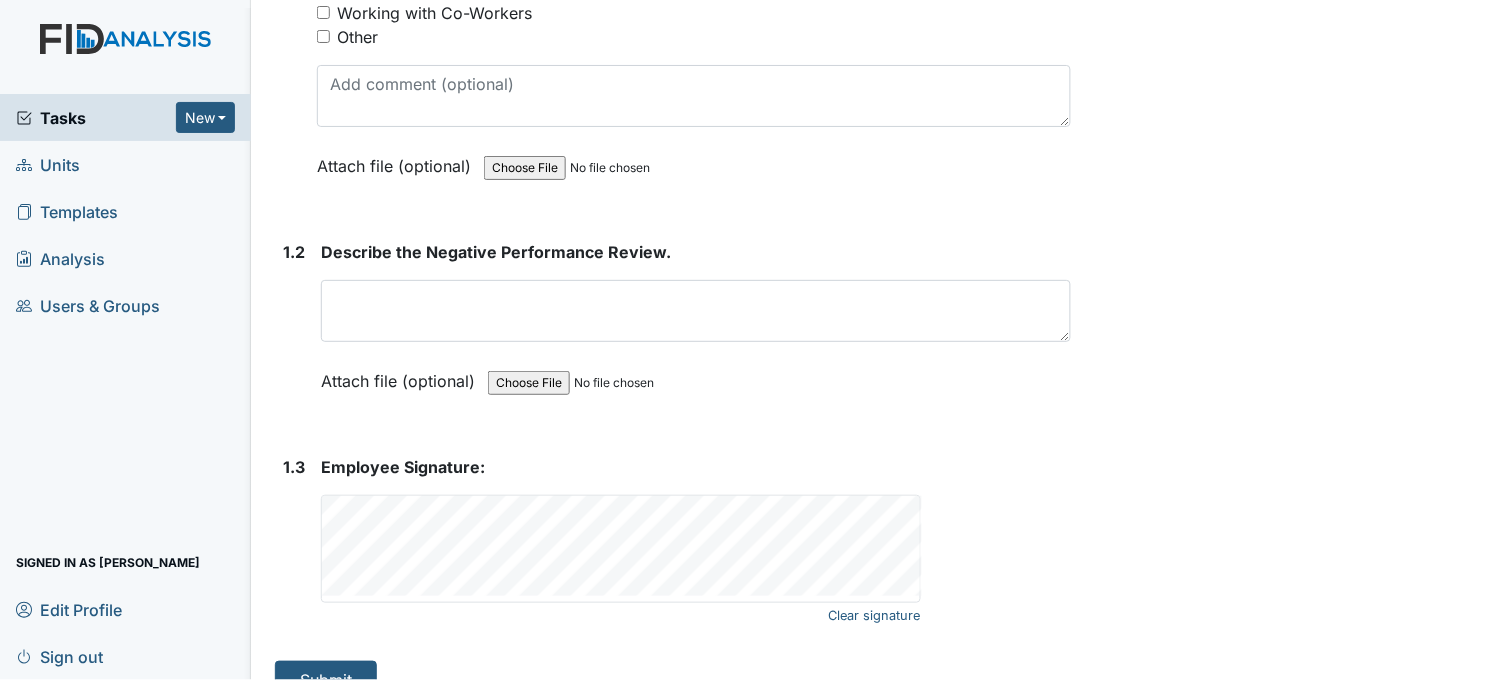 scroll, scrollTop: 444, scrollLeft: 0, axis: vertical 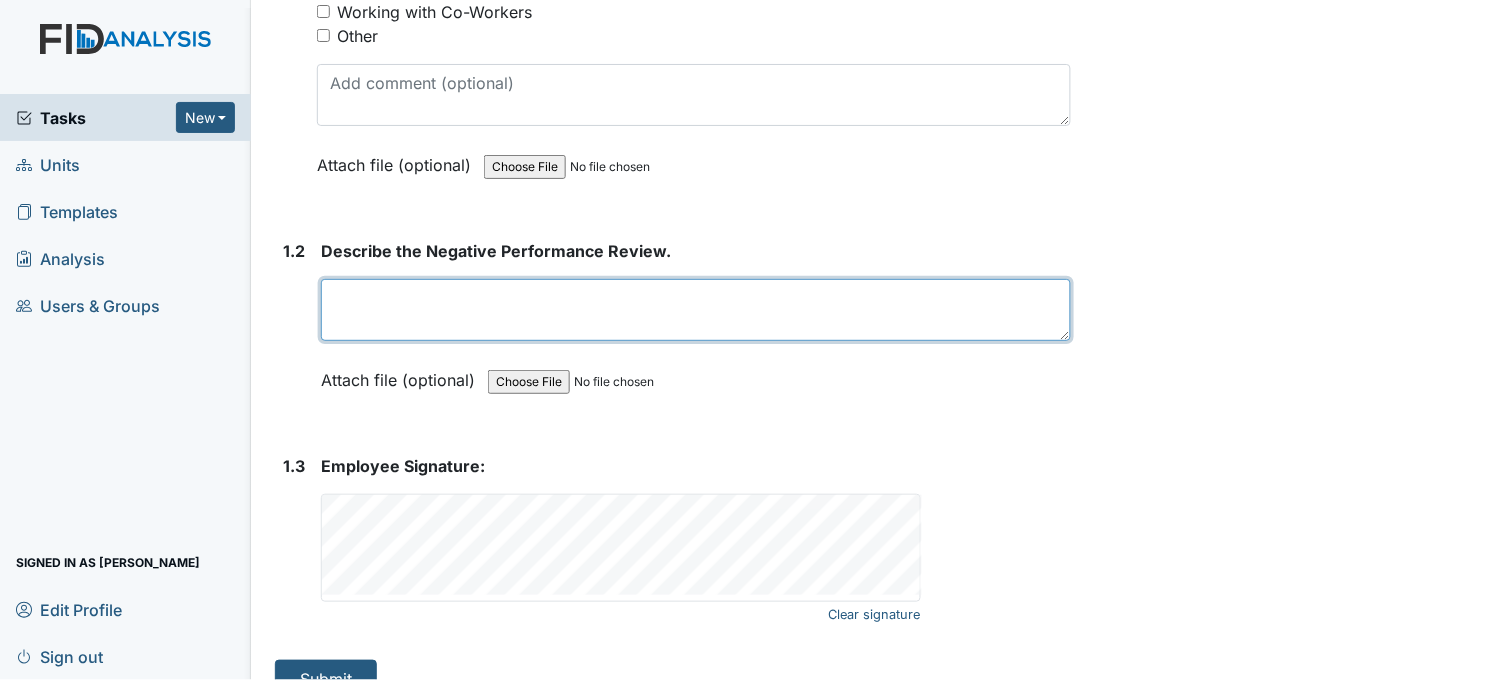 click at bounding box center [696, 310] 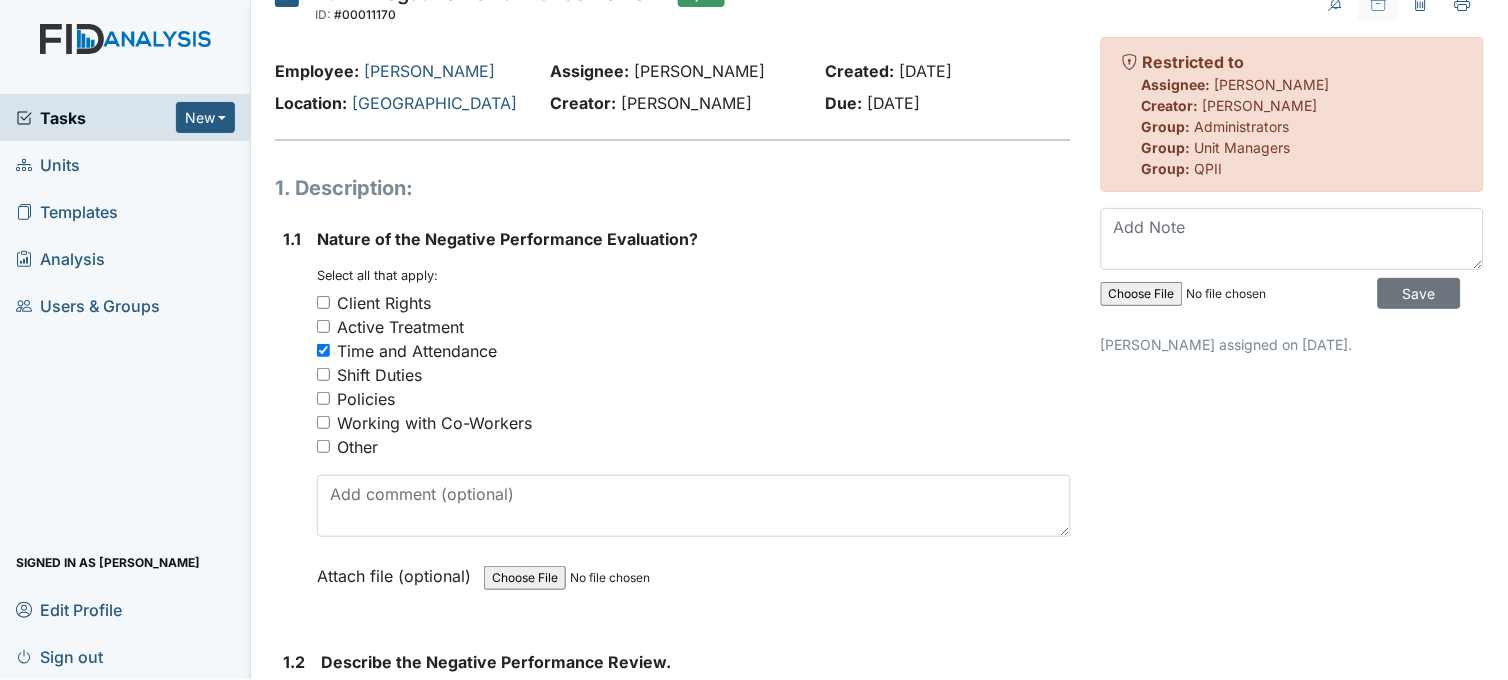 scroll, scrollTop: 477, scrollLeft: 0, axis: vertical 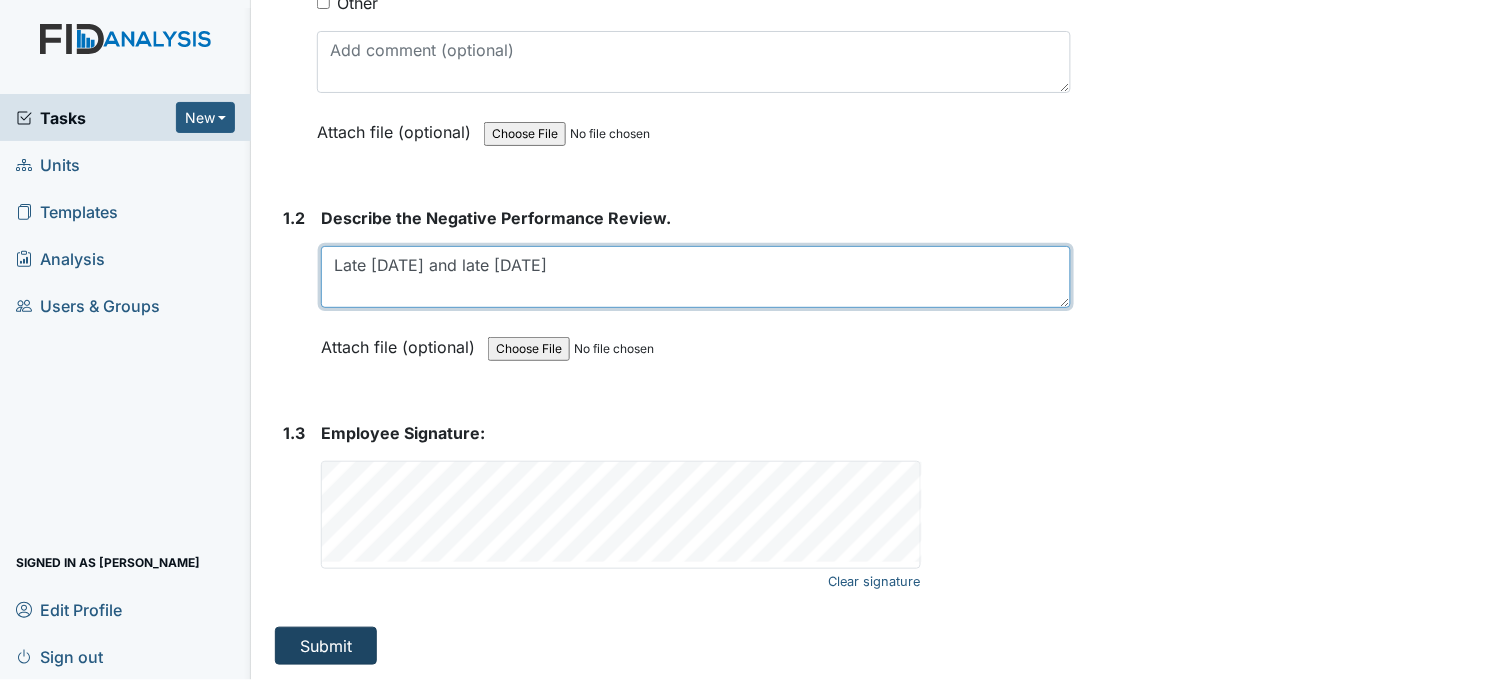 type on "Late [DATE] and late [DATE]" 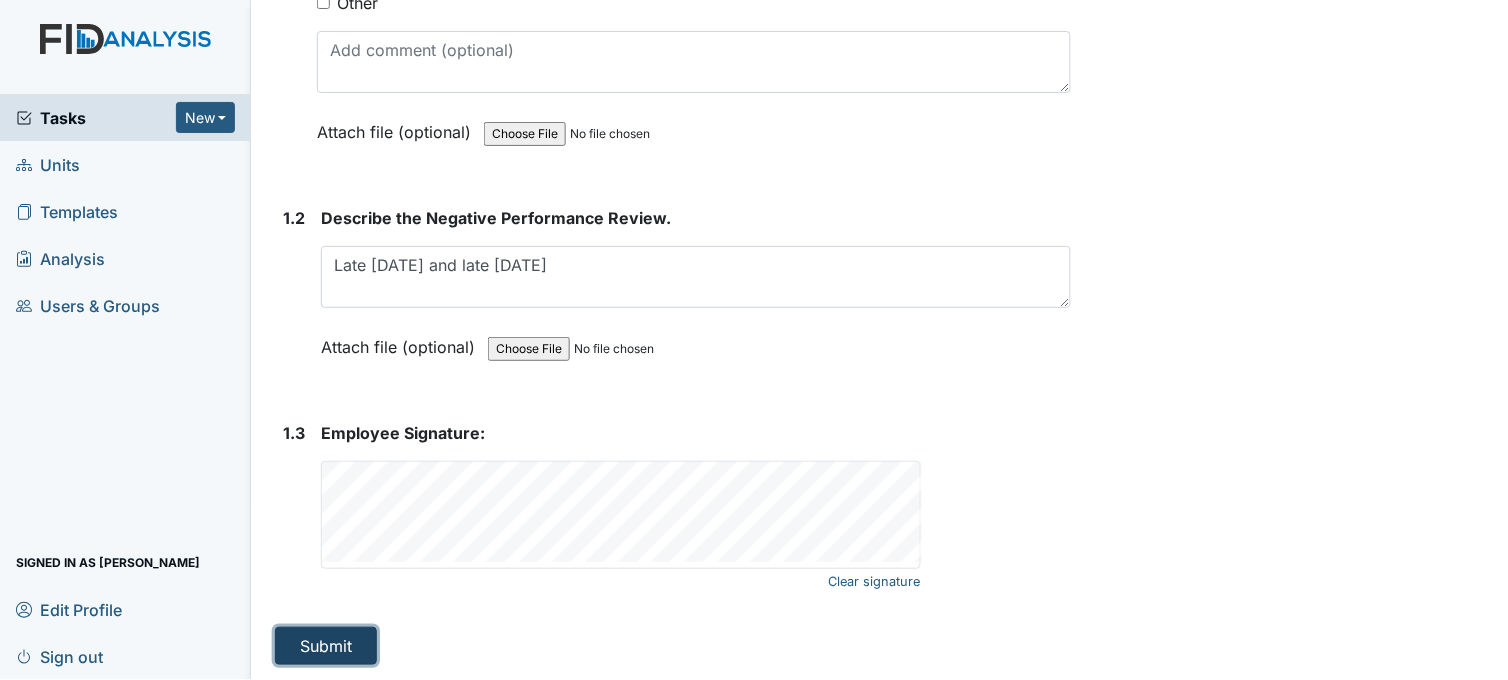 click on "Submit" at bounding box center [326, 646] 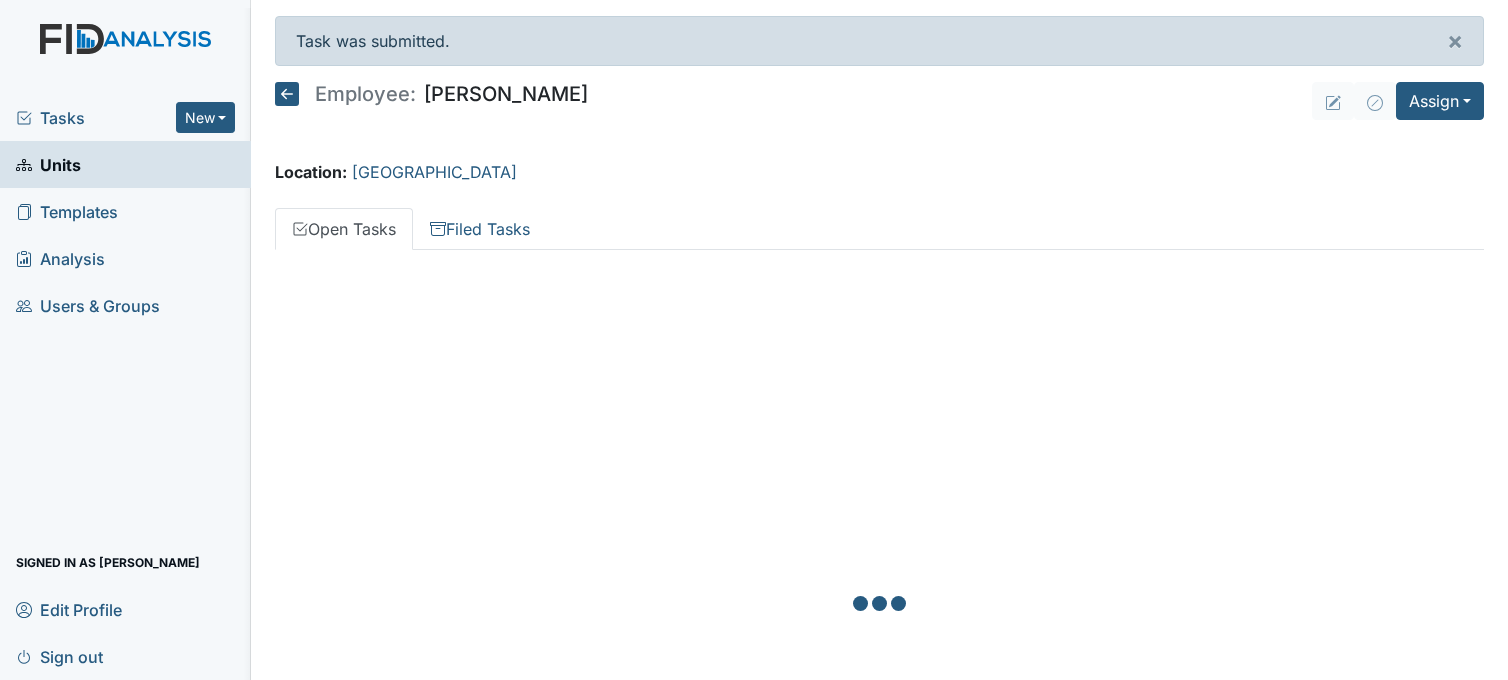 scroll, scrollTop: 0, scrollLeft: 0, axis: both 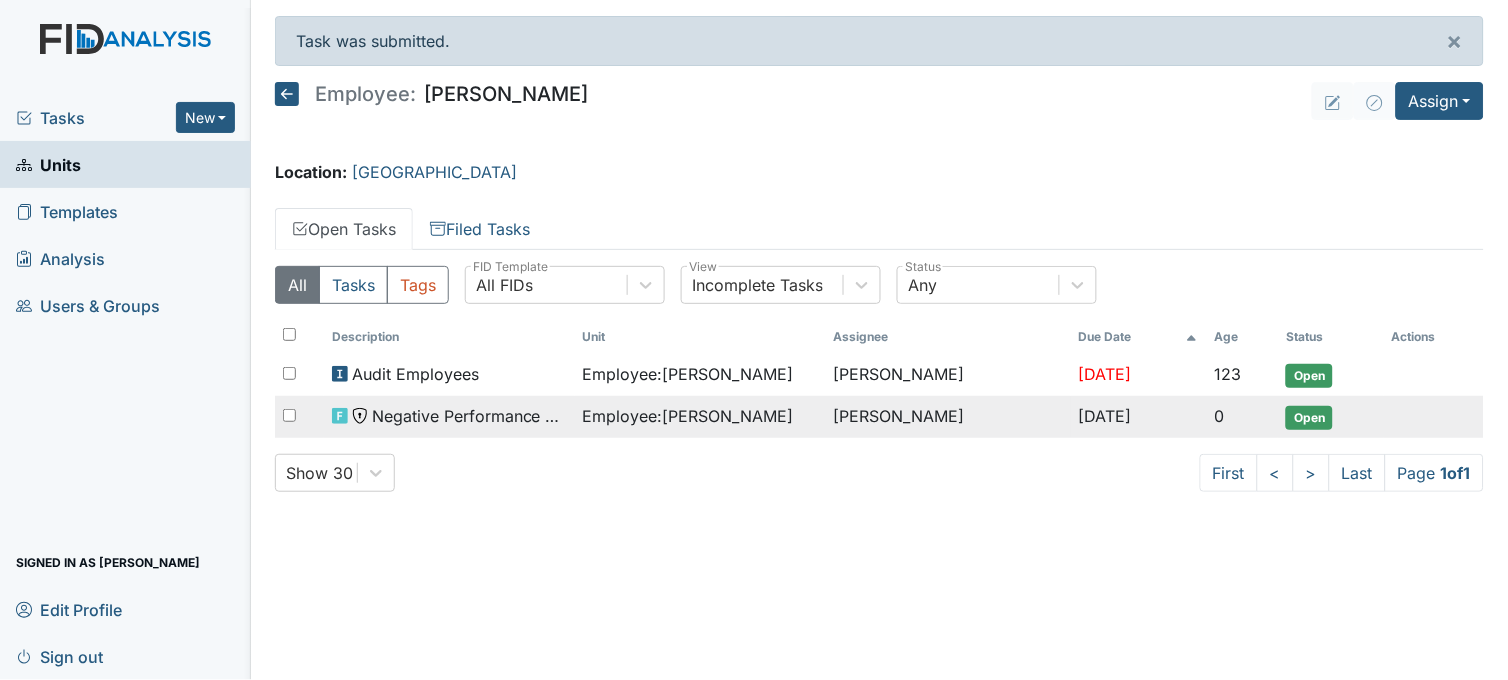 click on "Open" at bounding box center [1309, 418] 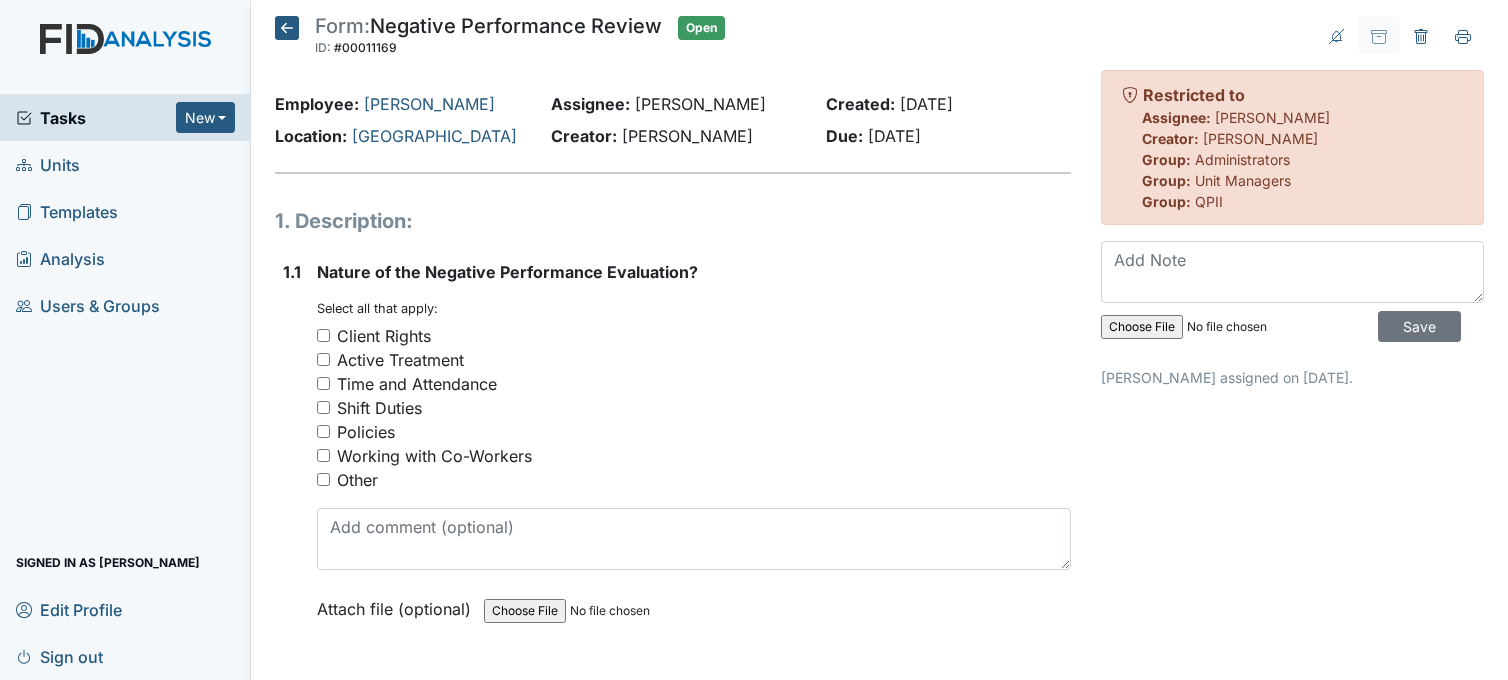 scroll, scrollTop: 0, scrollLeft: 0, axis: both 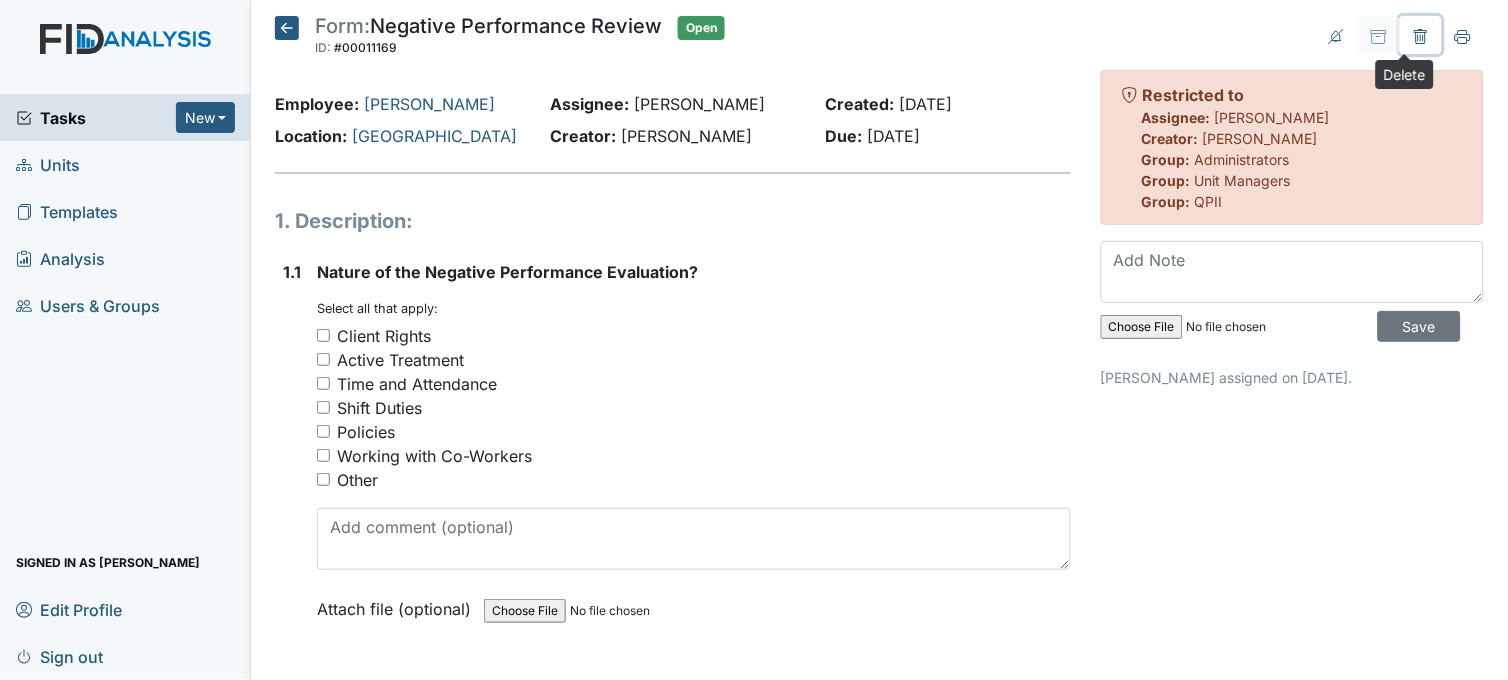 click at bounding box center (1421, 35) 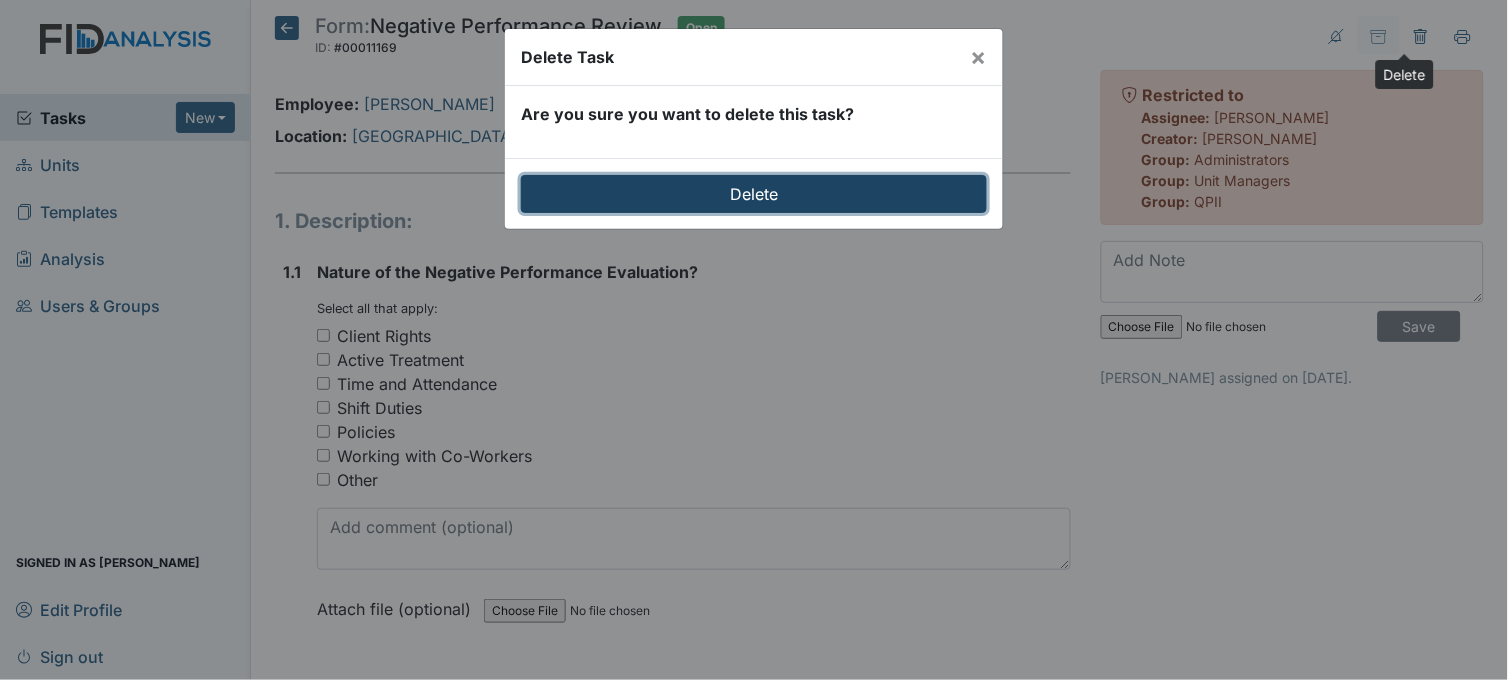 click on "Delete" at bounding box center [754, 194] 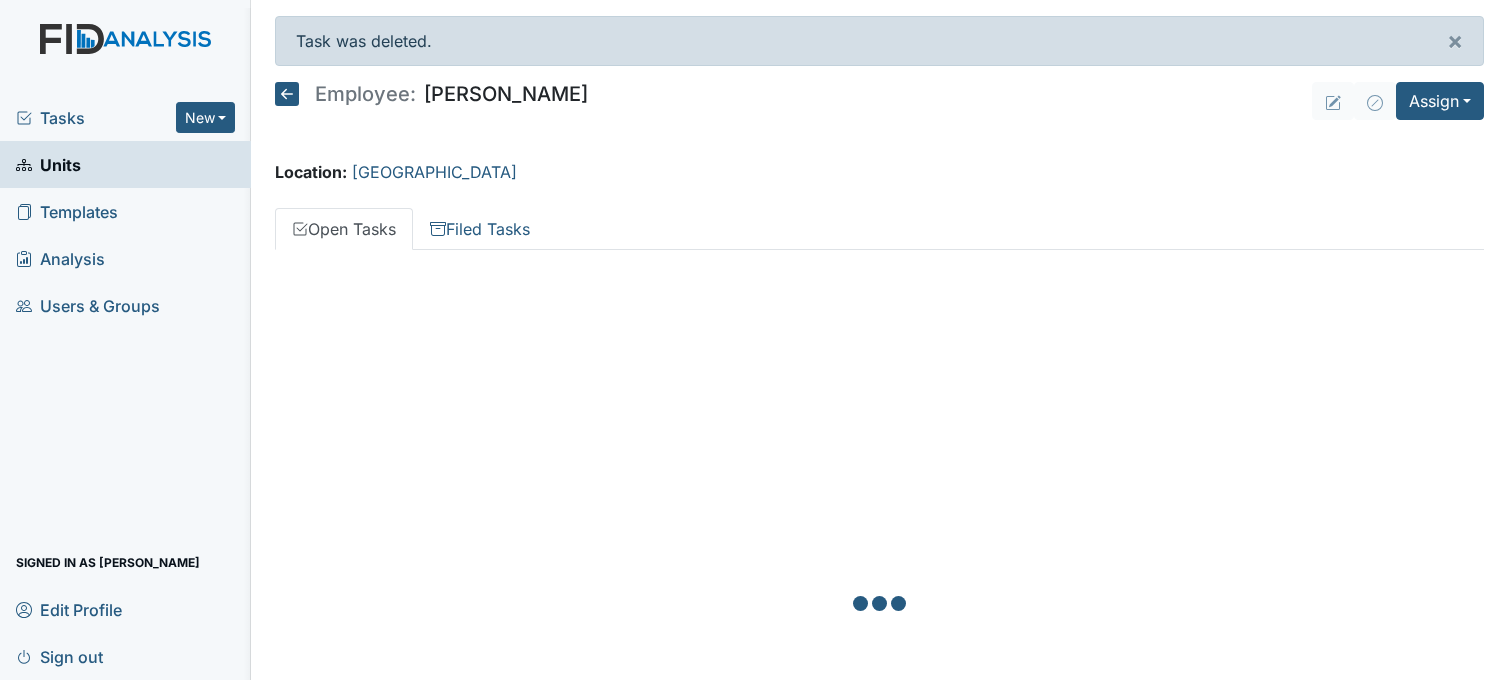 scroll, scrollTop: 0, scrollLeft: 0, axis: both 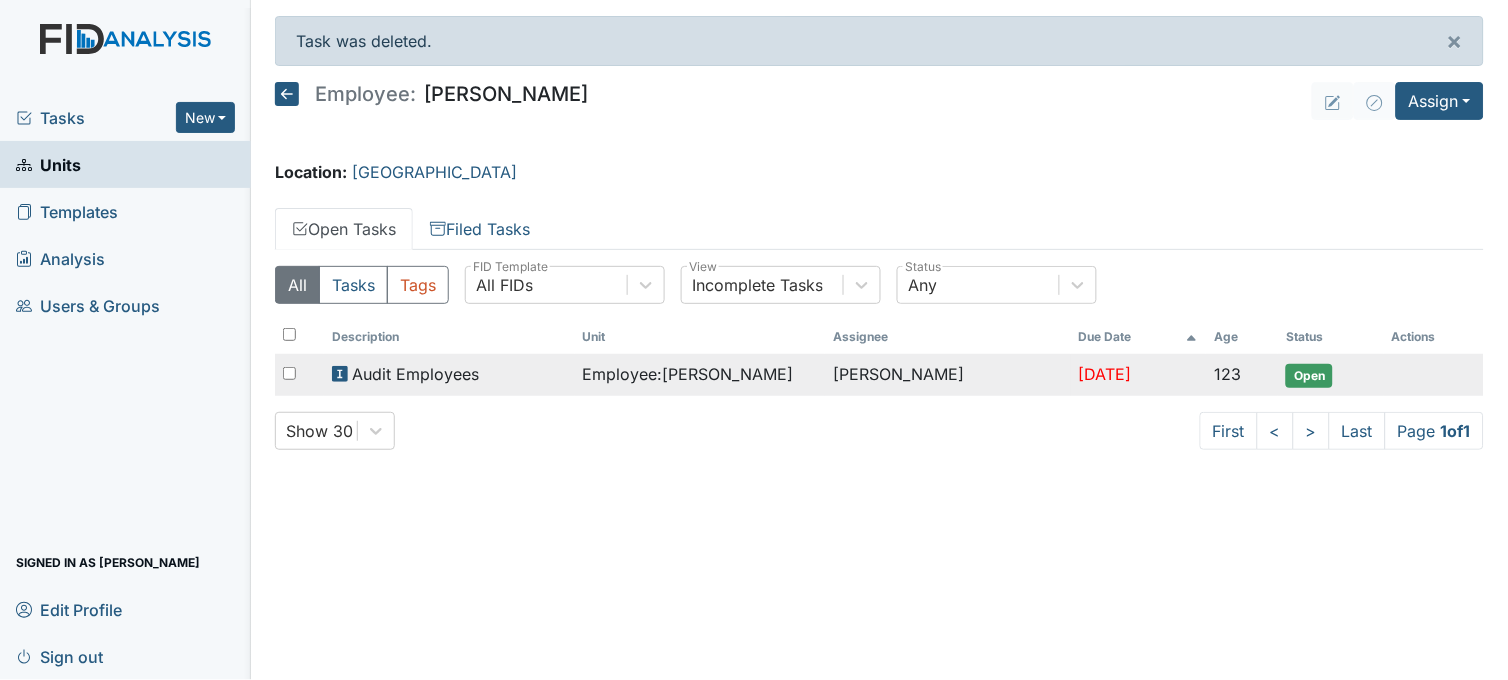 click on "Employee :  [PERSON_NAME]" at bounding box center [688, 374] 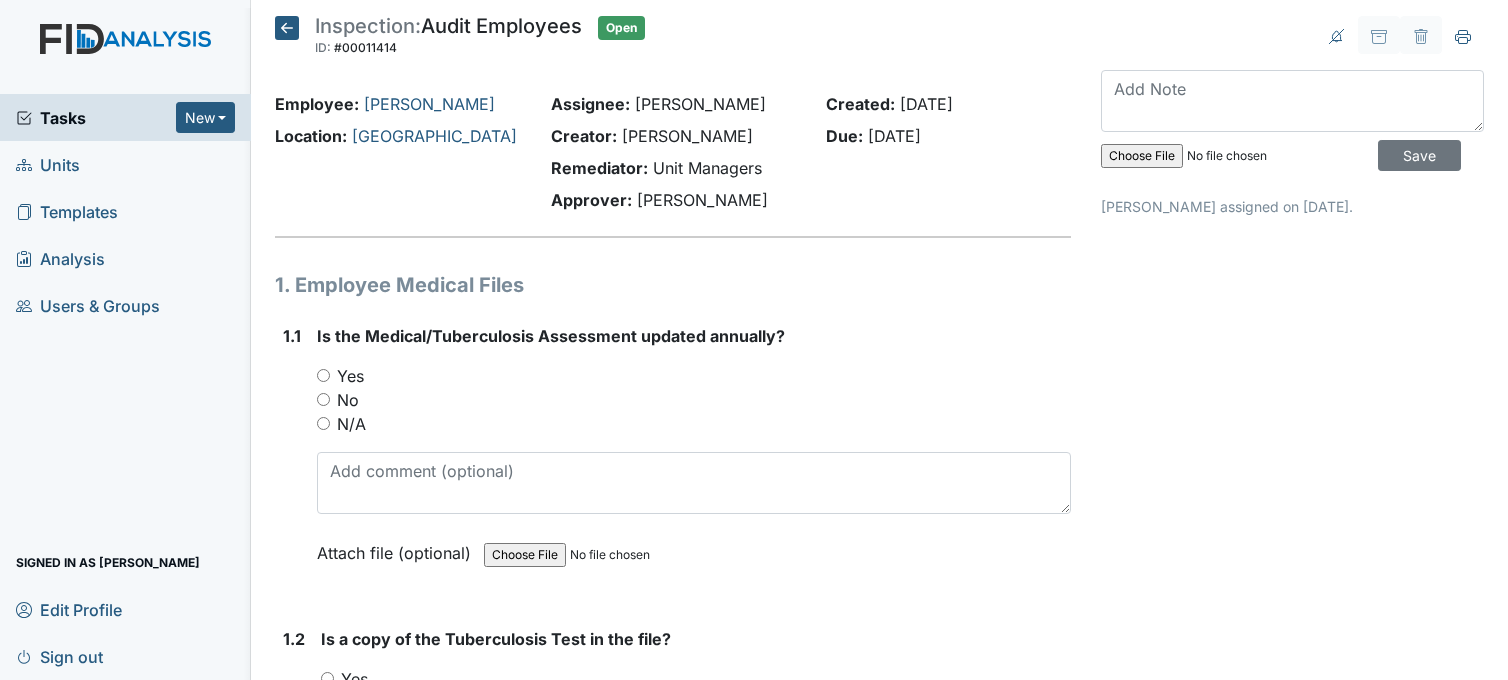scroll, scrollTop: 0, scrollLeft: 0, axis: both 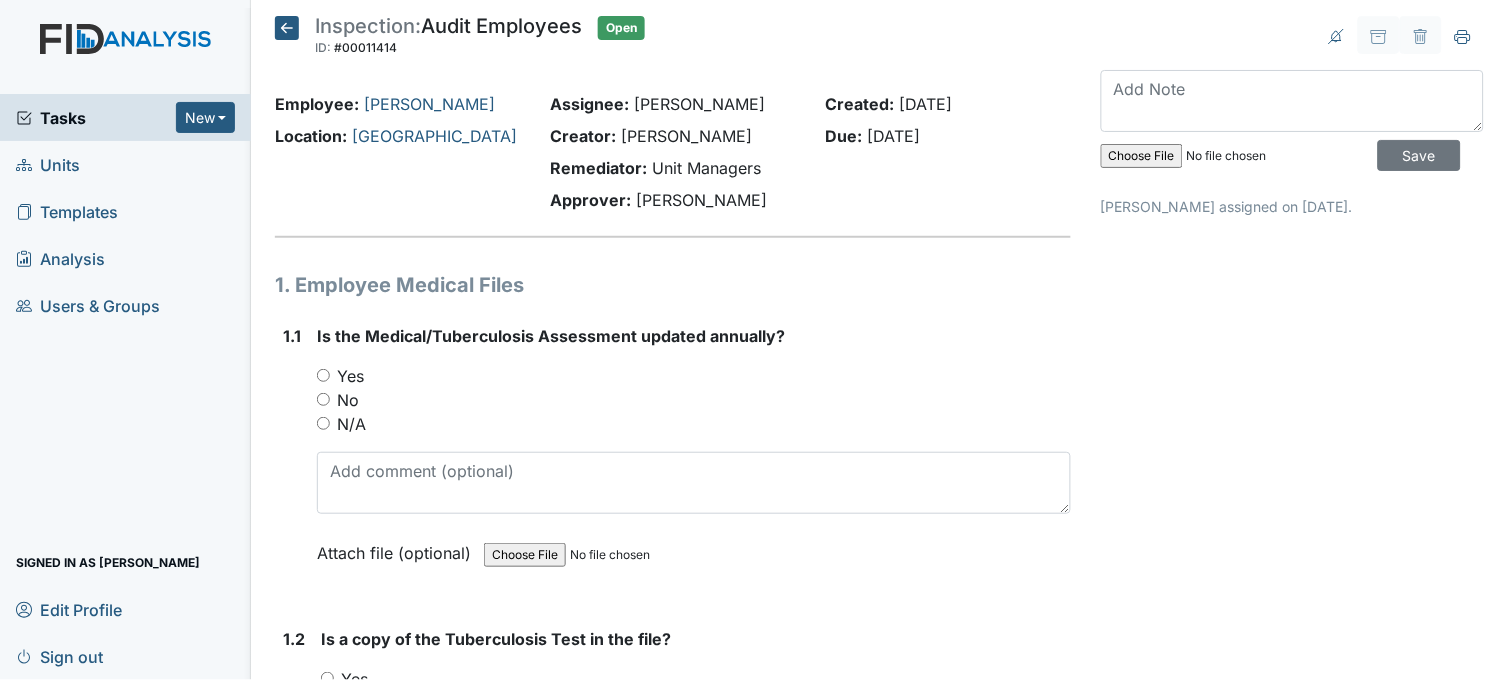 click 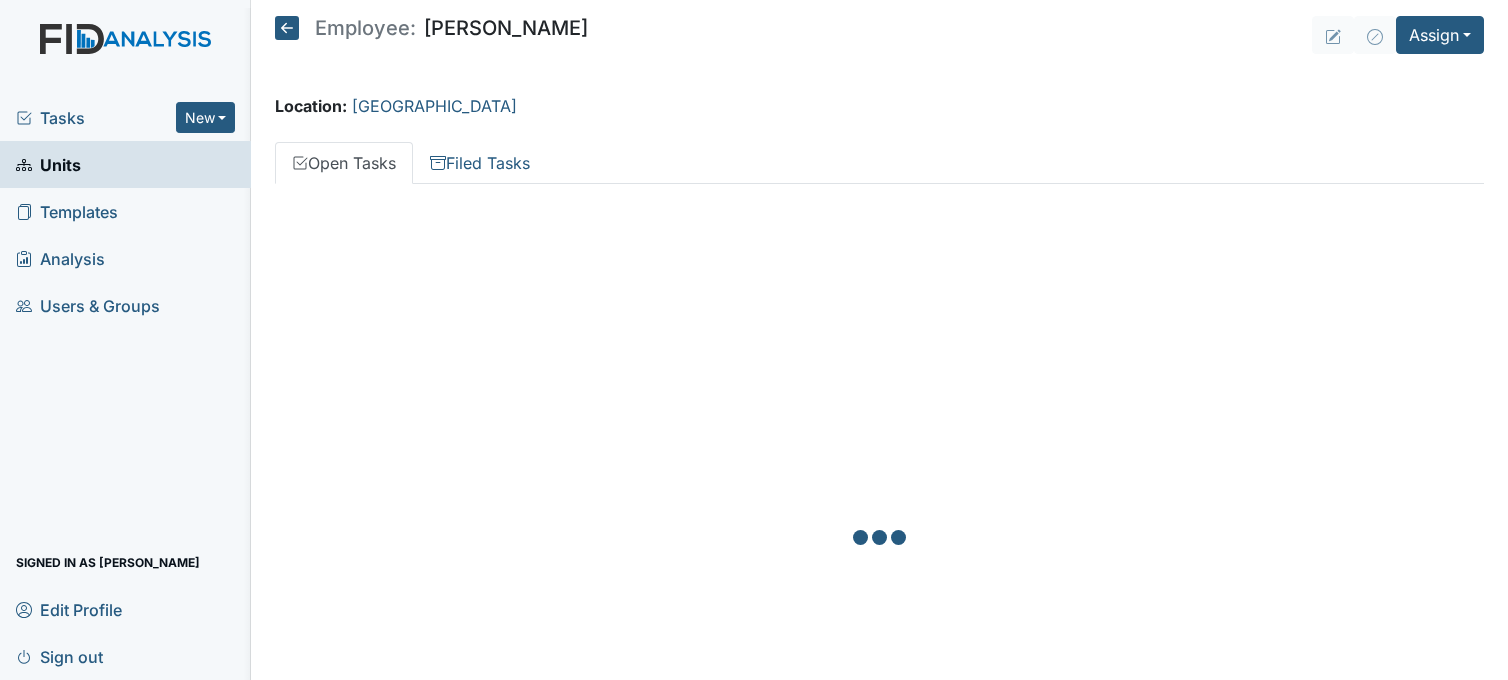 scroll, scrollTop: 0, scrollLeft: 0, axis: both 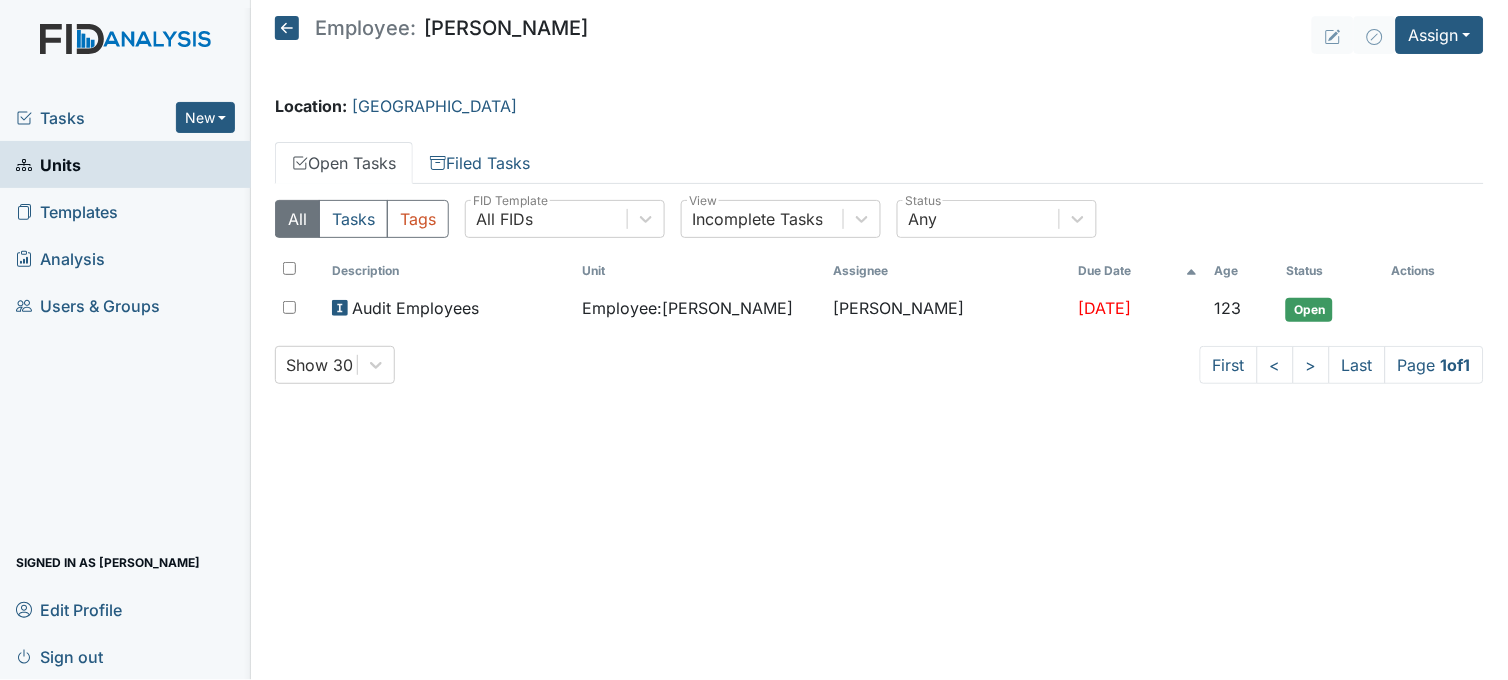 click 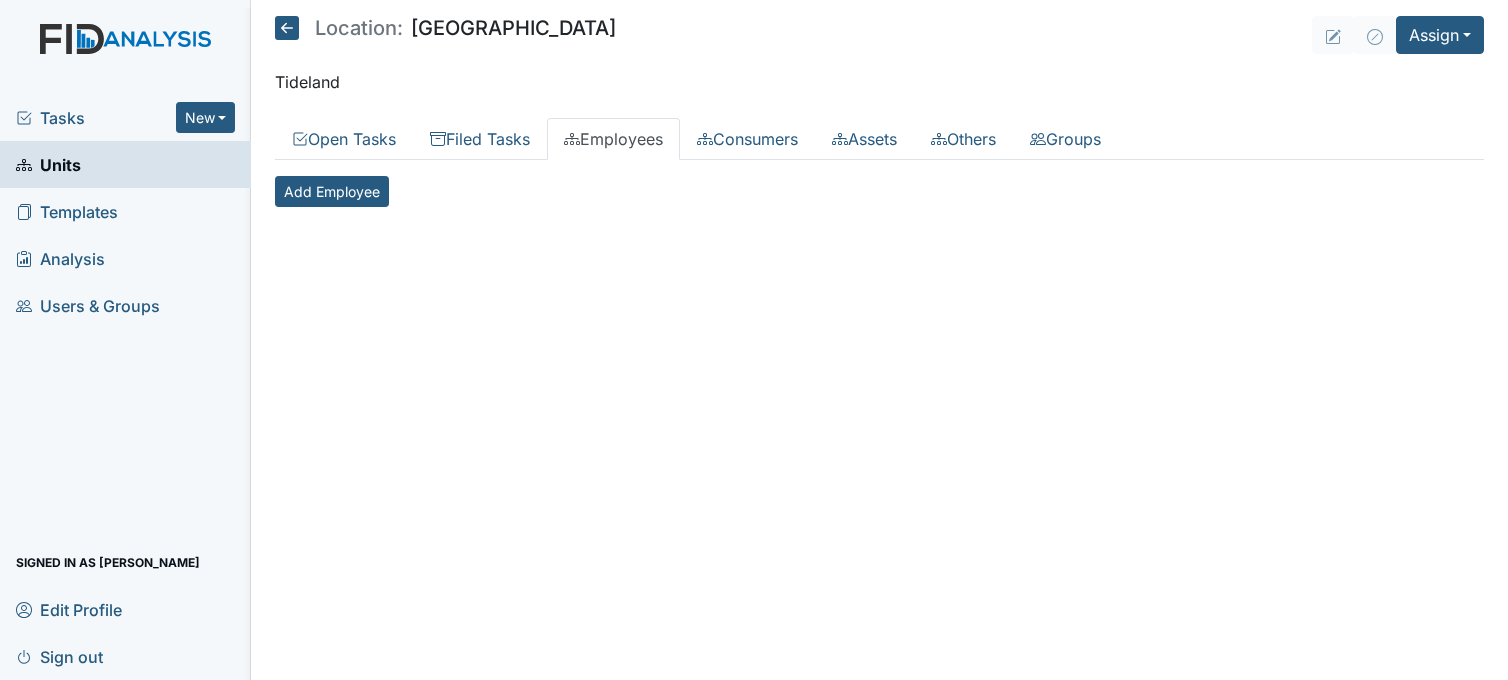scroll, scrollTop: 0, scrollLeft: 0, axis: both 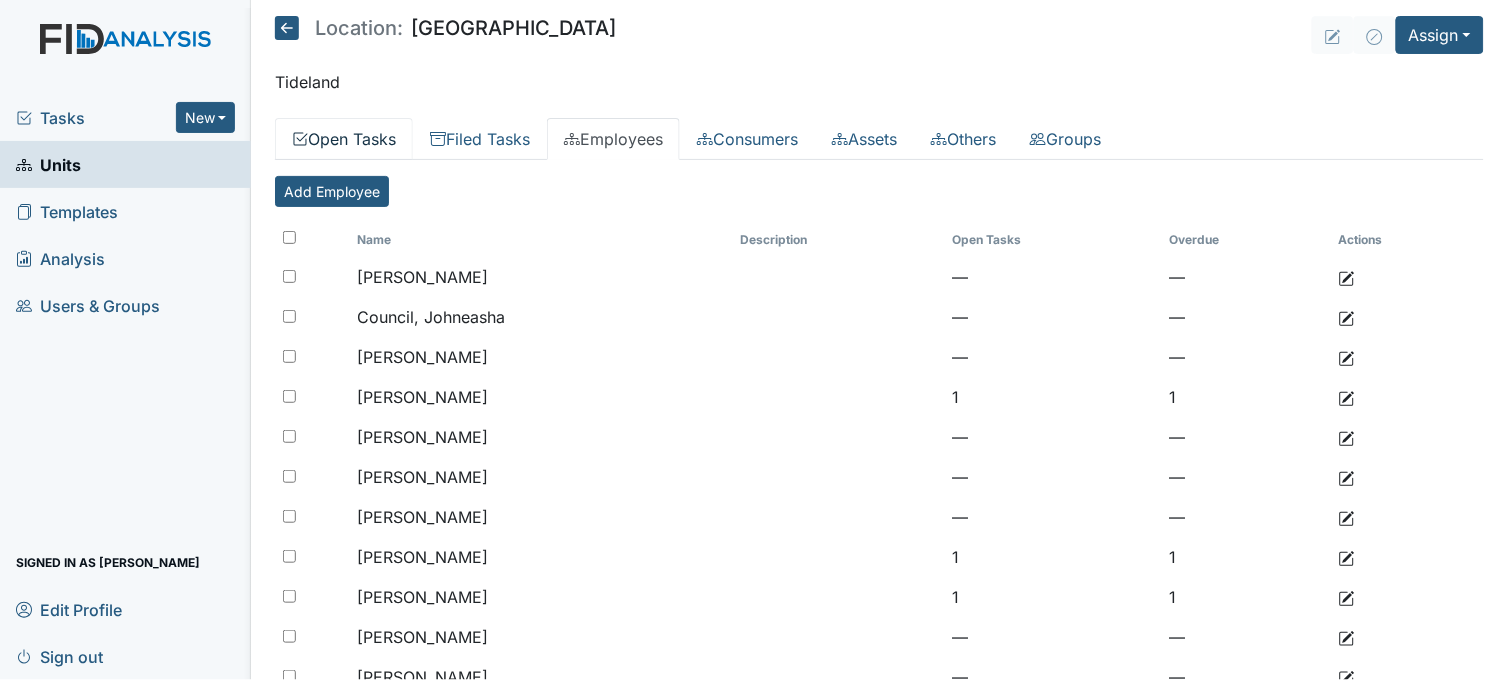 click on "Open Tasks" at bounding box center [344, 139] 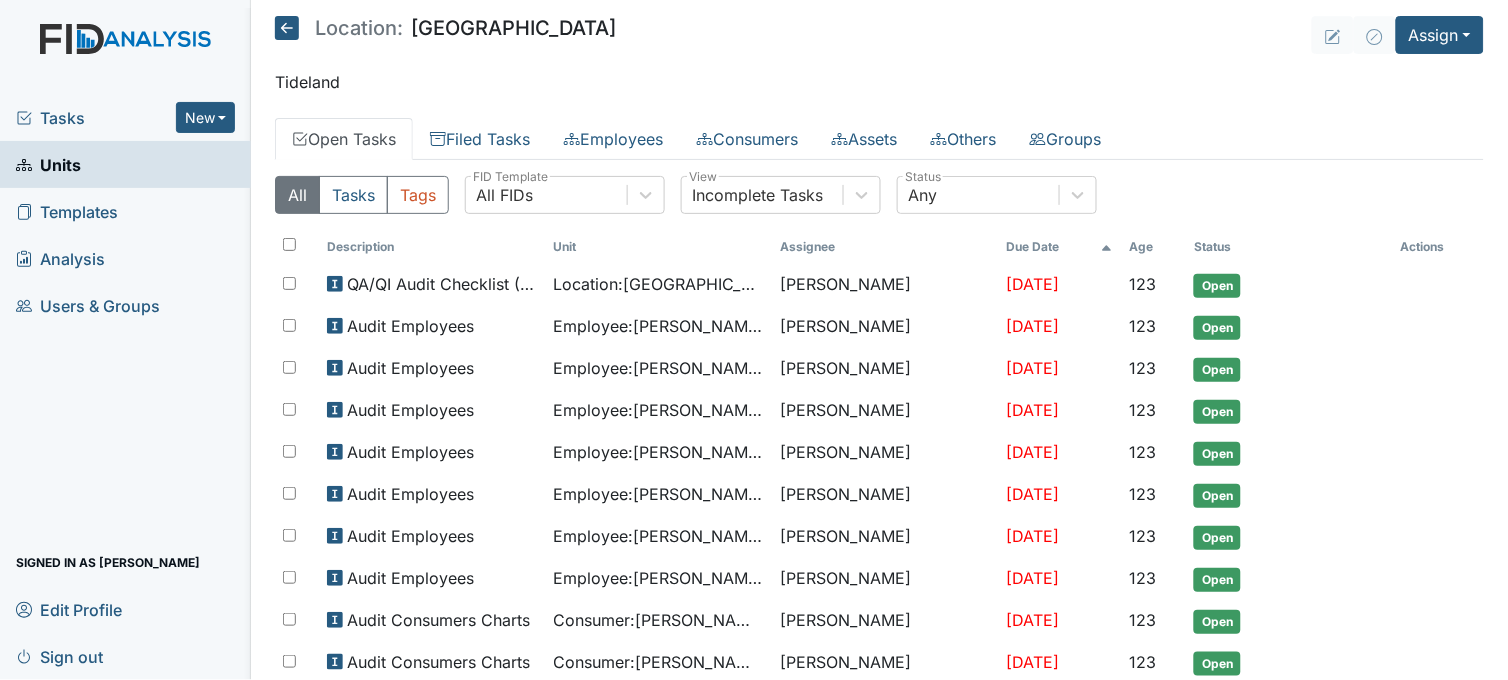 click on "Tasks" at bounding box center [96, 118] 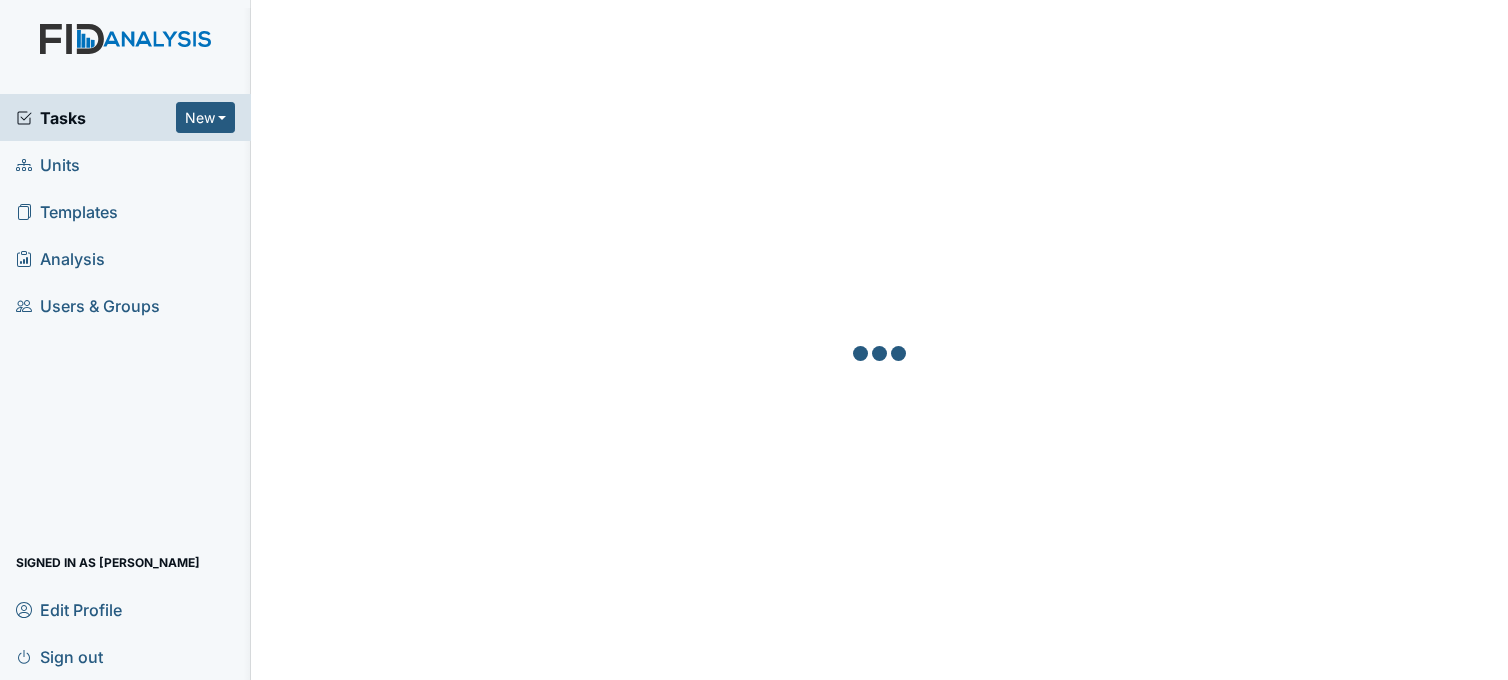scroll, scrollTop: 0, scrollLeft: 0, axis: both 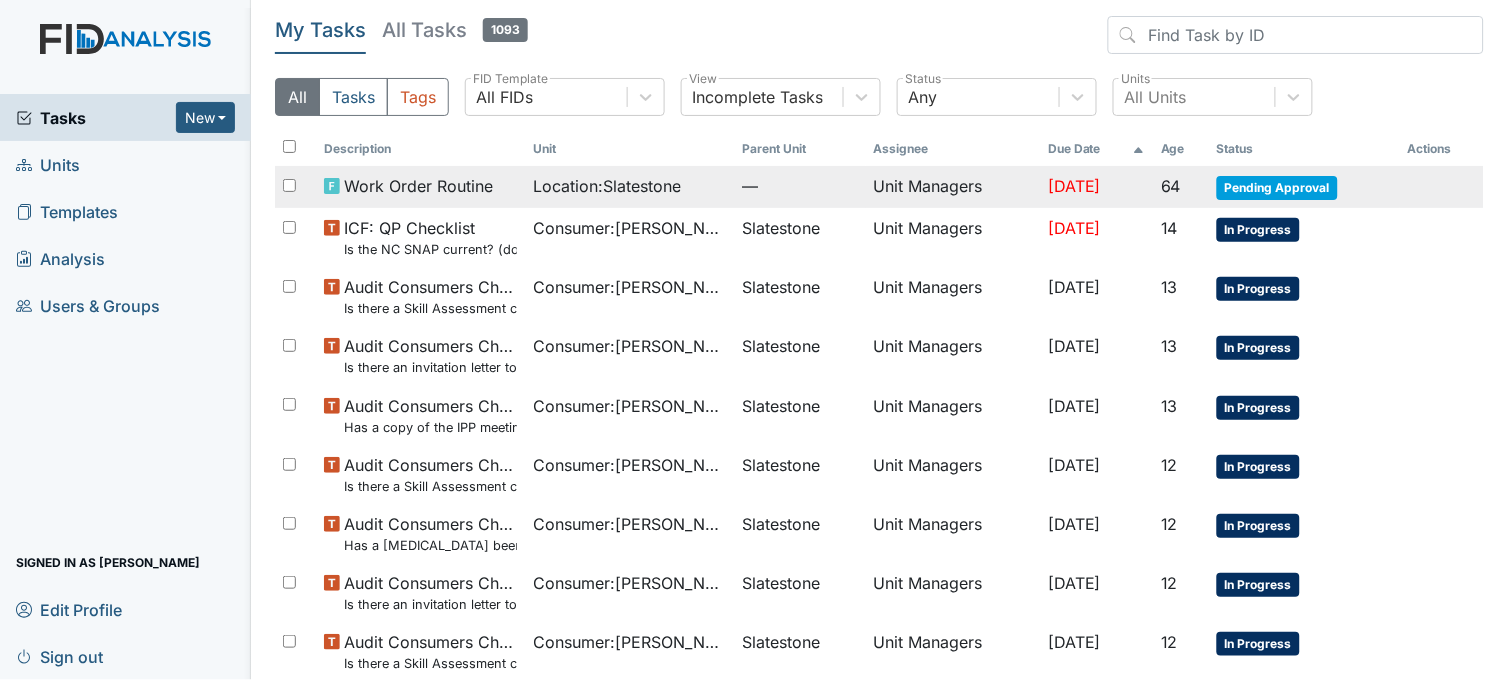 click on "Location :  Slatestone" at bounding box center [607, 186] 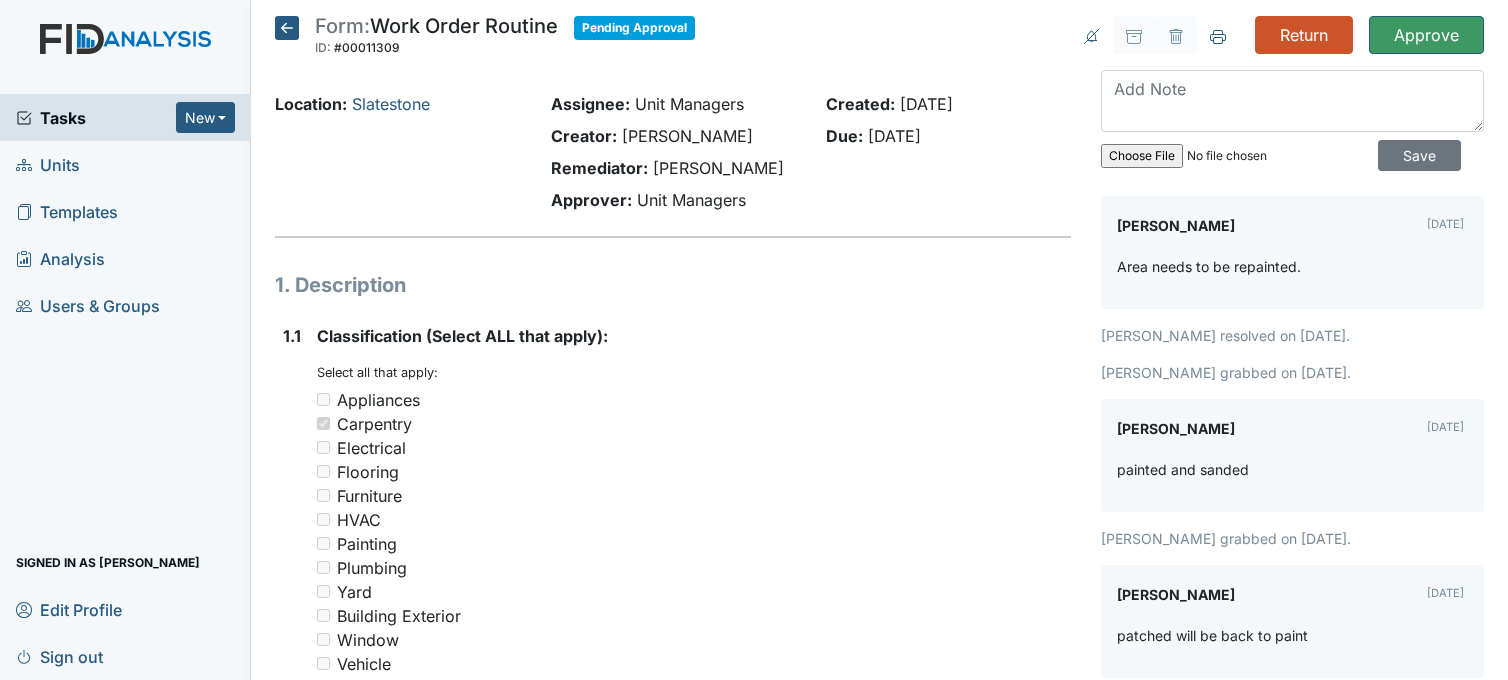 scroll, scrollTop: 0, scrollLeft: 0, axis: both 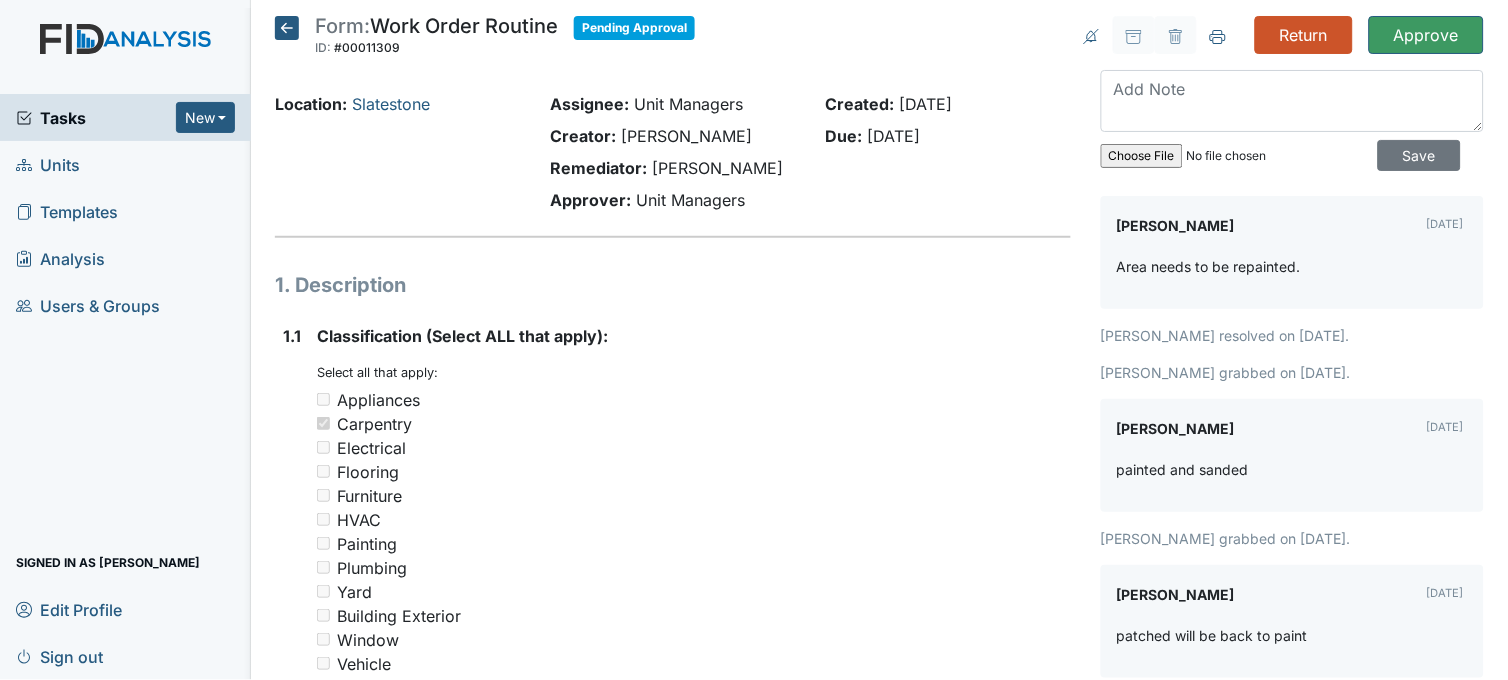 click 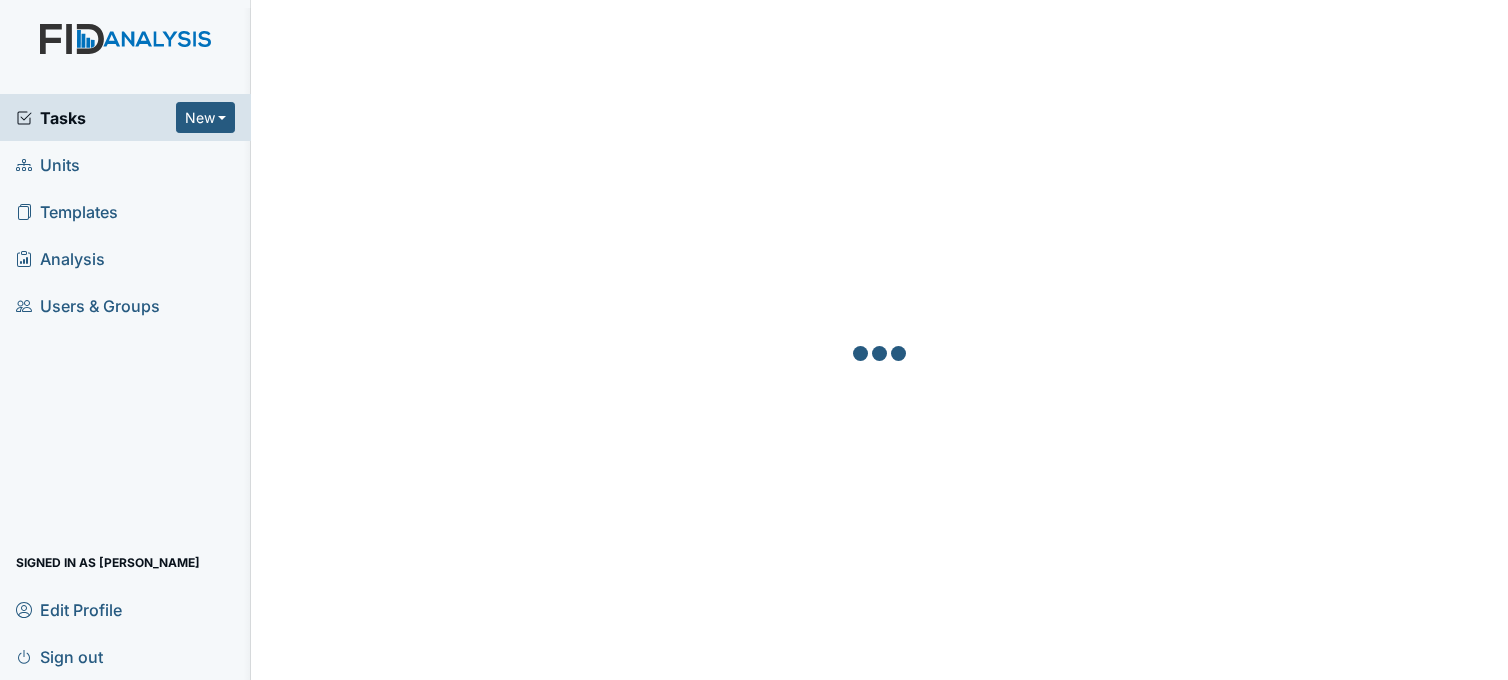 scroll, scrollTop: 0, scrollLeft: 0, axis: both 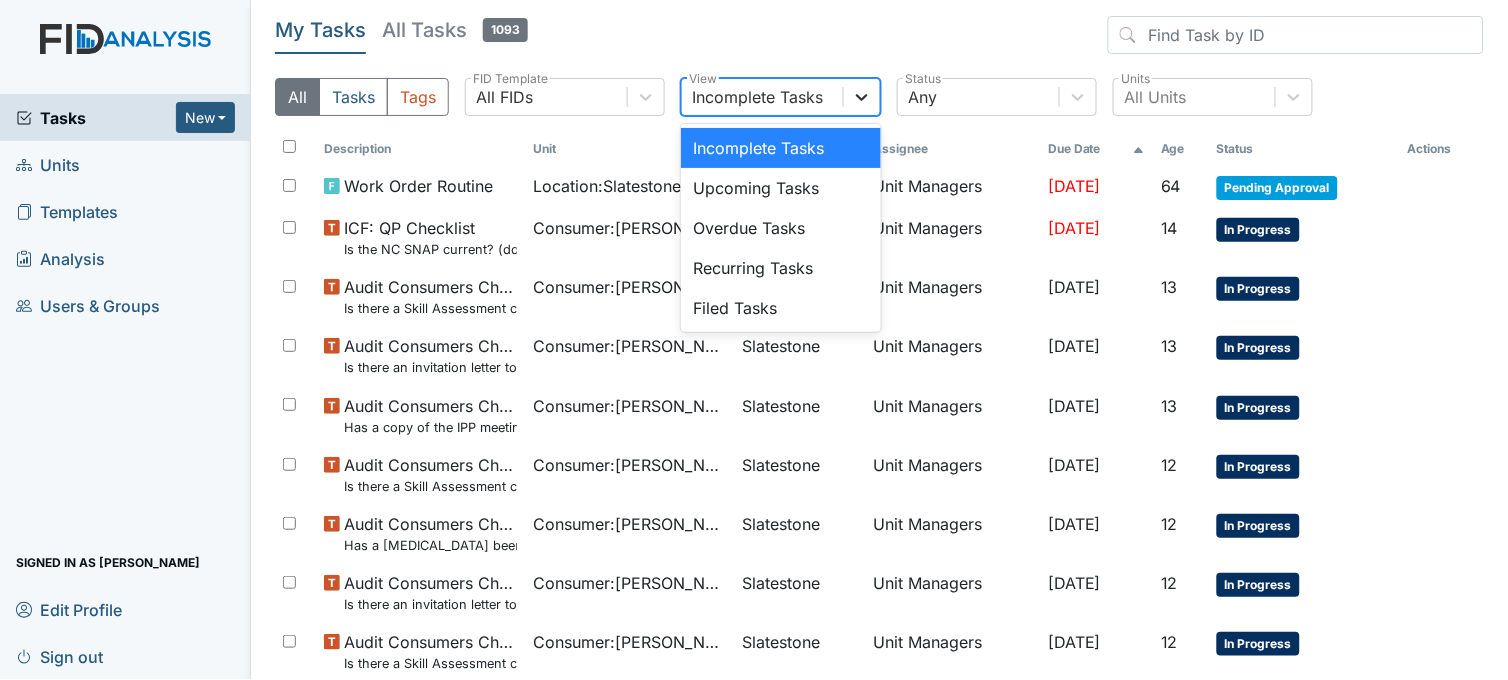 click 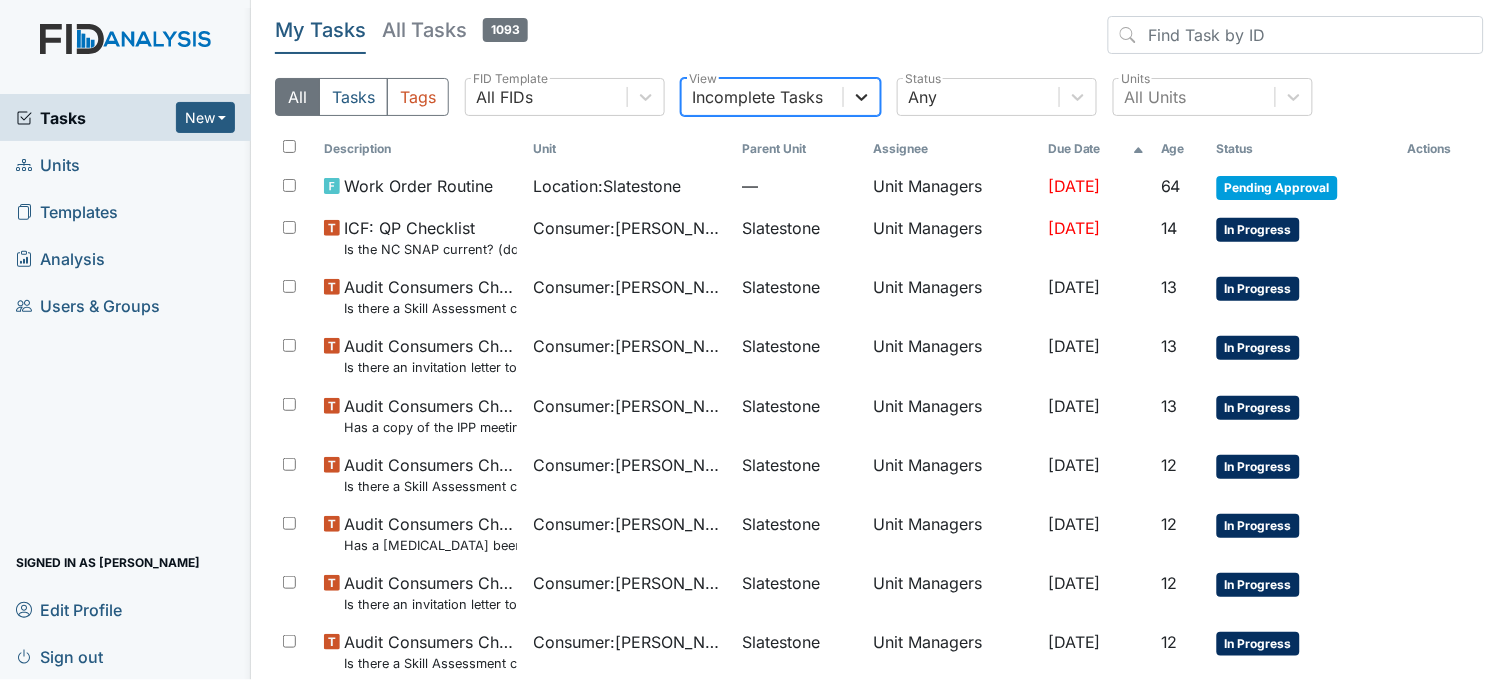 click 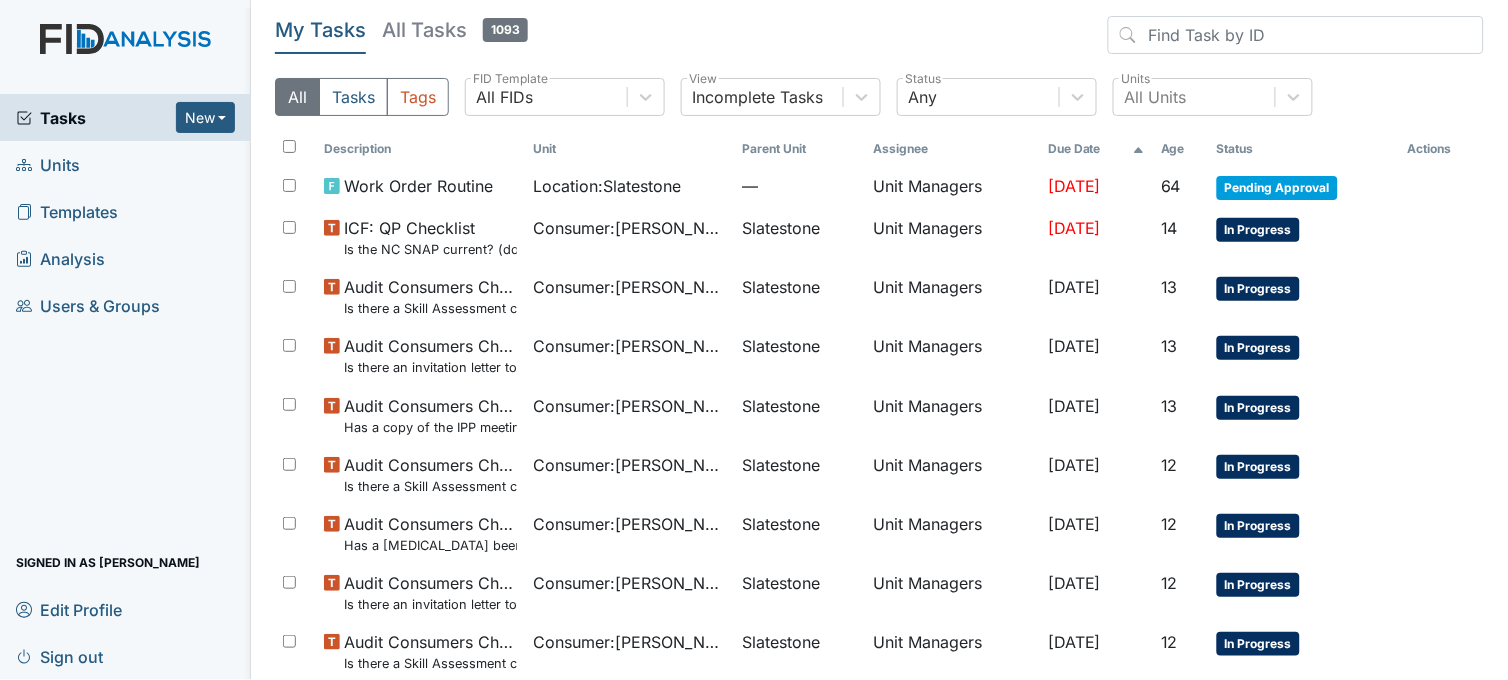 click 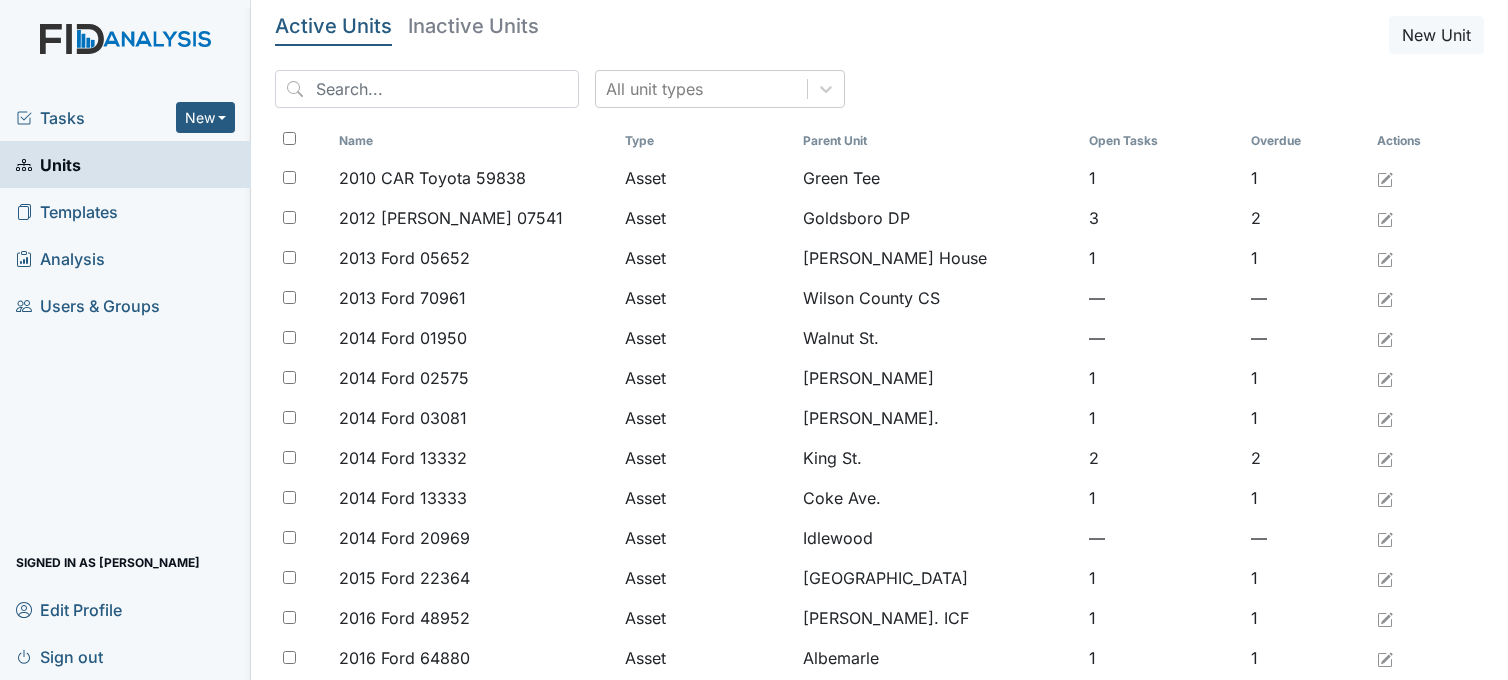 scroll, scrollTop: 0, scrollLeft: 0, axis: both 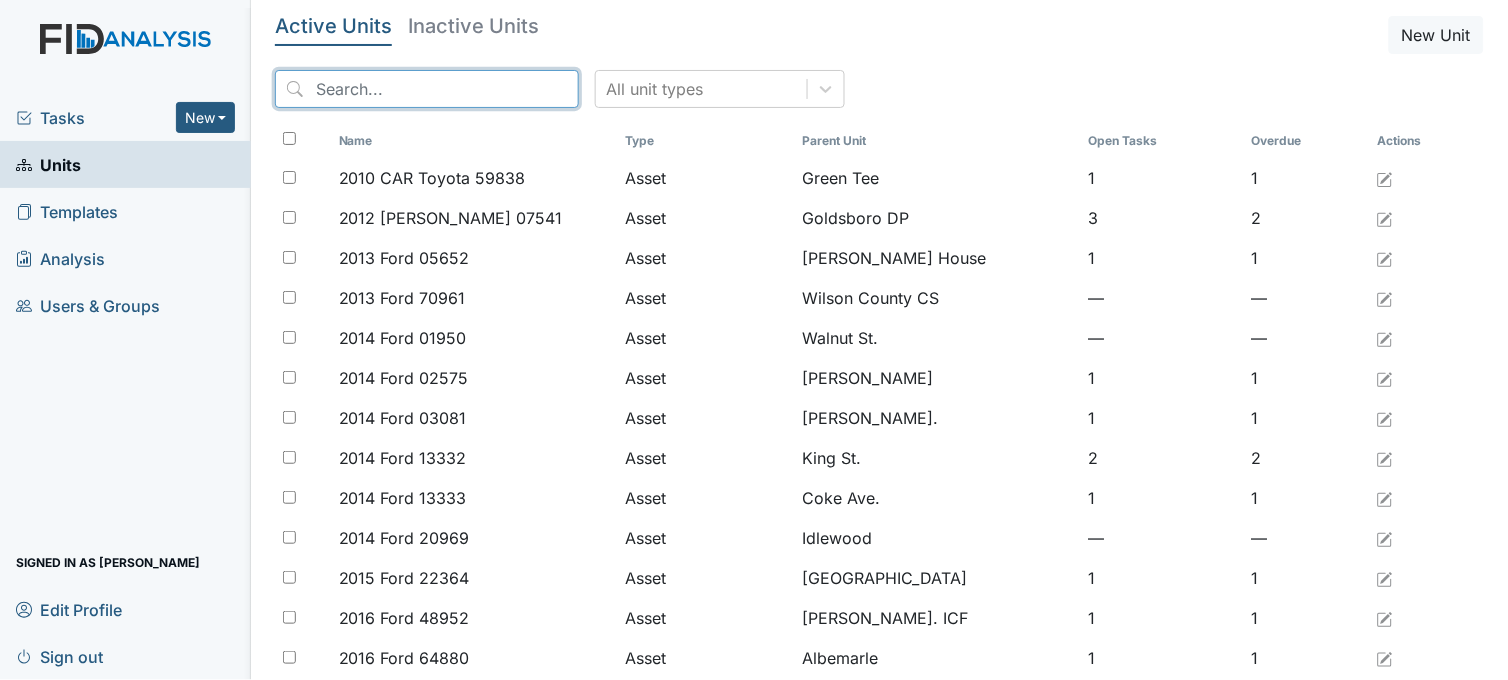 click at bounding box center [427, 89] 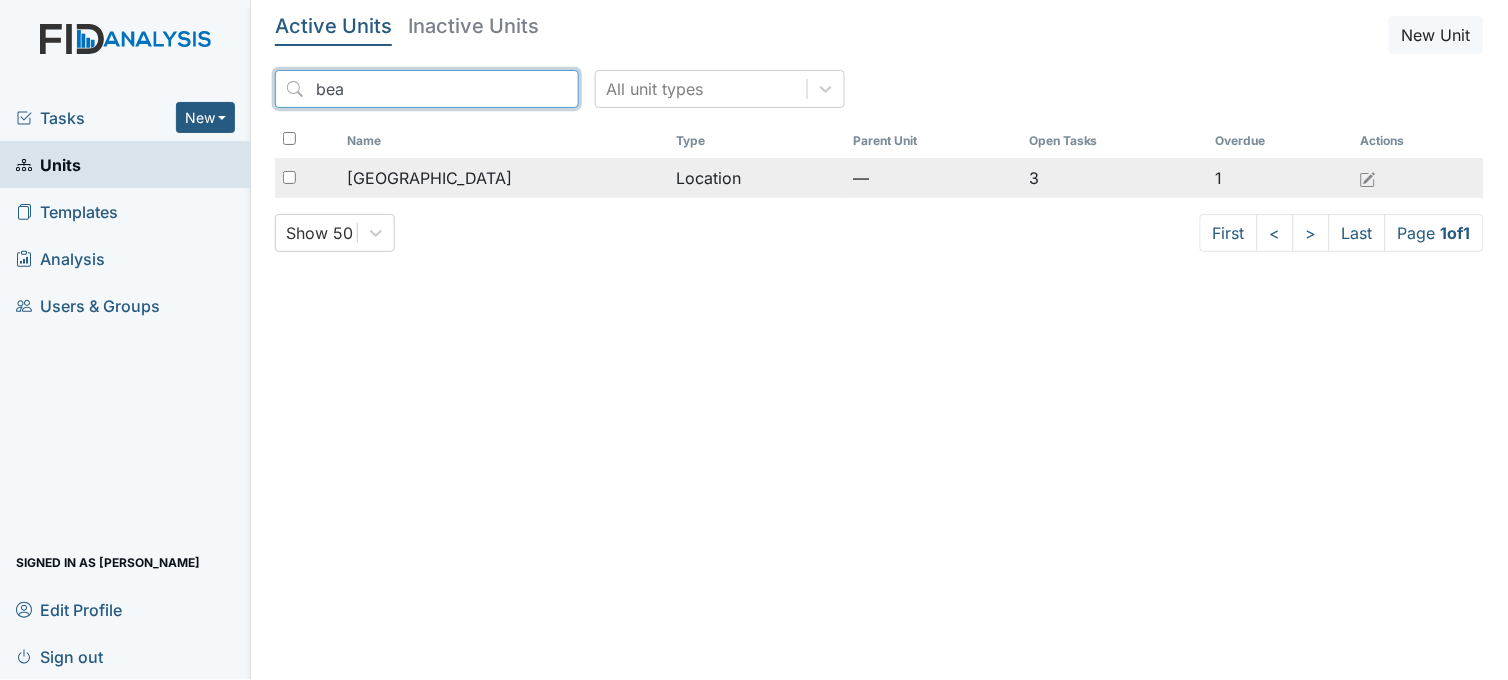 type on "bea" 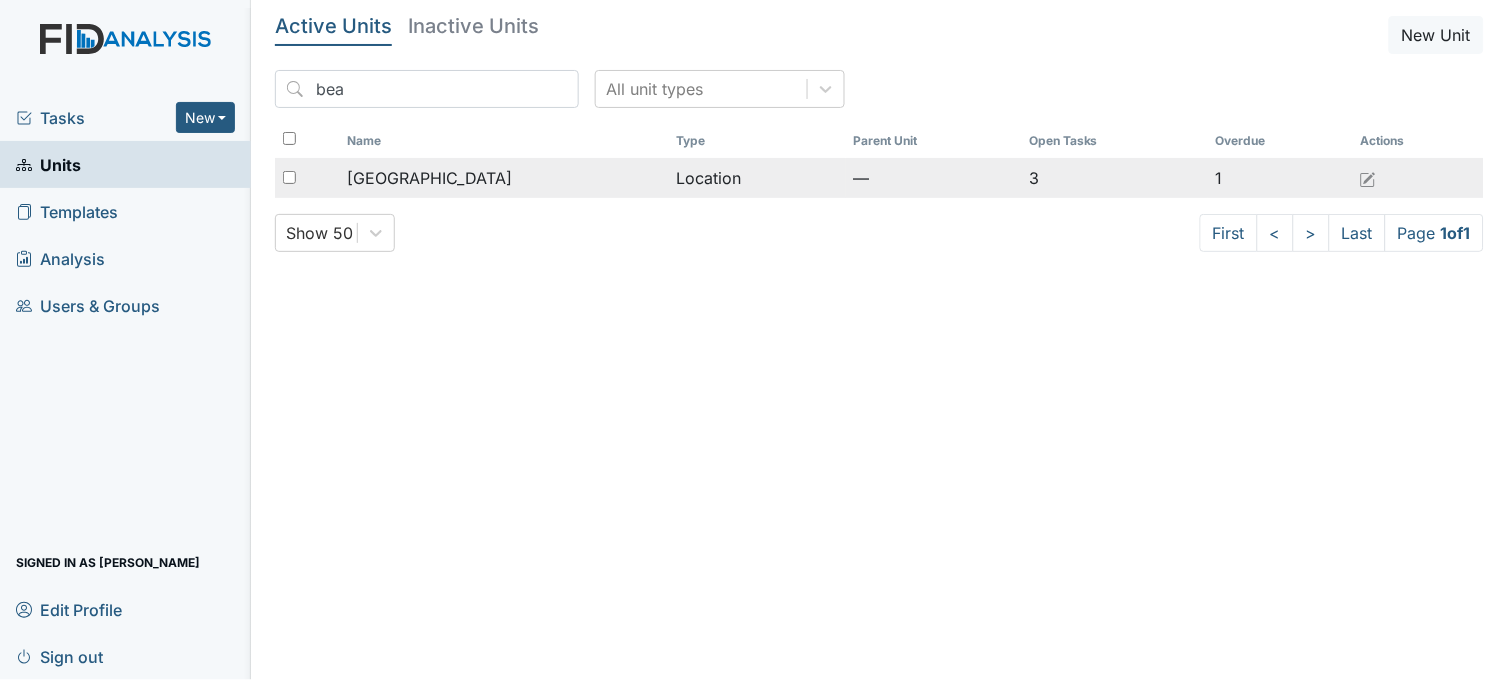 click on "[GEOGRAPHIC_DATA]" at bounding box center [429, 178] 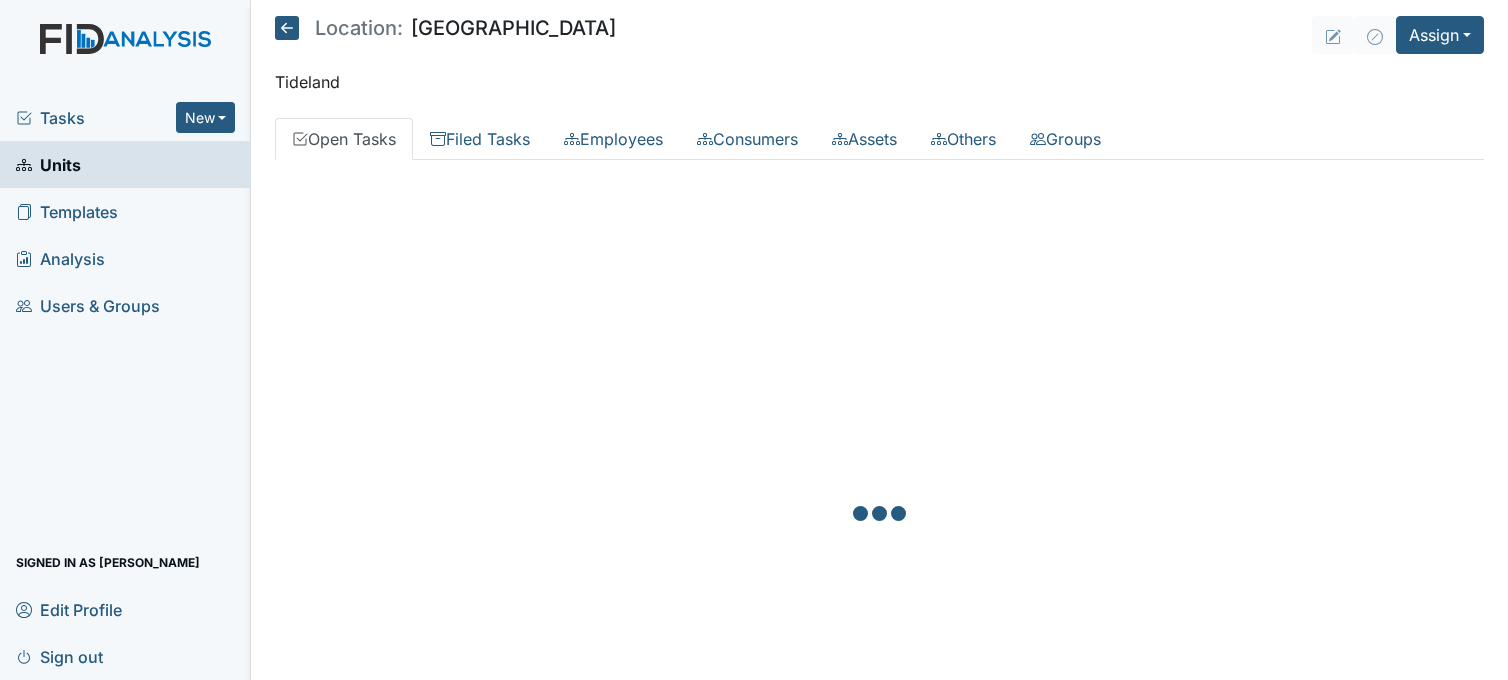 scroll, scrollTop: 0, scrollLeft: 0, axis: both 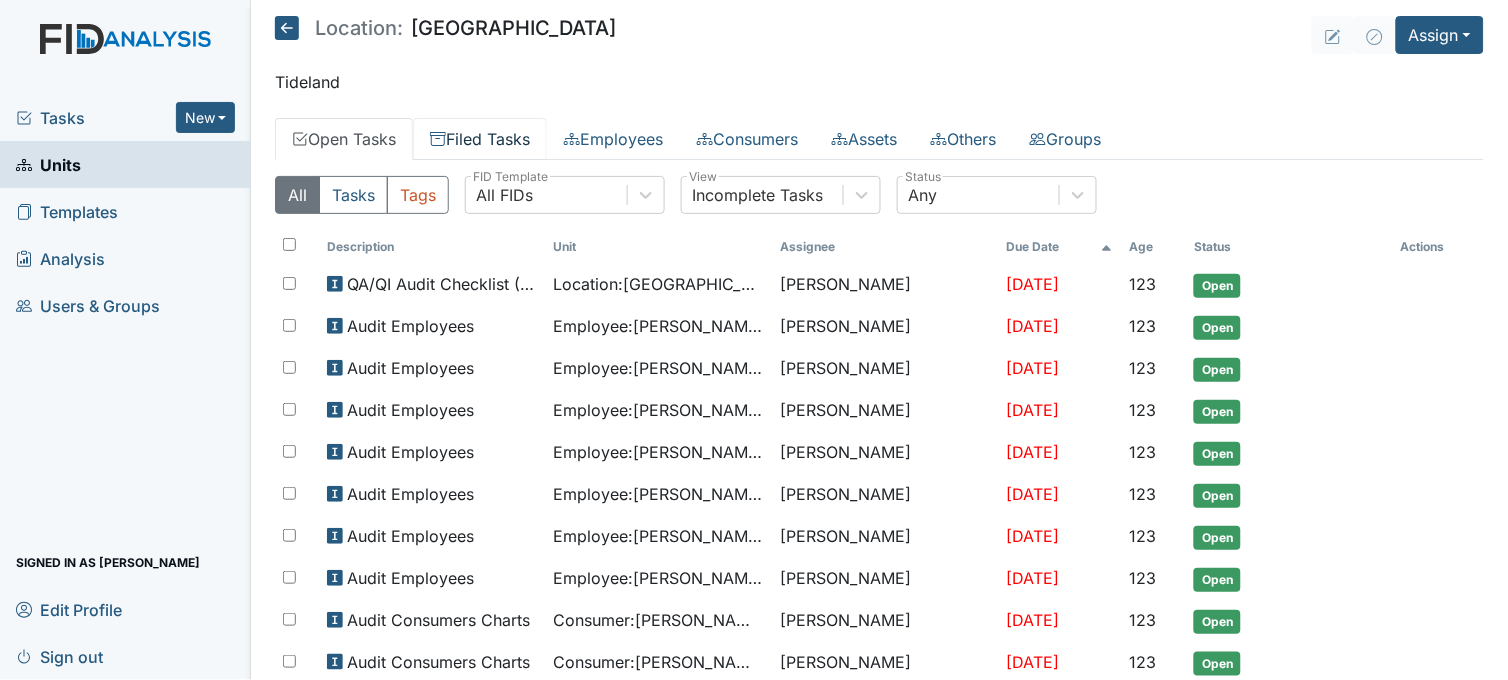 click on "Filed Tasks" at bounding box center [480, 139] 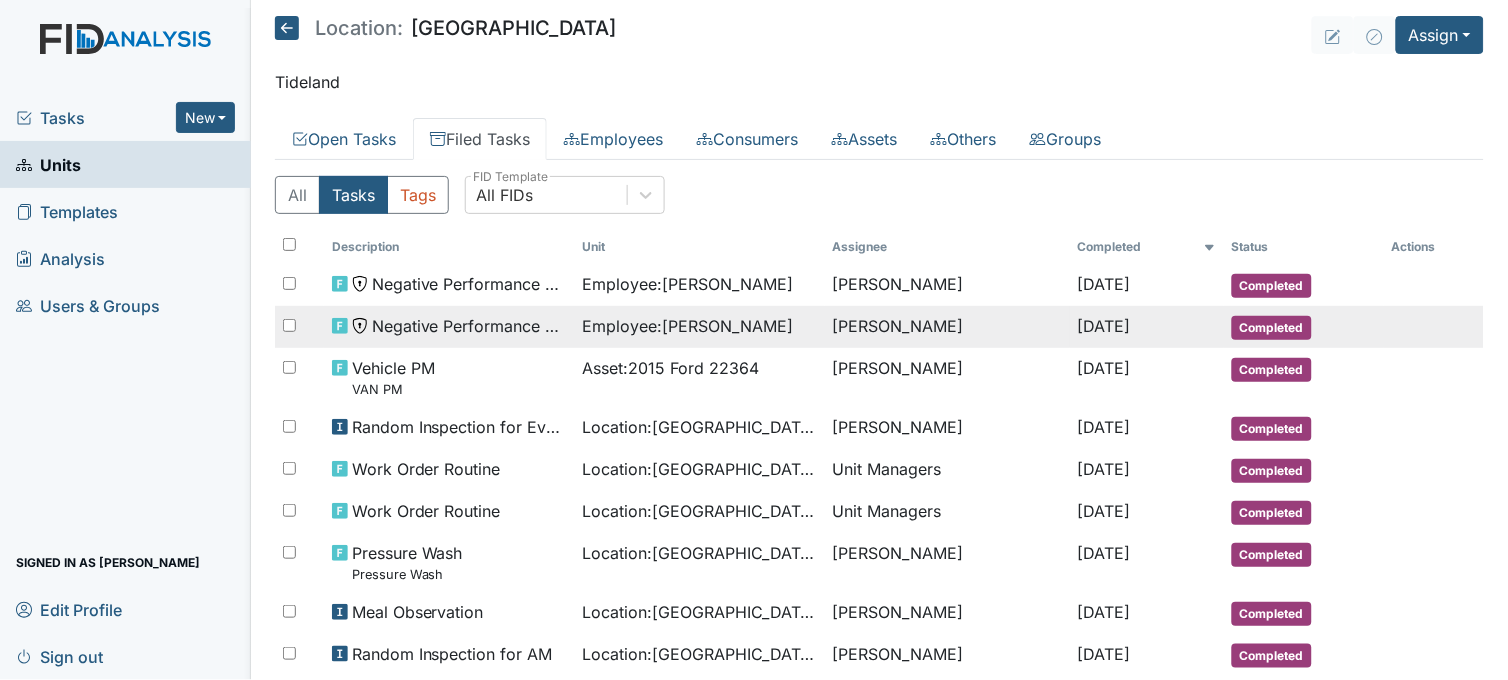 click on "Sheniqua Howell" at bounding box center [947, 327] 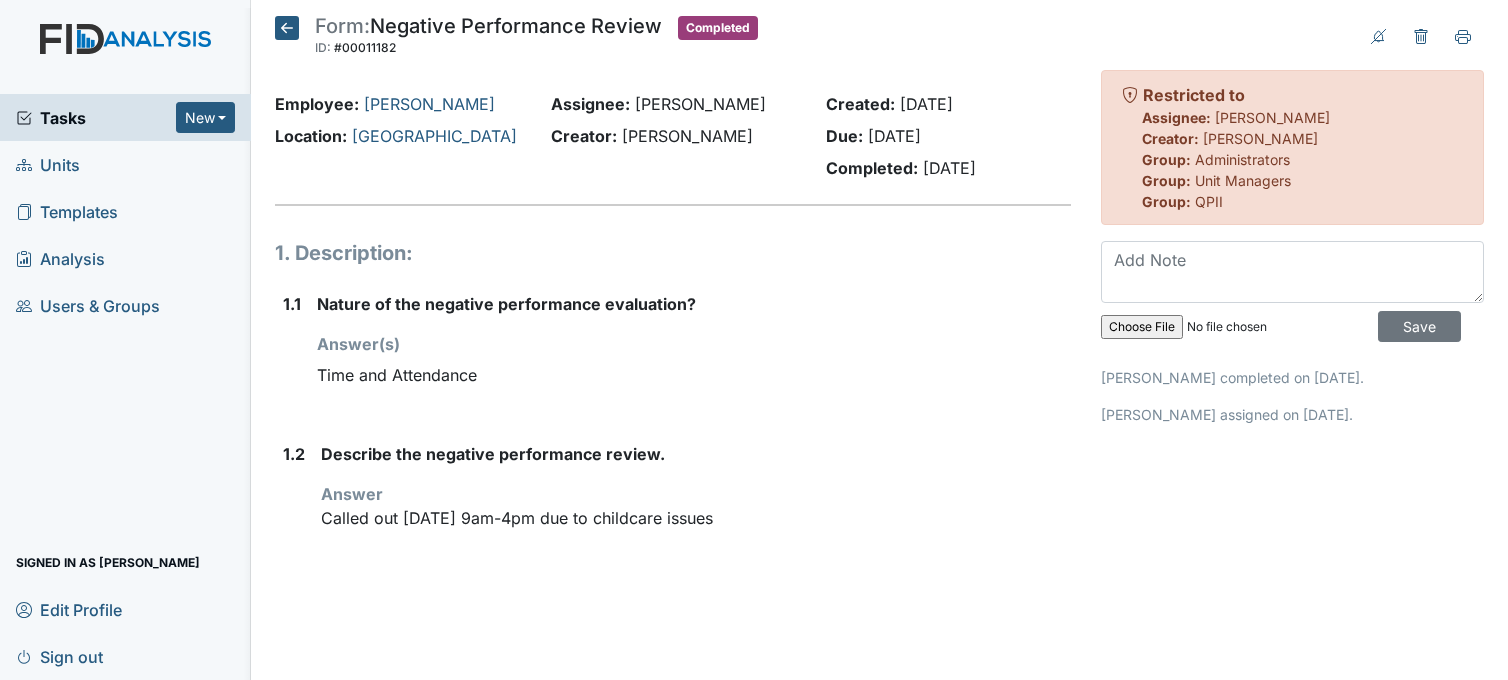 scroll, scrollTop: 0, scrollLeft: 0, axis: both 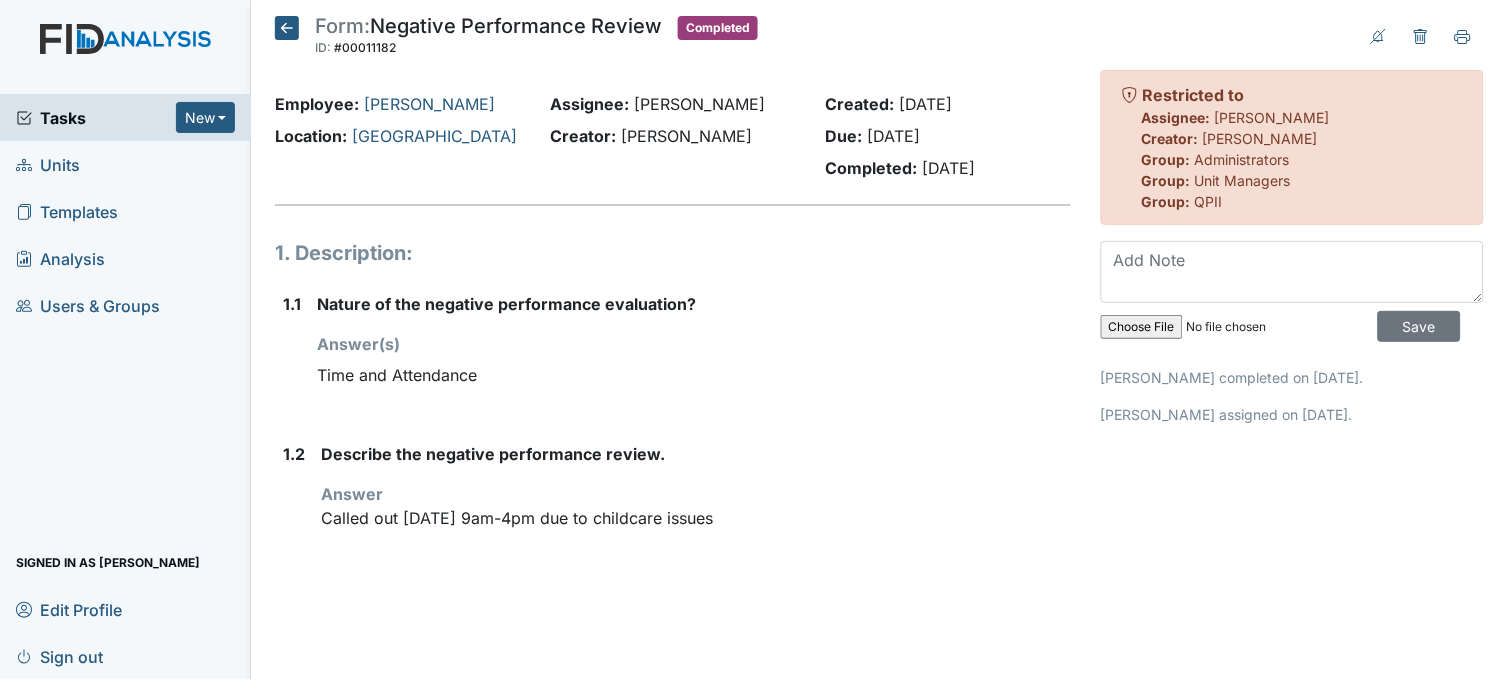 click 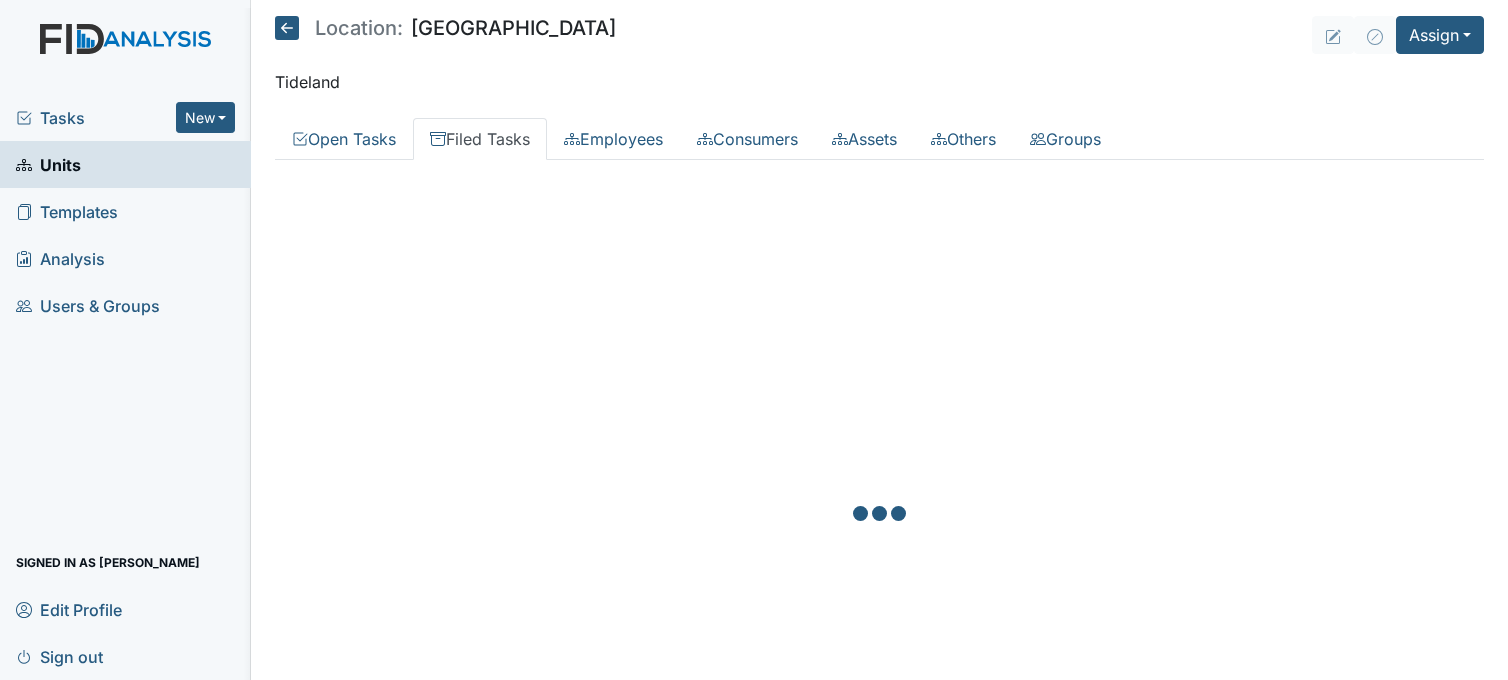 scroll, scrollTop: 0, scrollLeft: 0, axis: both 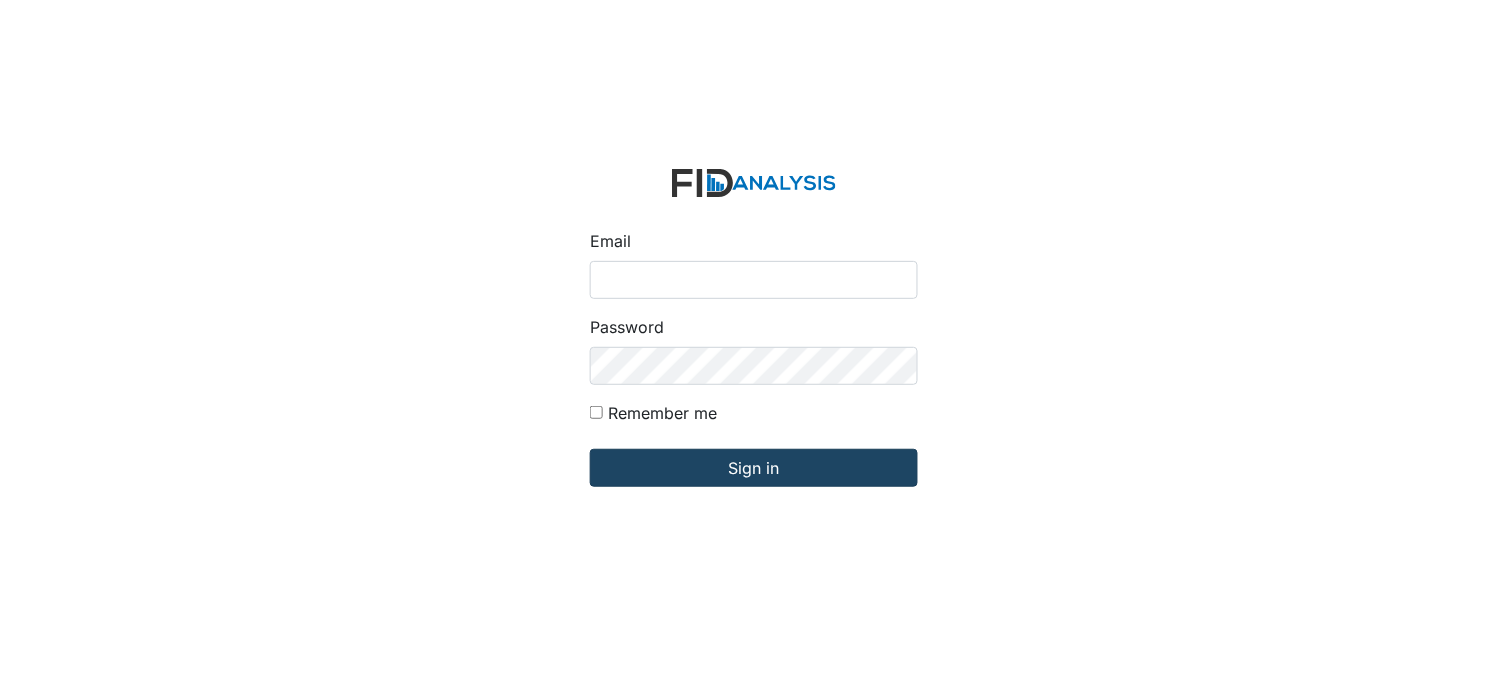 type on "[PERSON_NAME][EMAIL_ADDRESS][DOMAIN_NAME]" 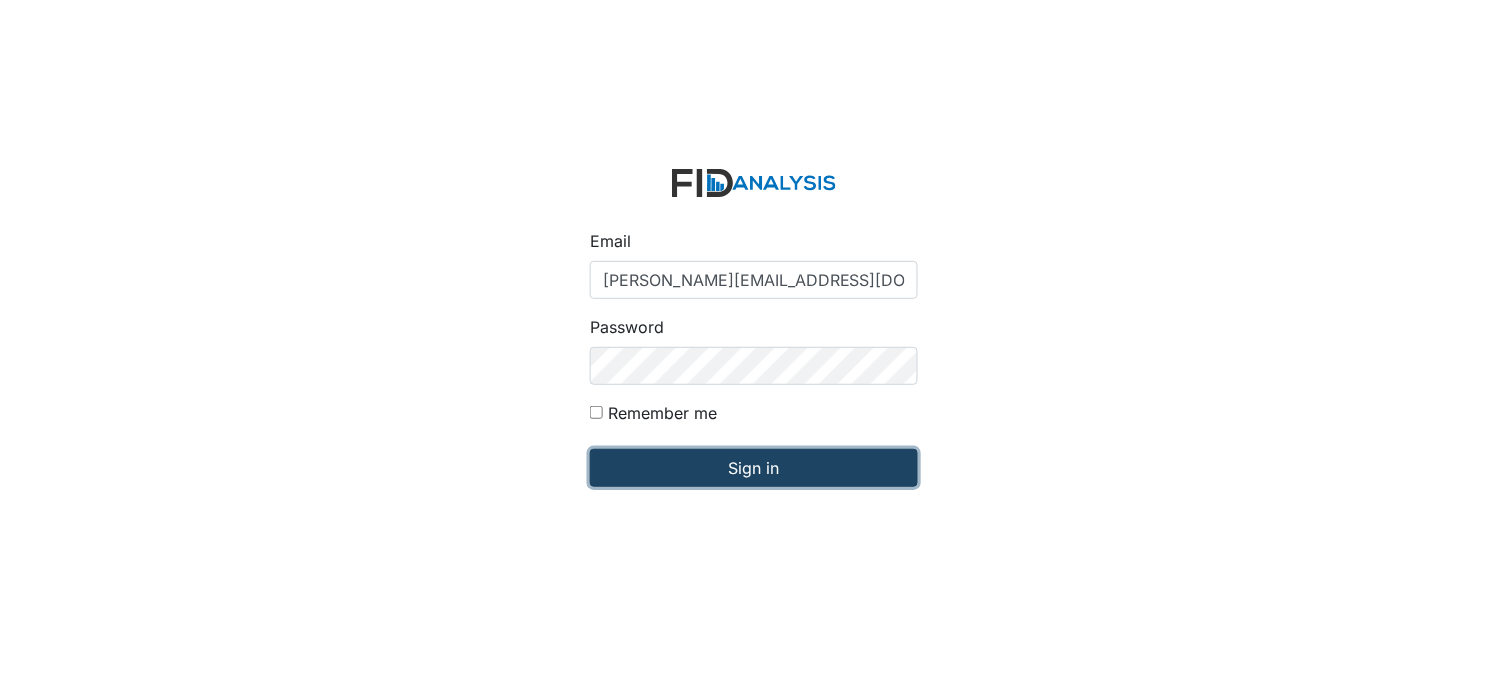 click on "Sign in" at bounding box center (754, 468) 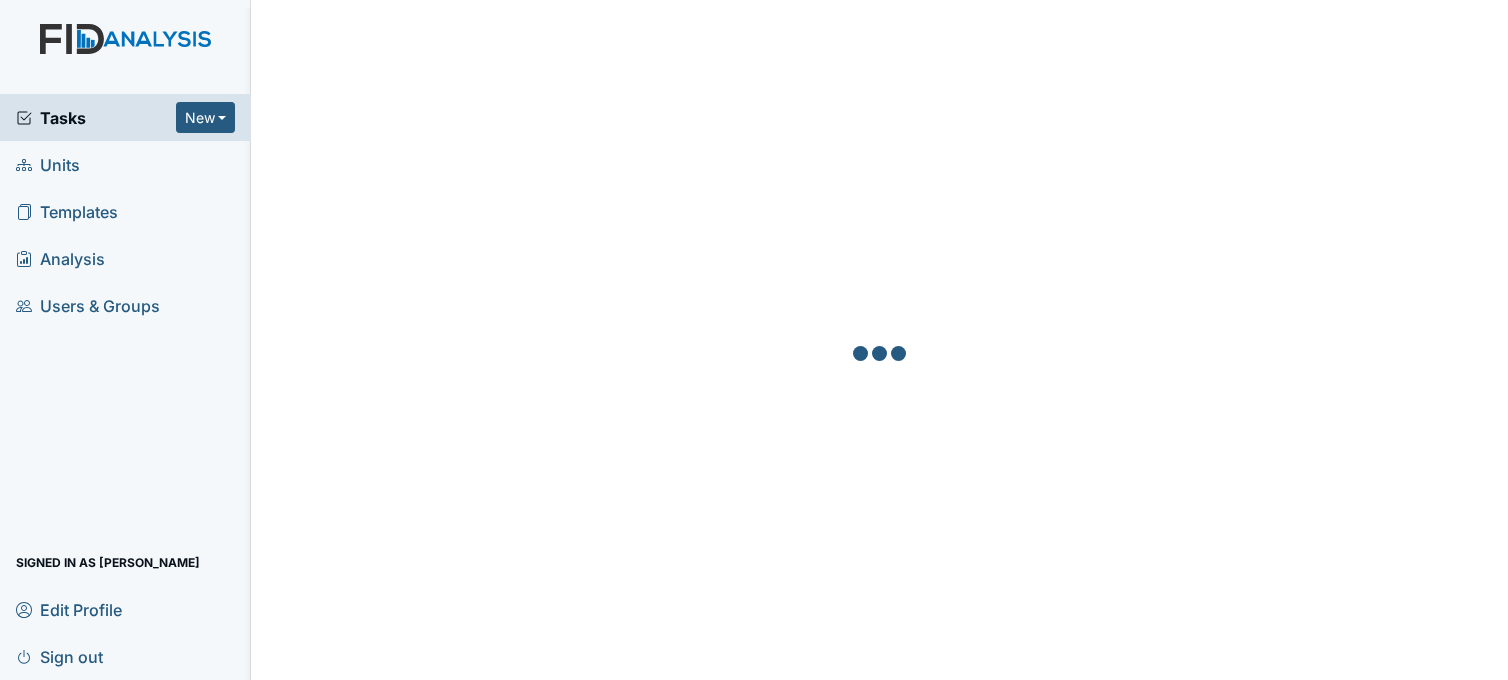 scroll, scrollTop: 0, scrollLeft: 0, axis: both 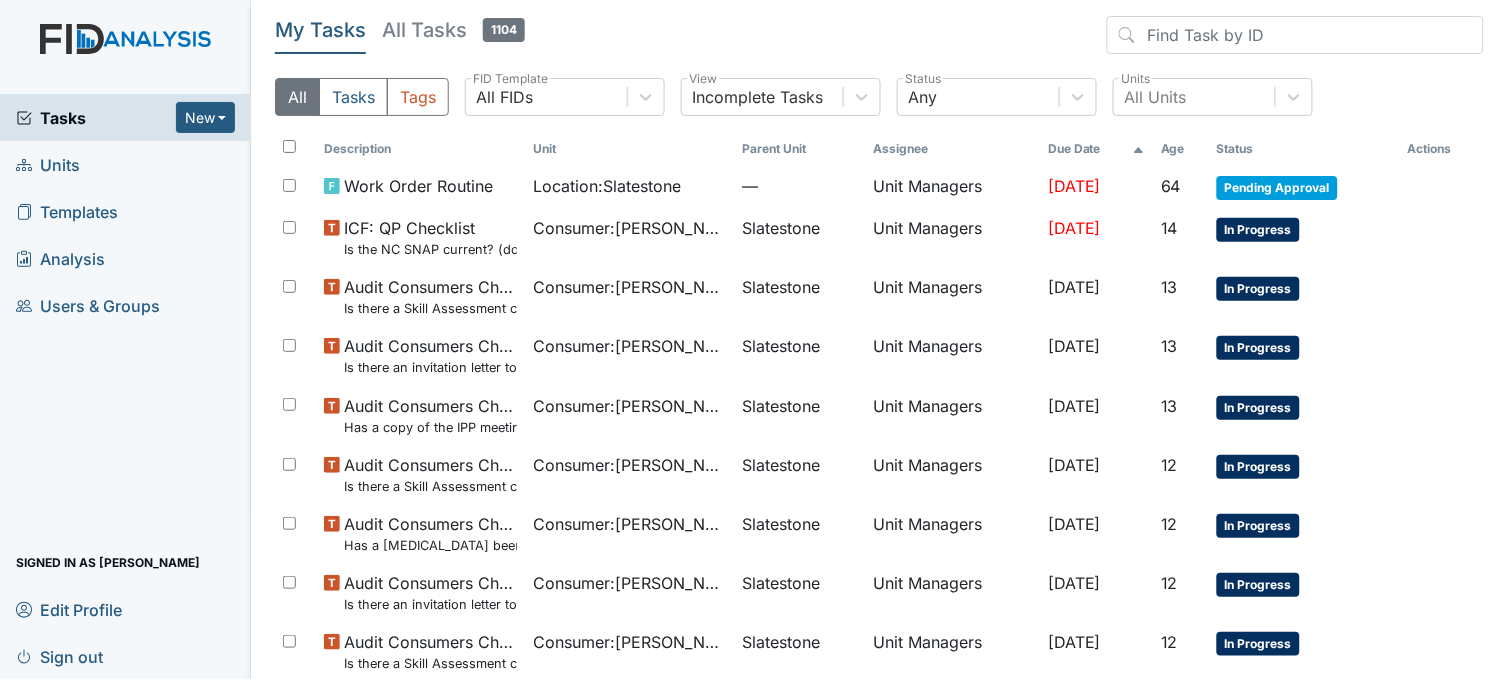 click on "Units" at bounding box center [48, 164] 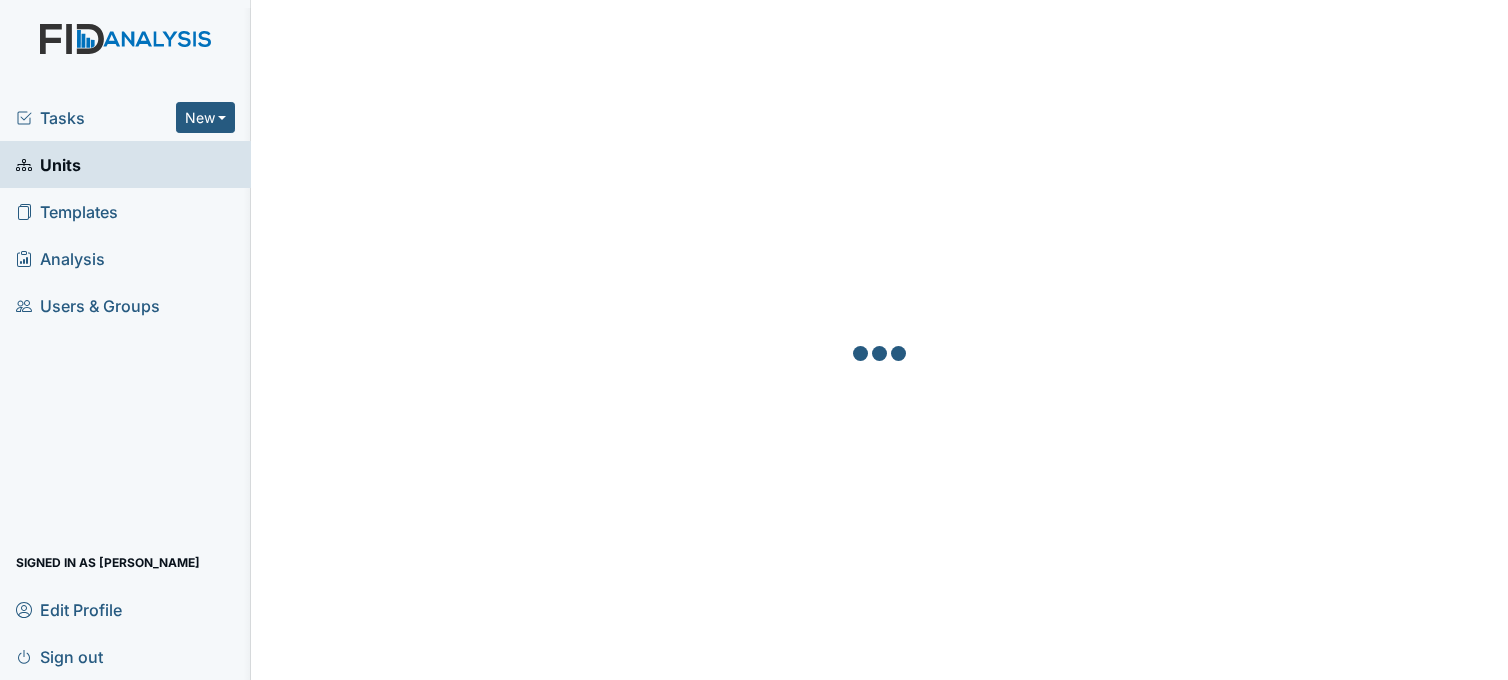 scroll, scrollTop: 0, scrollLeft: 0, axis: both 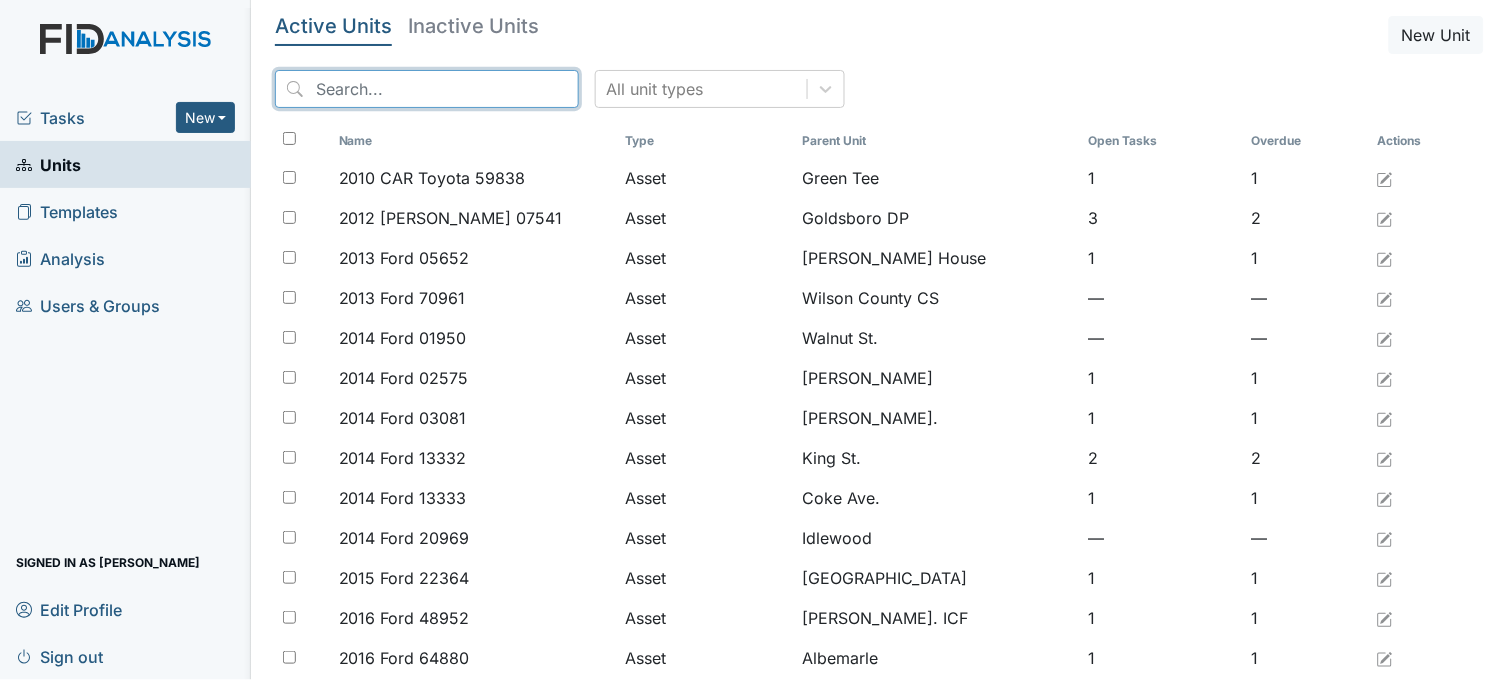click at bounding box center [427, 89] 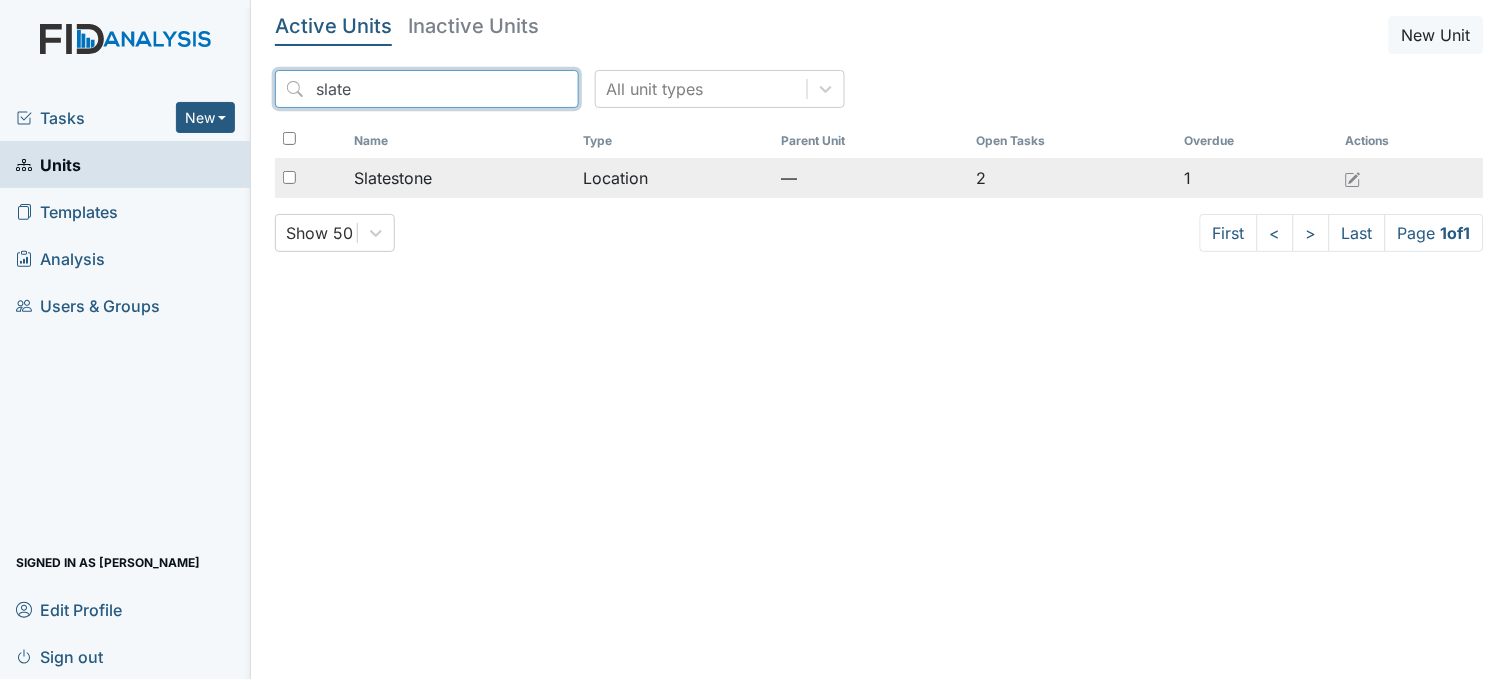 type on "slate" 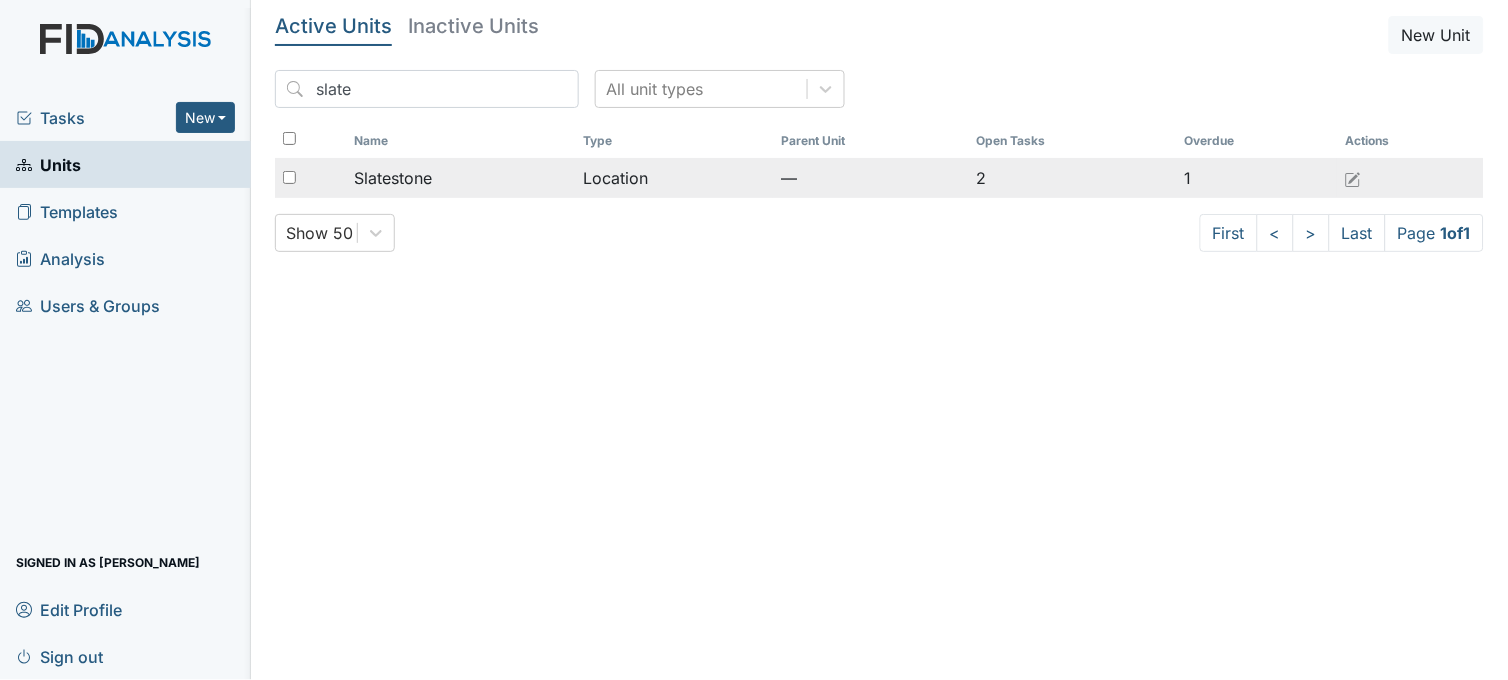 click on "Slatestone" at bounding box center [393, 178] 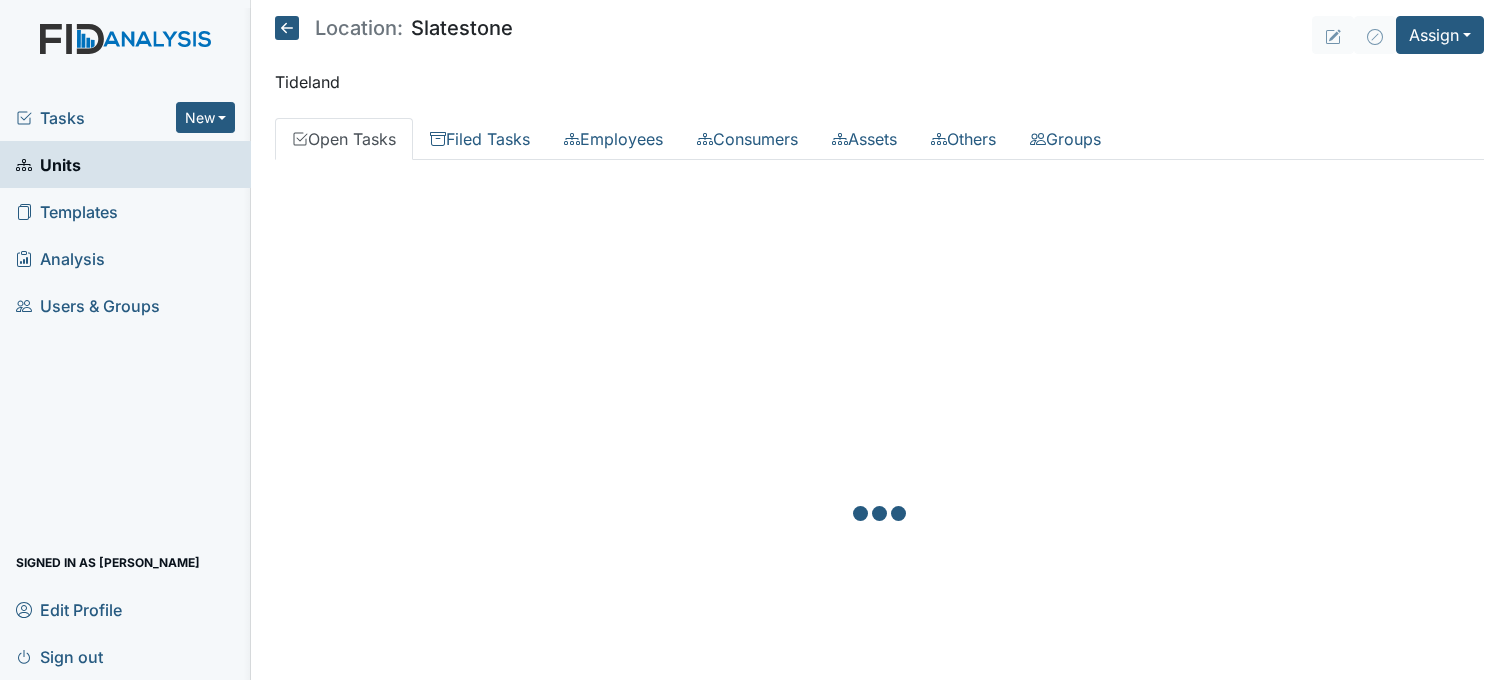 scroll, scrollTop: 0, scrollLeft: 0, axis: both 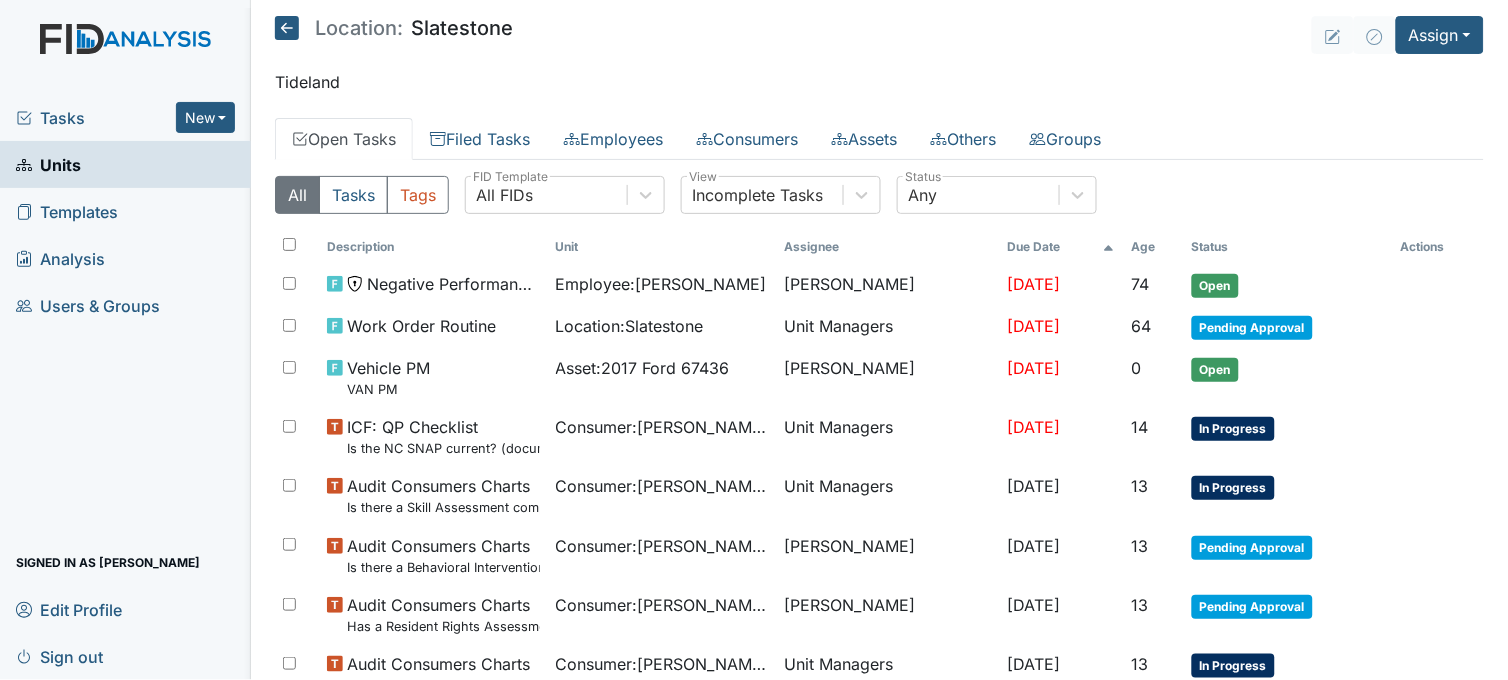 click on "Templates" at bounding box center (67, 211) 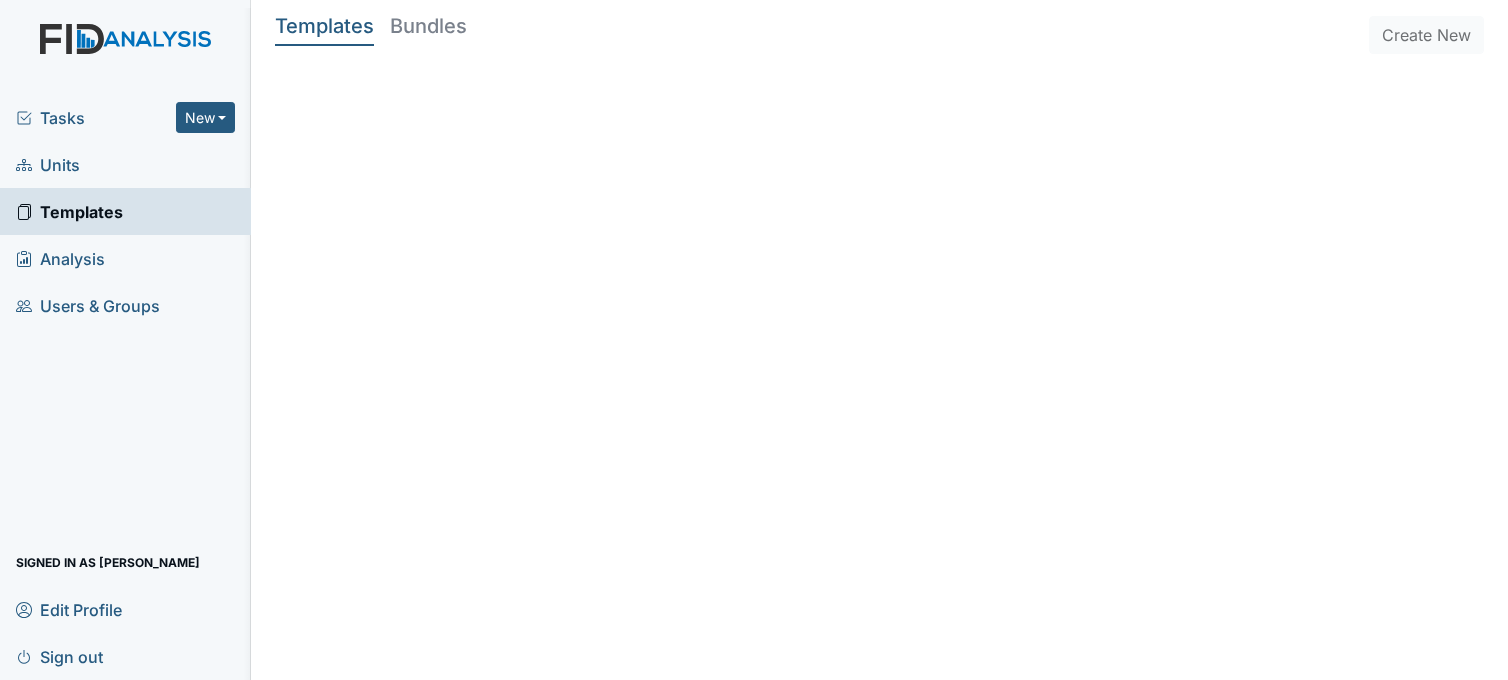 scroll, scrollTop: 0, scrollLeft: 0, axis: both 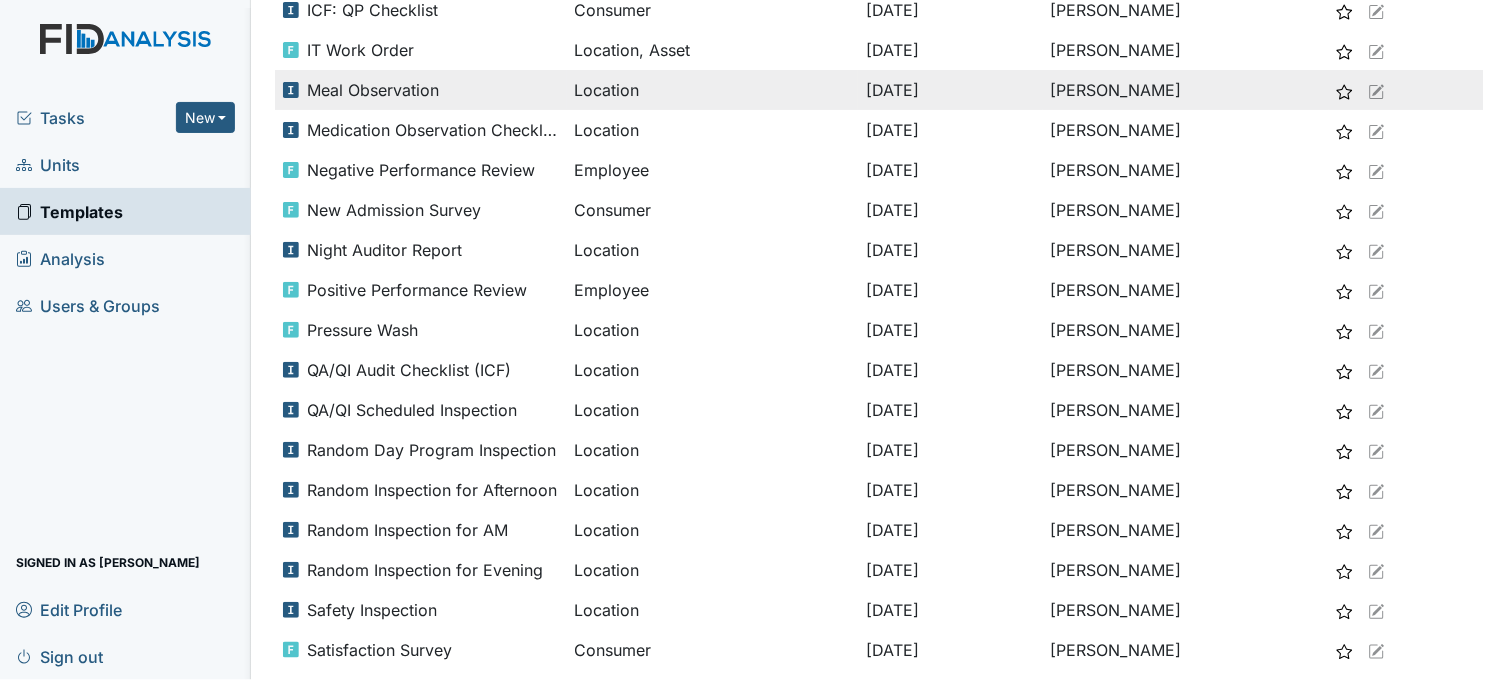 click on "Meal Observation" at bounding box center (373, 90) 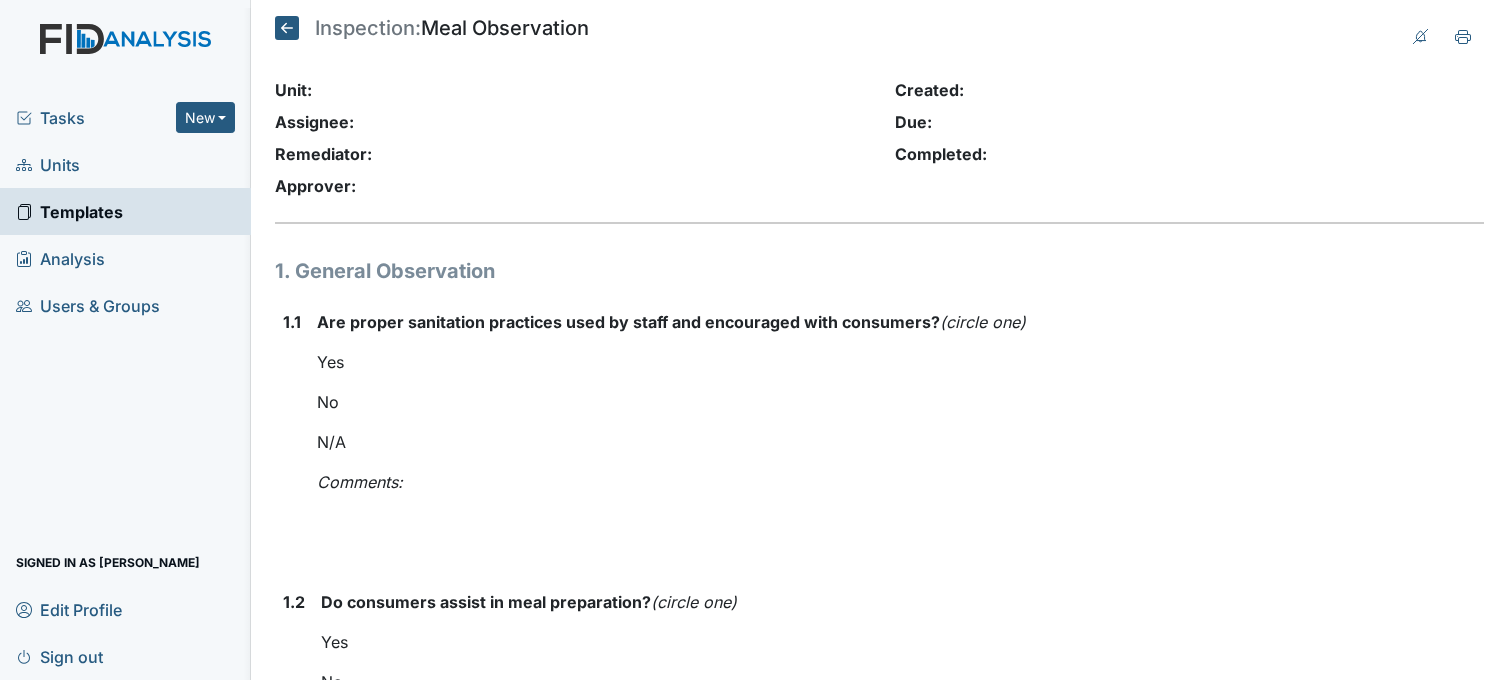 scroll, scrollTop: 0, scrollLeft: 0, axis: both 